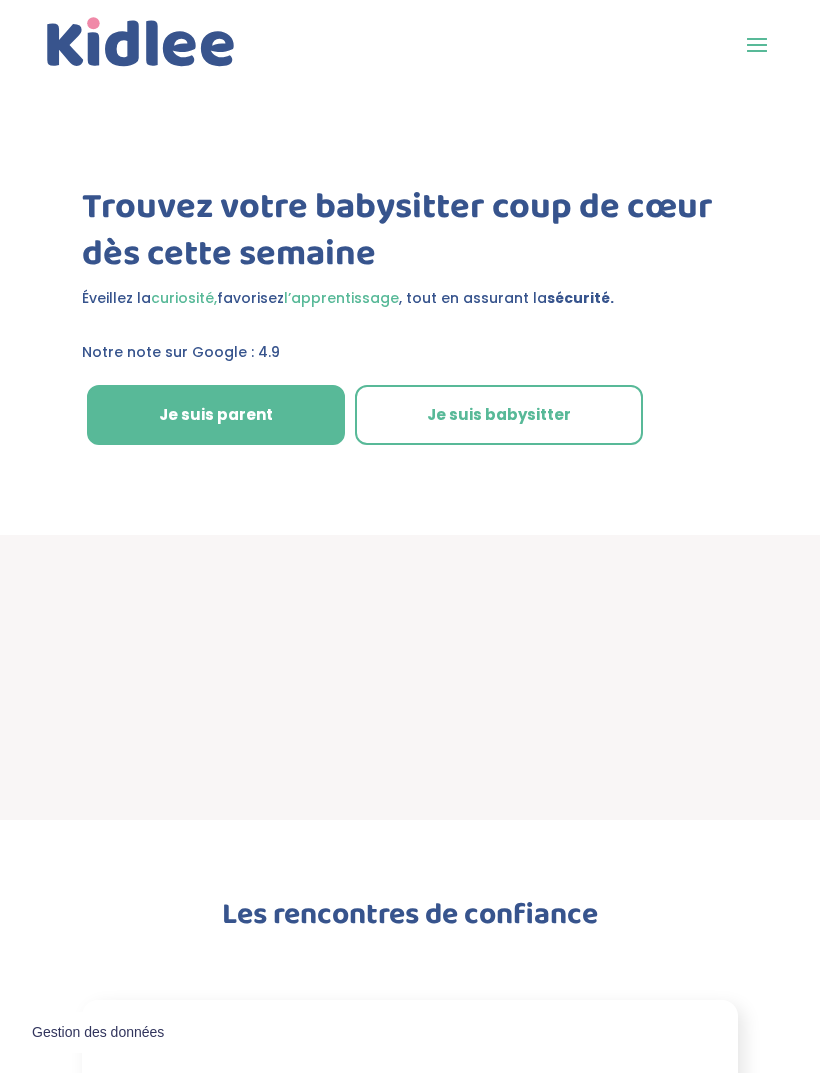 scroll, scrollTop: -7, scrollLeft: 37, axis: both 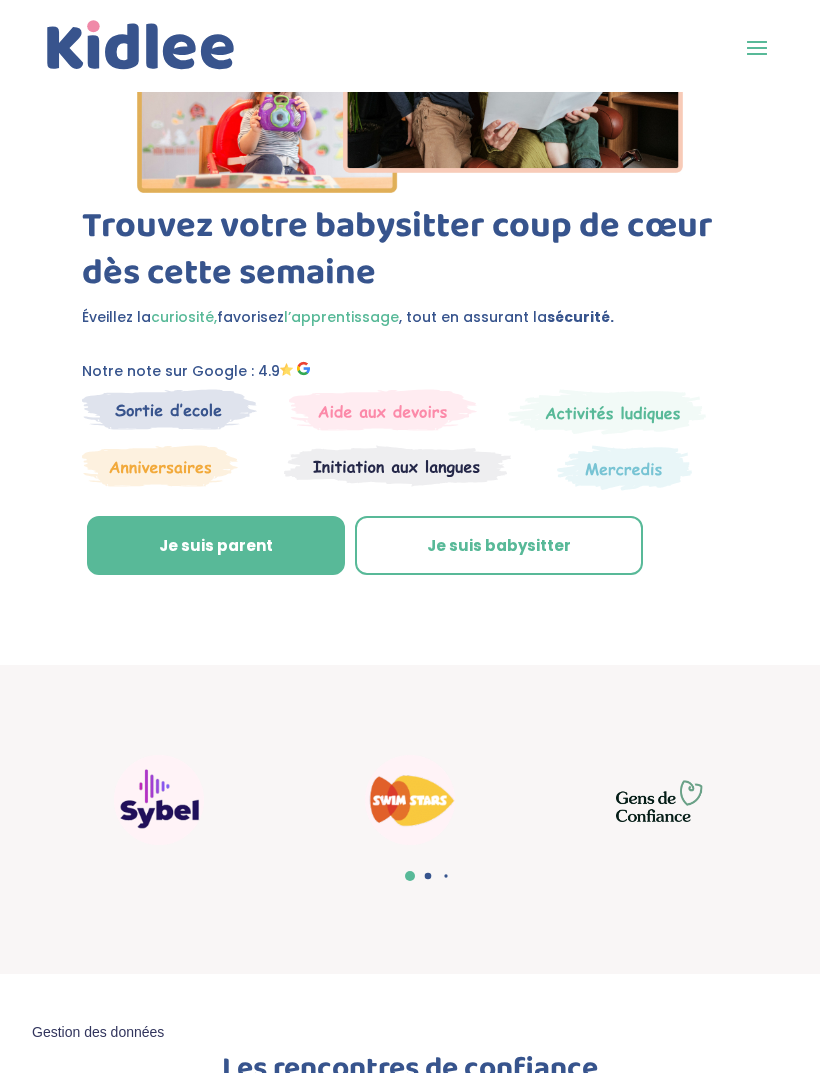 click on "Je suis babysitter" at bounding box center (499, 546) 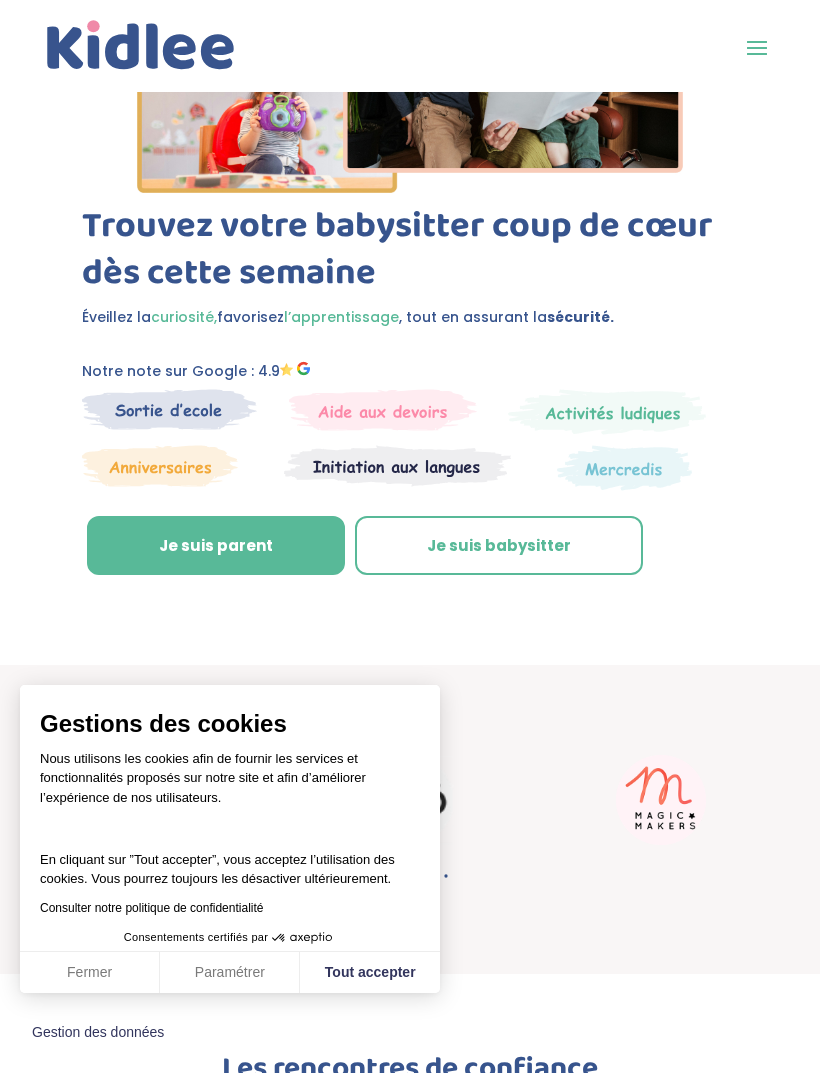 click on "Tout accepter" at bounding box center [370, 973] 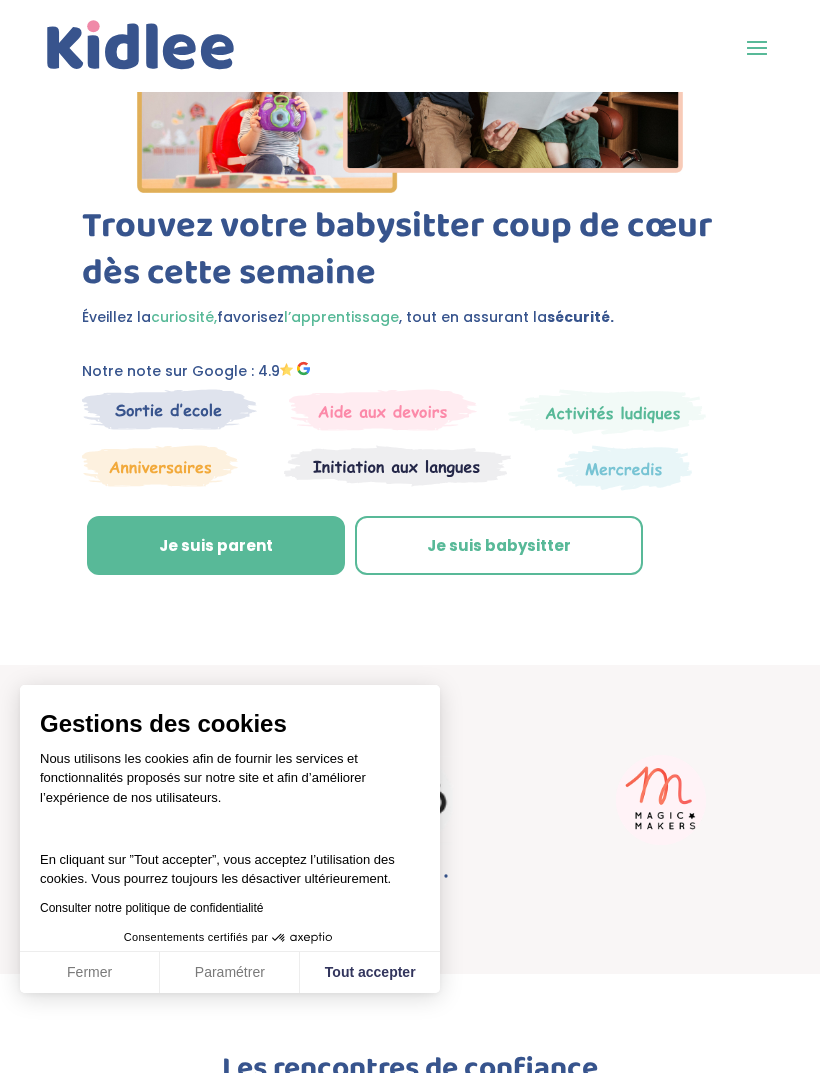 checkbox on "true" 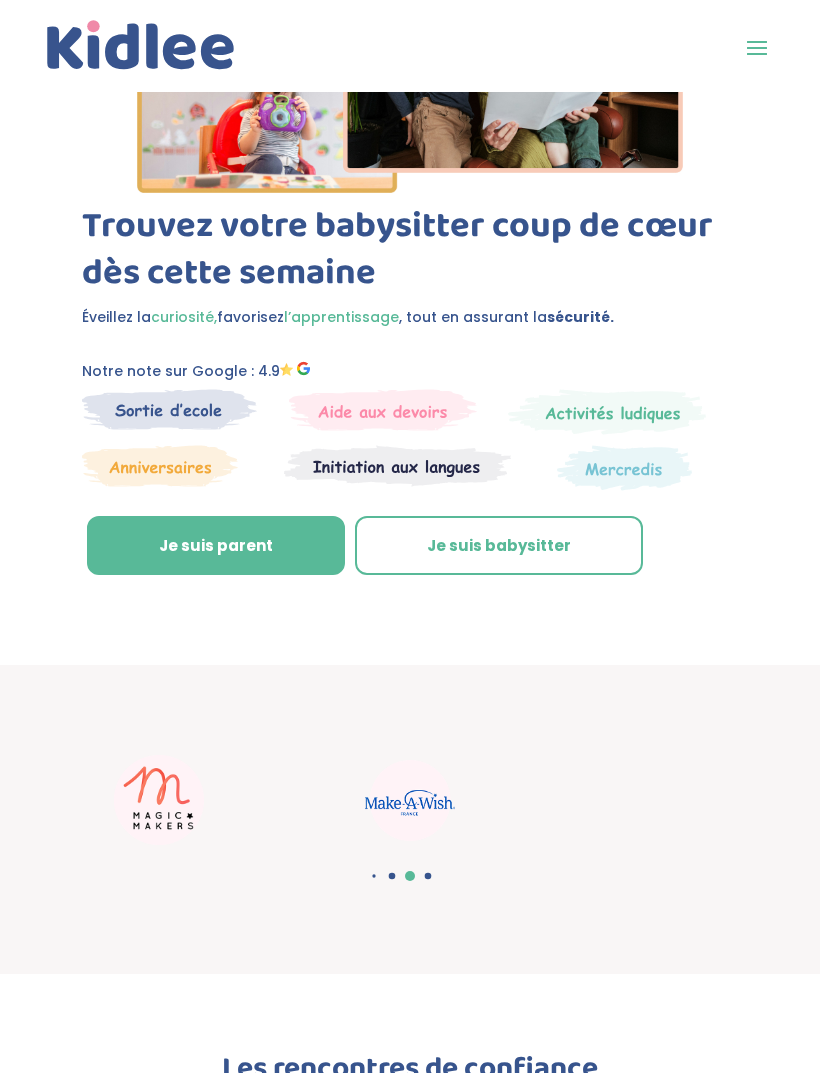 click on "Je suis babysitter" at bounding box center [499, 546] 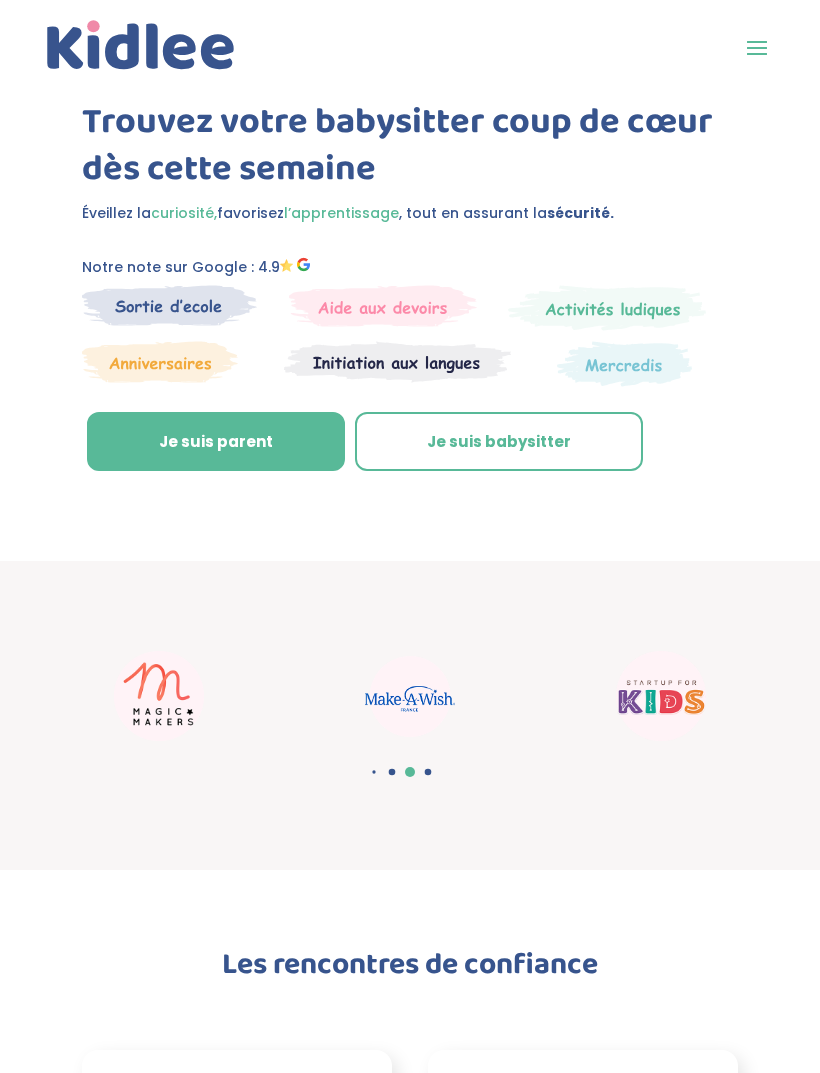 scroll, scrollTop: 584, scrollLeft: 0, axis: vertical 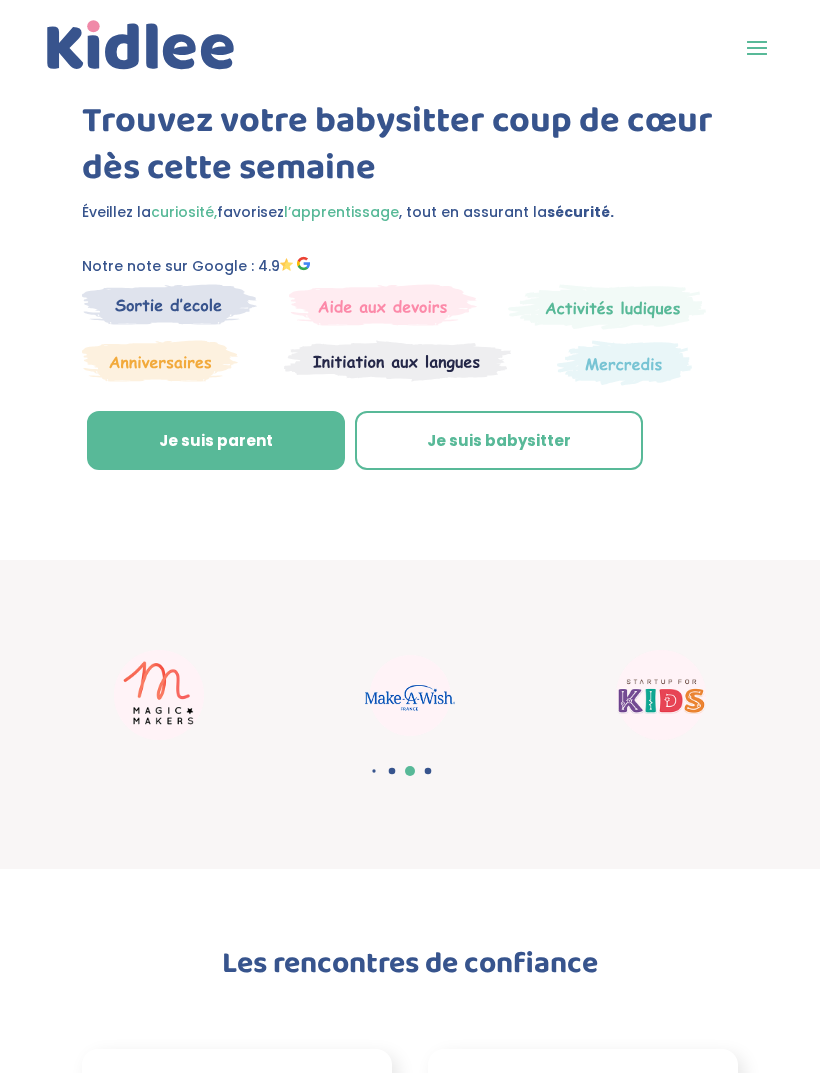 click on "Je suis babysitter" at bounding box center [499, 441] 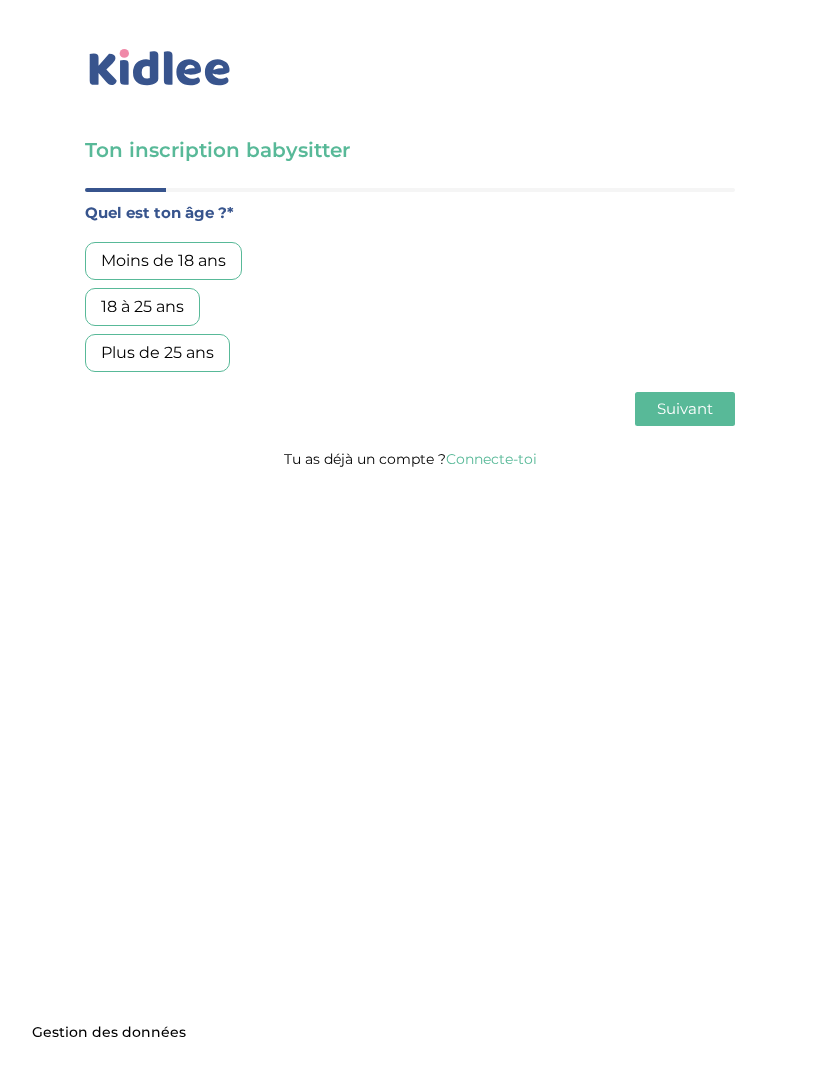 scroll, scrollTop: 0, scrollLeft: 0, axis: both 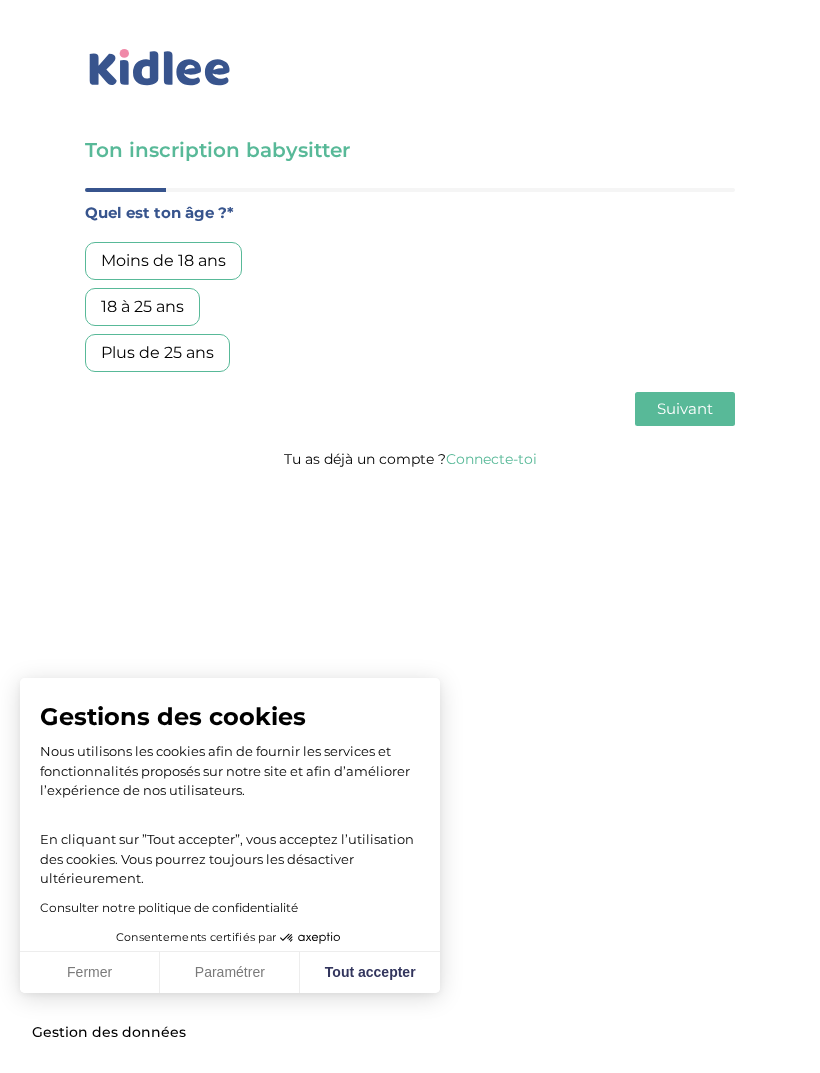 click on "Plus de 25 ans" at bounding box center [157, 353] 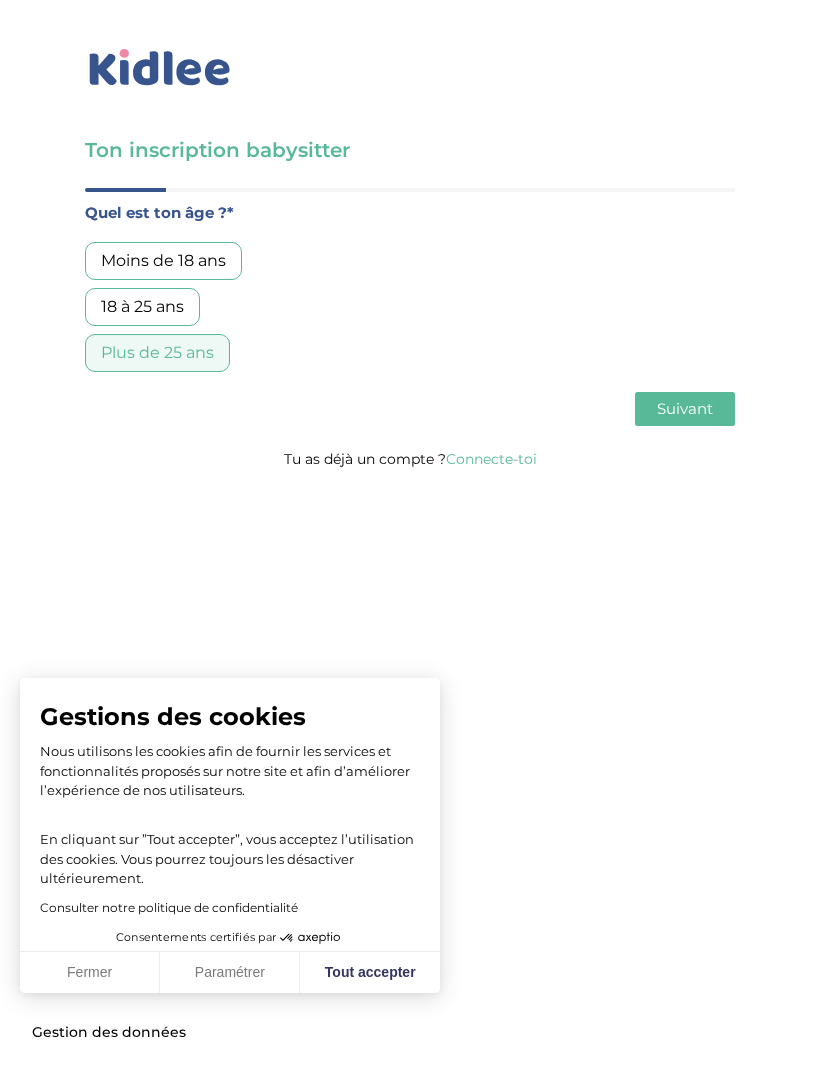 click on "Tout accepter" at bounding box center [370, 973] 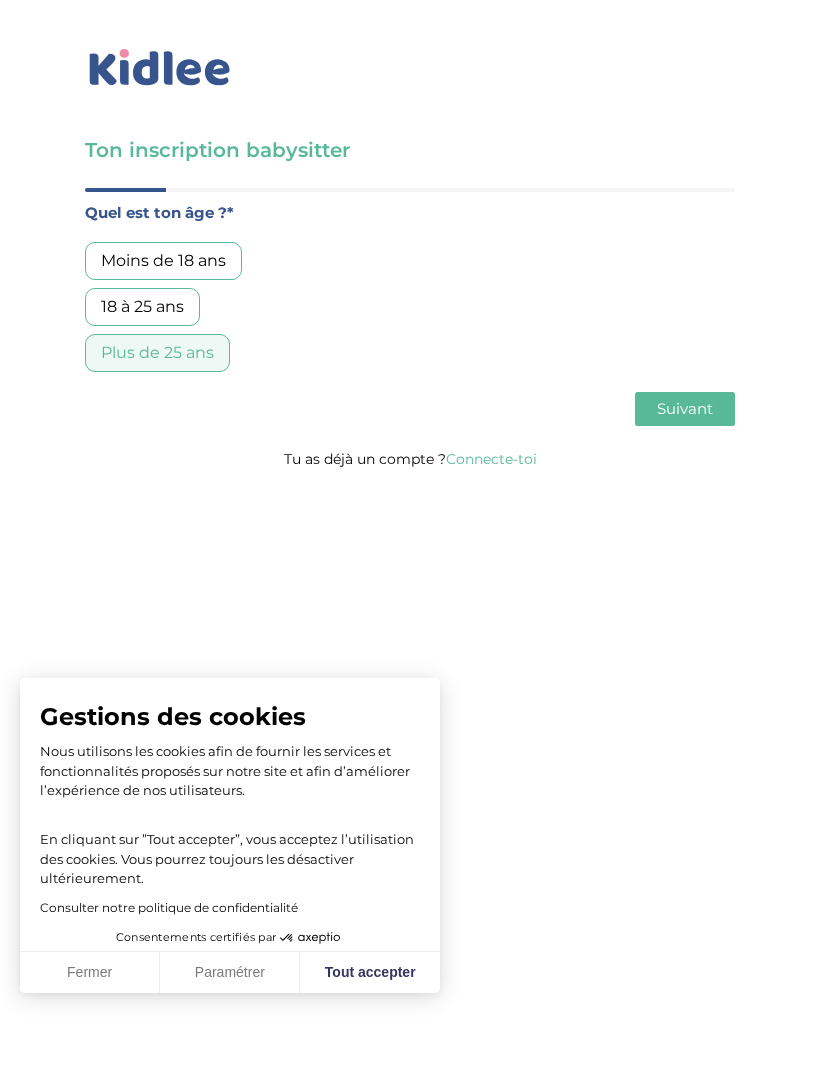 checkbox on "true" 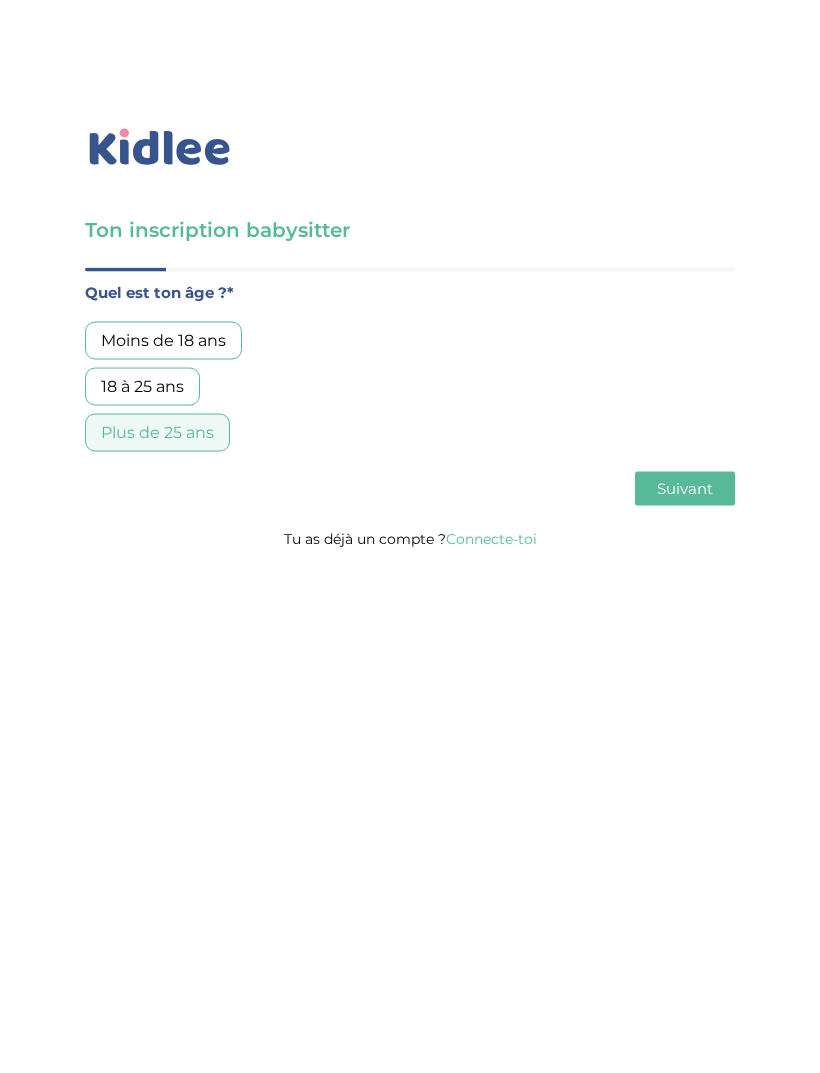 scroll, scrollTop: 0, scrollLeft: 0, axis: both 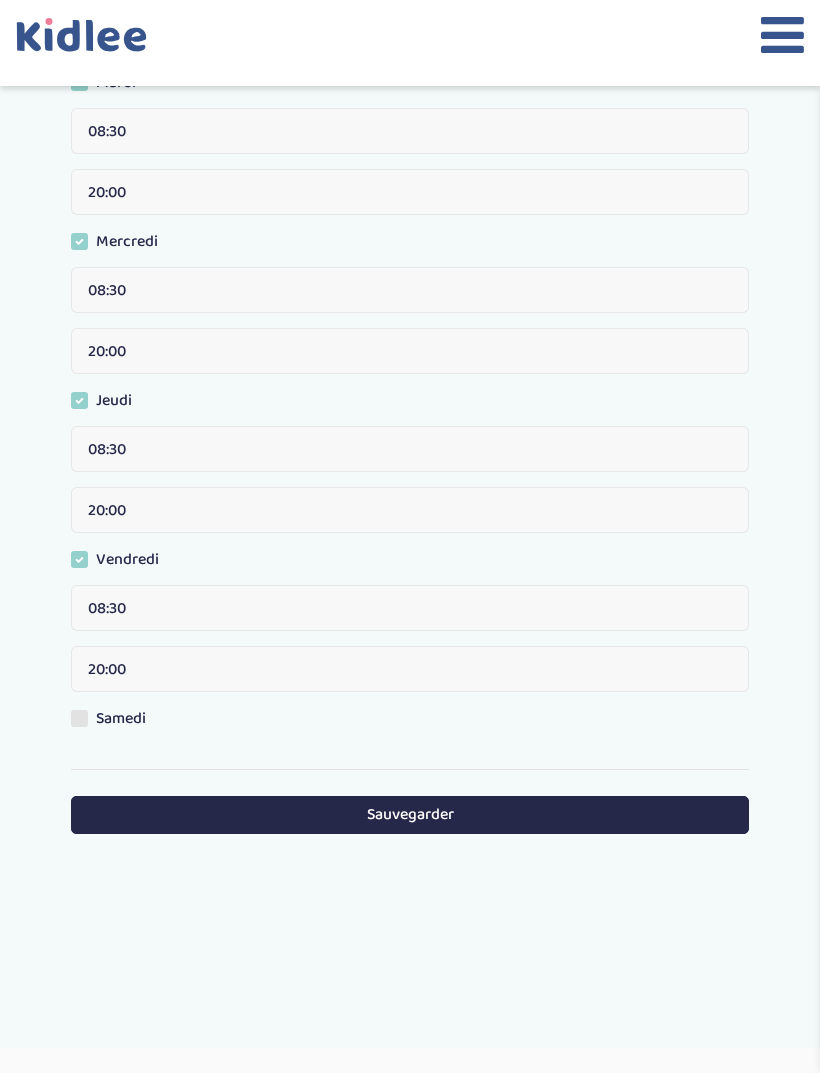 click on "Disponibilités
Date de début :
Créneaux disponibles :
Dimanche
Lundi
[TIME]   [TIME]
Mardi
[TIME]   [TIME]
Mercredi
[TIME]   [TIME]
Jeudi
[TIME]   [TIME]
Vendredi
[TIME]   [TIME]
Samedi
Sauvegarder" at bounding box center [410, 266] 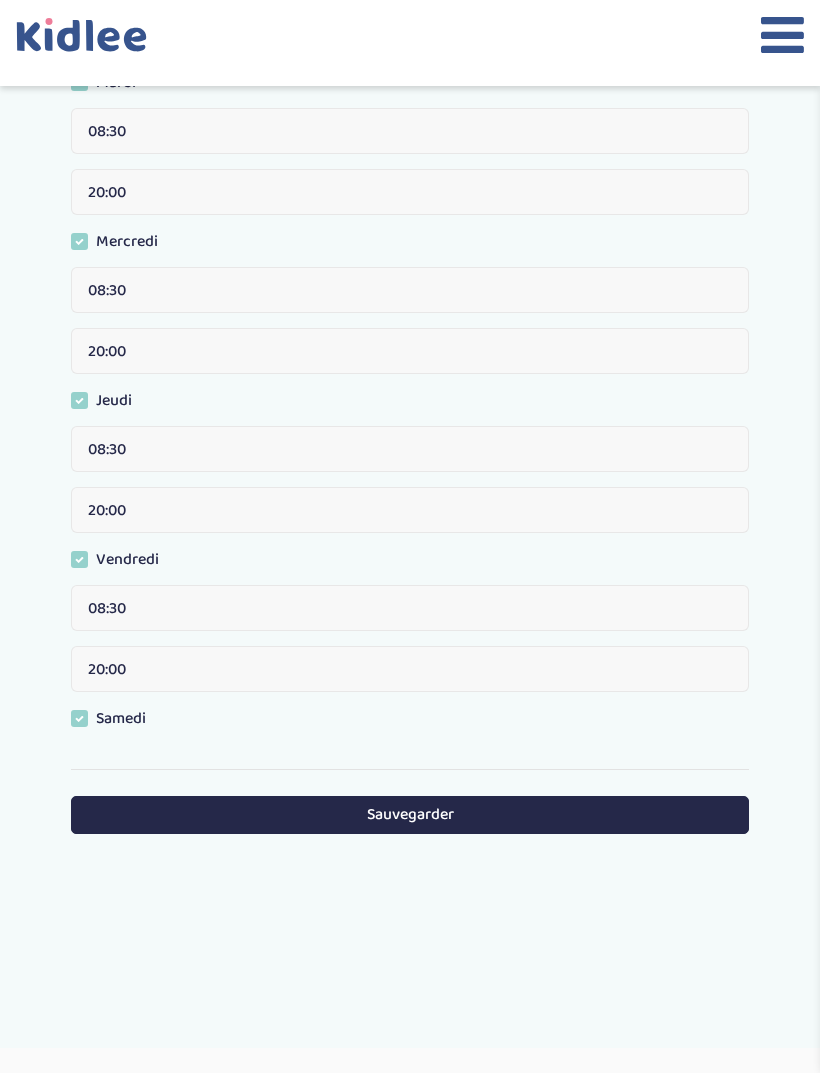 click on "Sauvegarder" at bounding box center (410, 814) 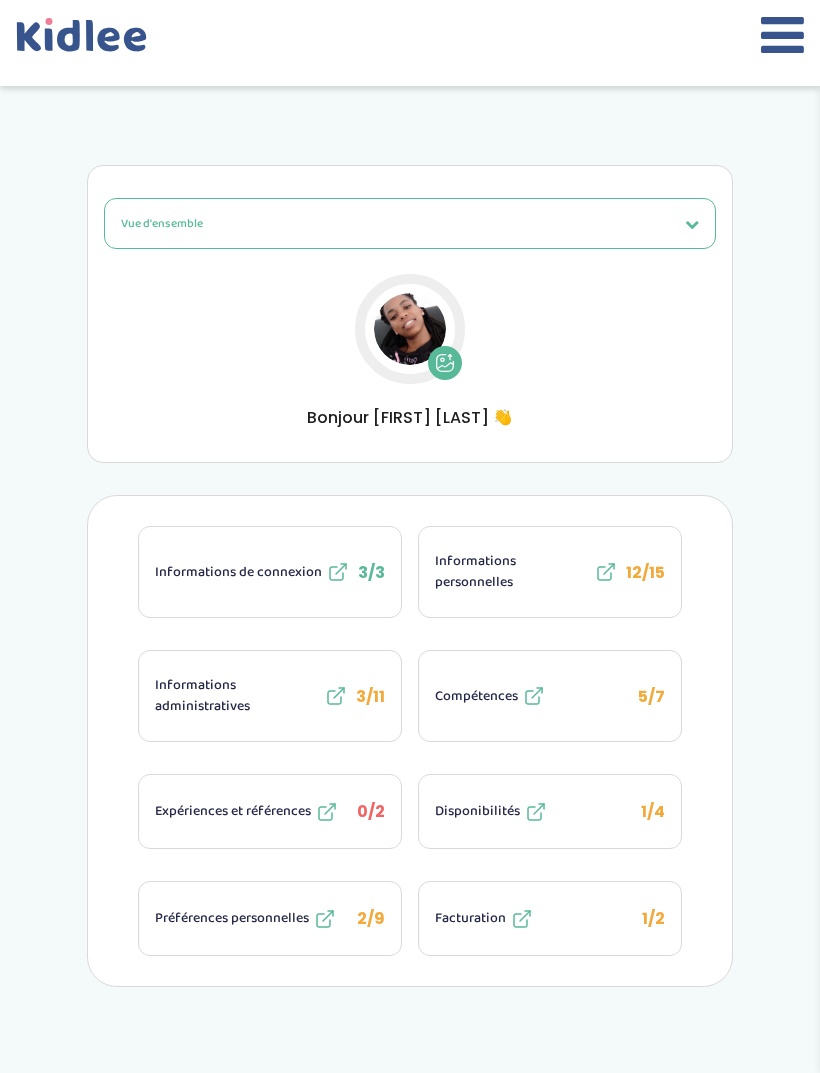 scroll, scrollTop: 0, scrollLeft: 0, axis: both 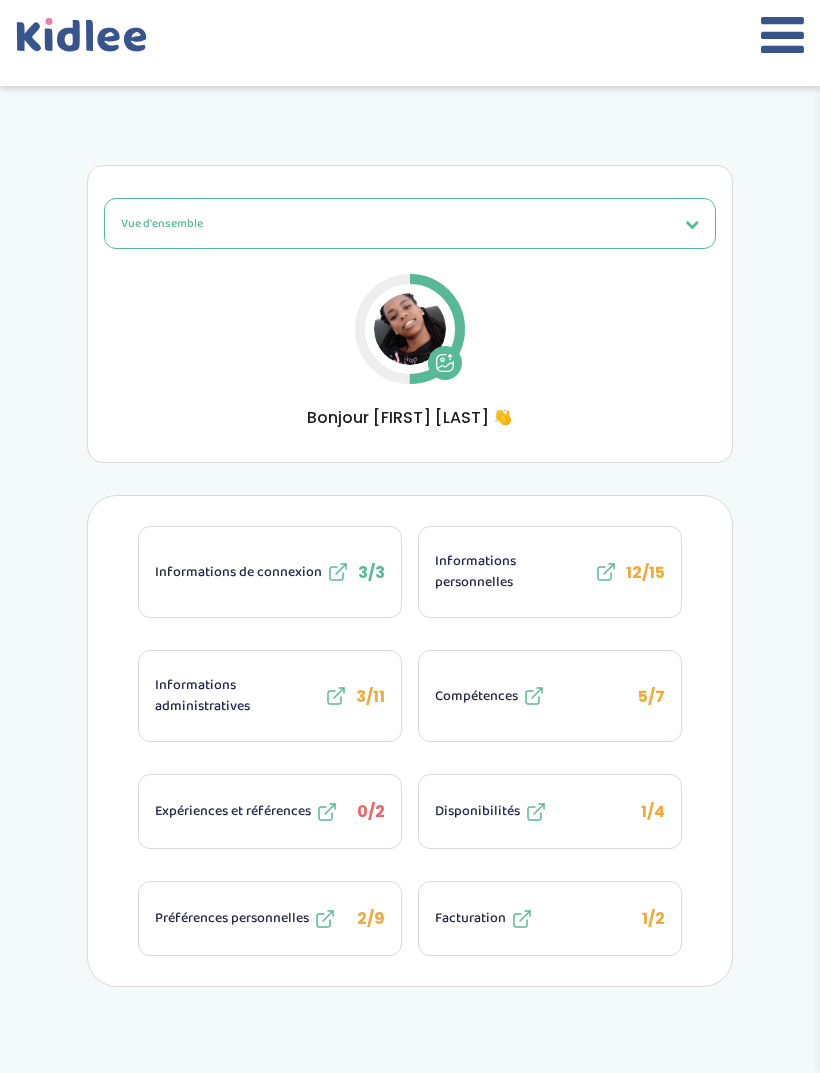 click at bounding box center (782, 35) 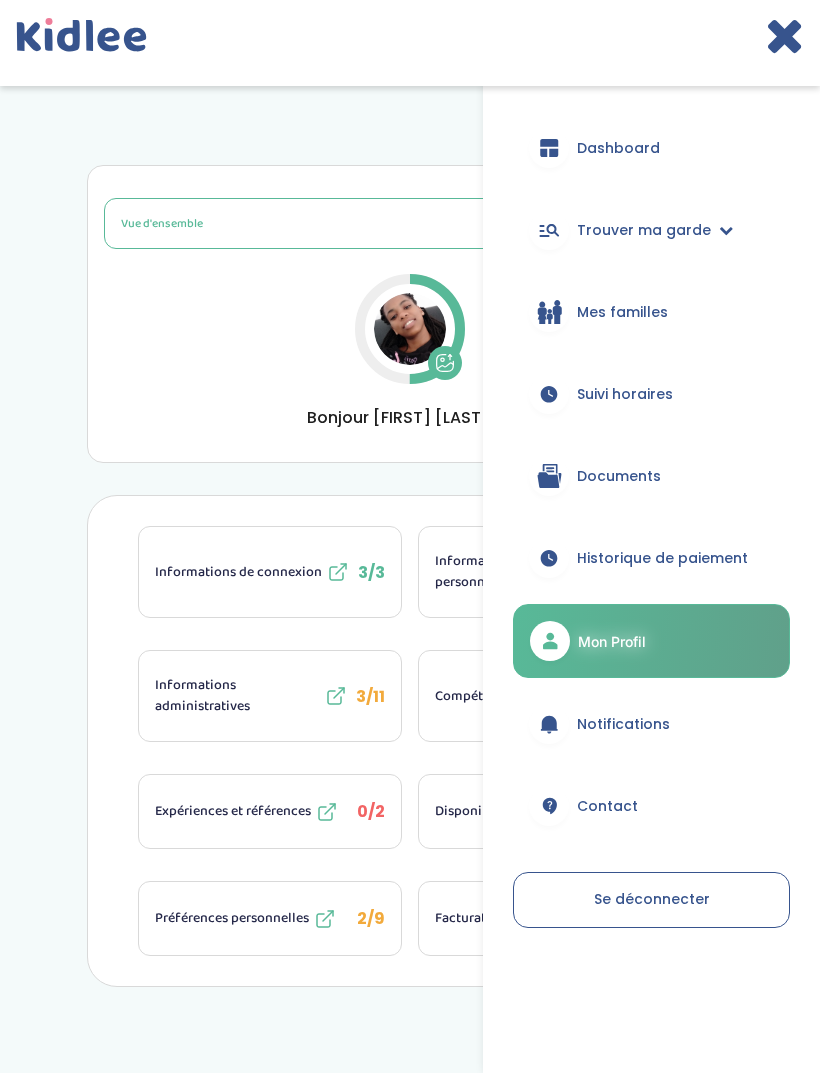 click on "Trouver ma garde" at bounding box center (644, 230) 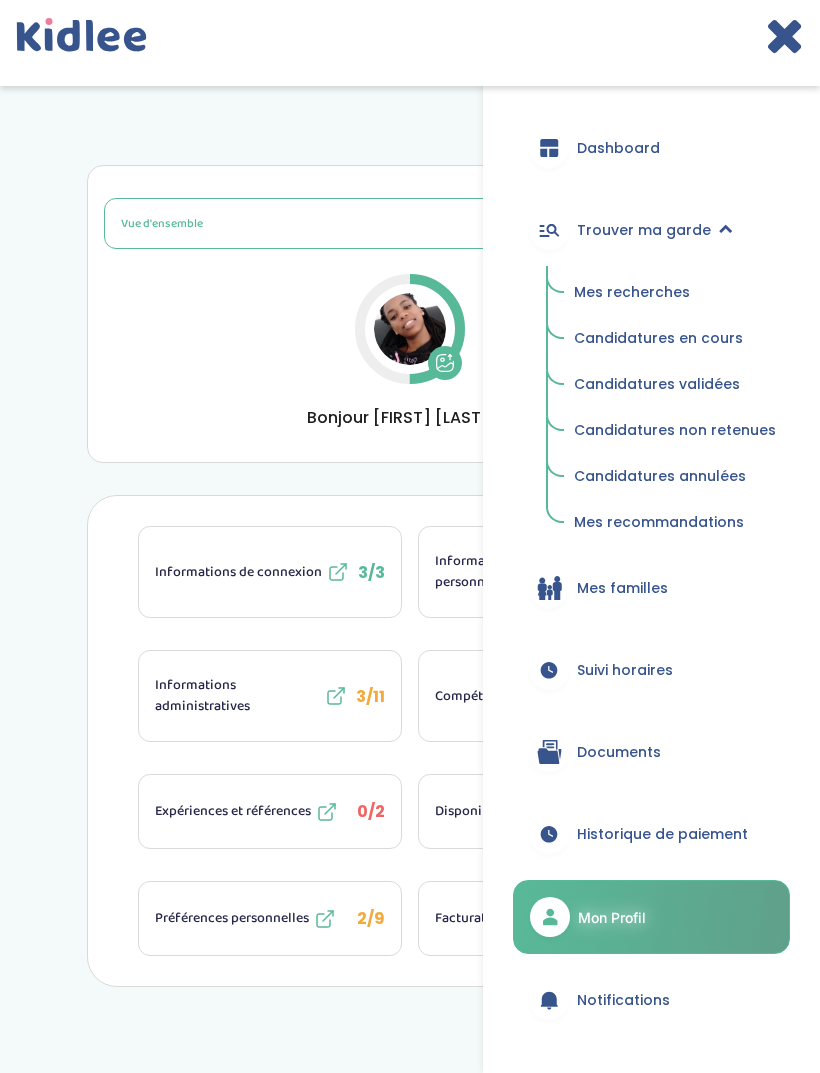 click on "Mes recherches" at bounding box center [632, 292] 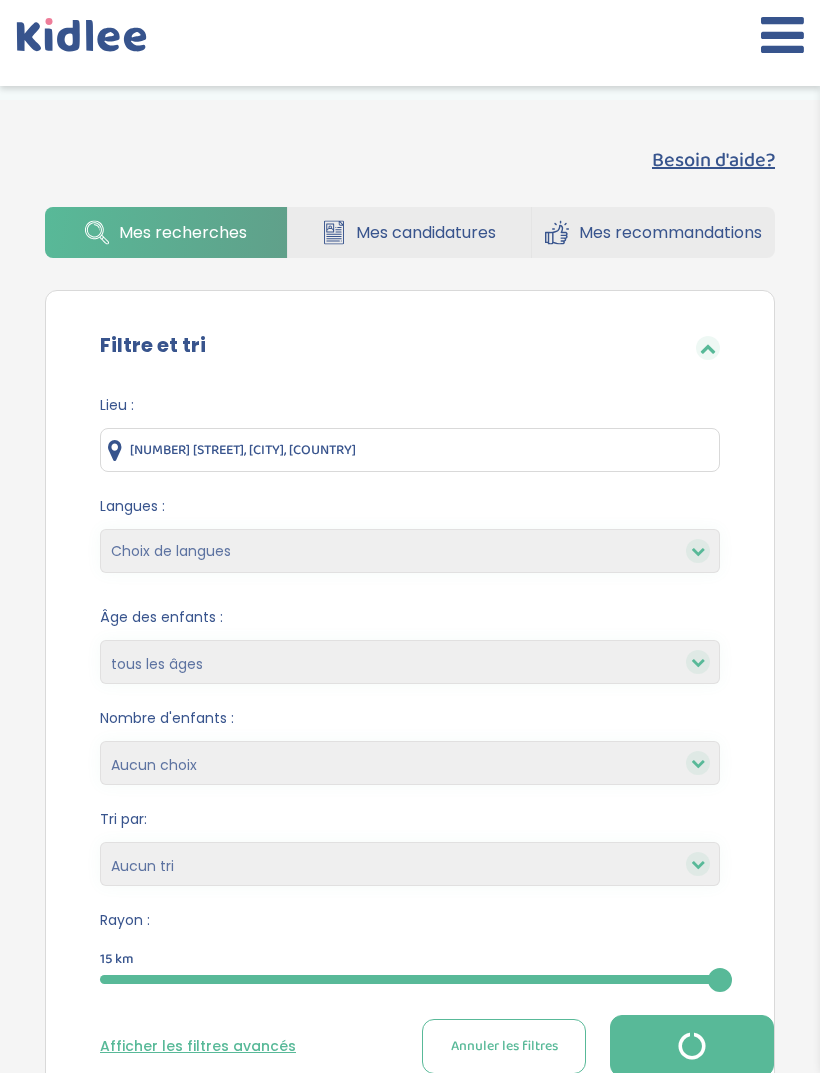 scroll, scrollTop: 0, scrollLeft: 0, axis: both 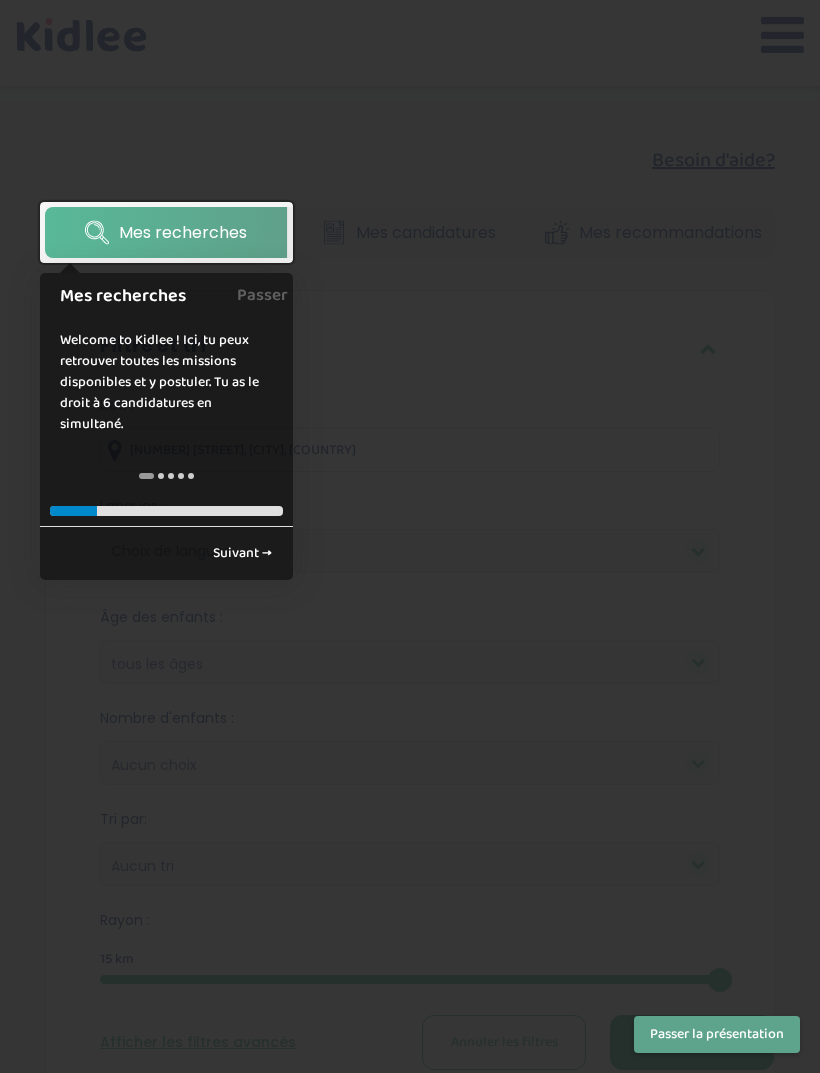click on "Suivant →" at bounding box center (242, 553) 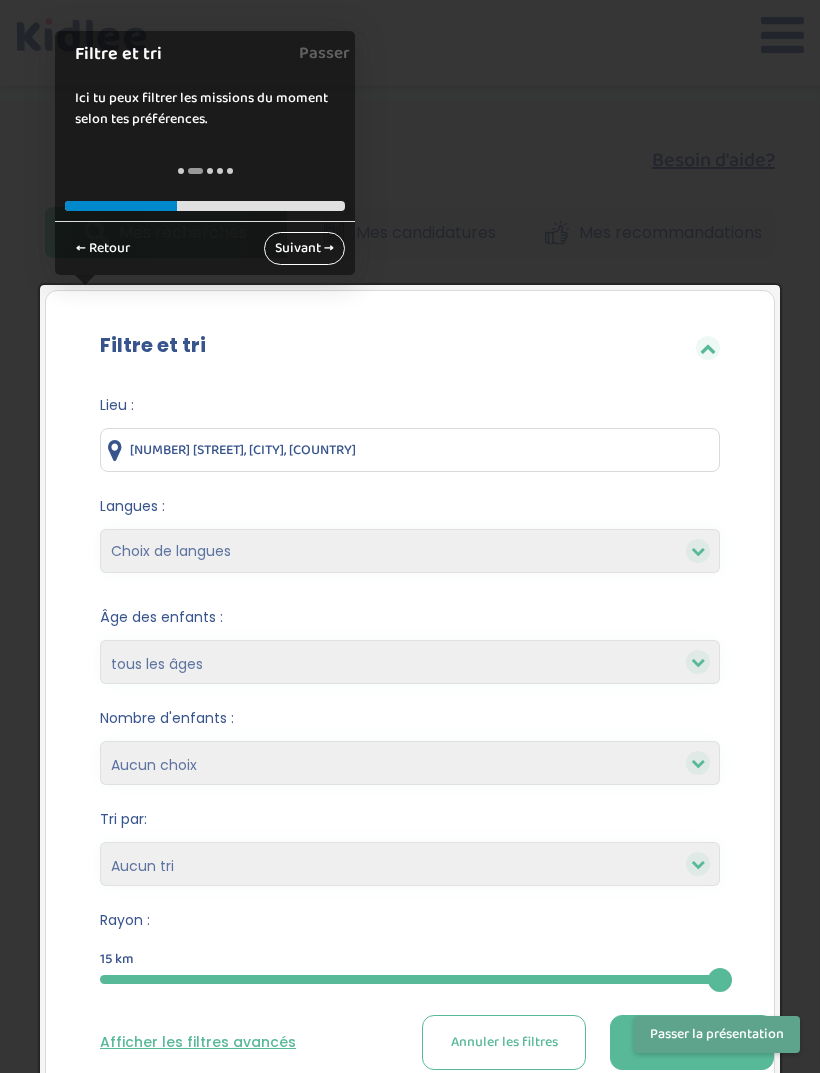 scroll, scrollTop: 201, scrollLeft: 0, axis: vertical 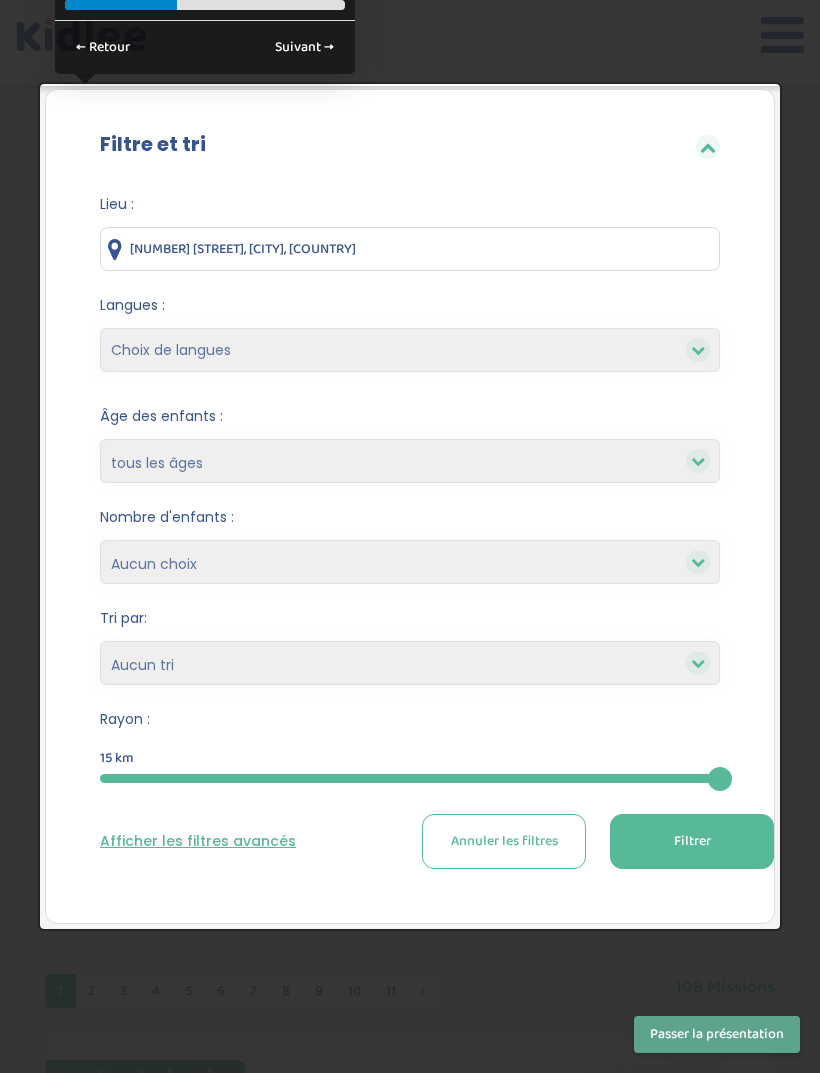 click on "Filtrer" at bounding box center [692, 841] 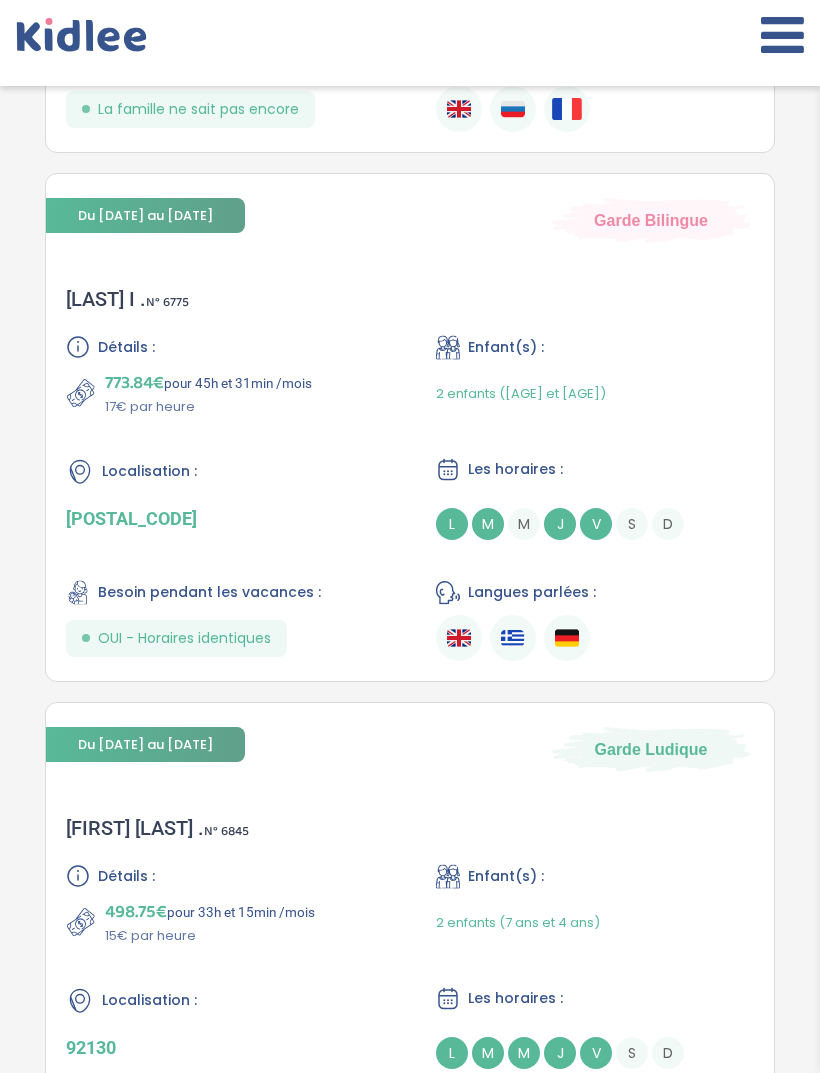 scroll, scrollTop: 2224, scrollLeft: 0, axis: vertical 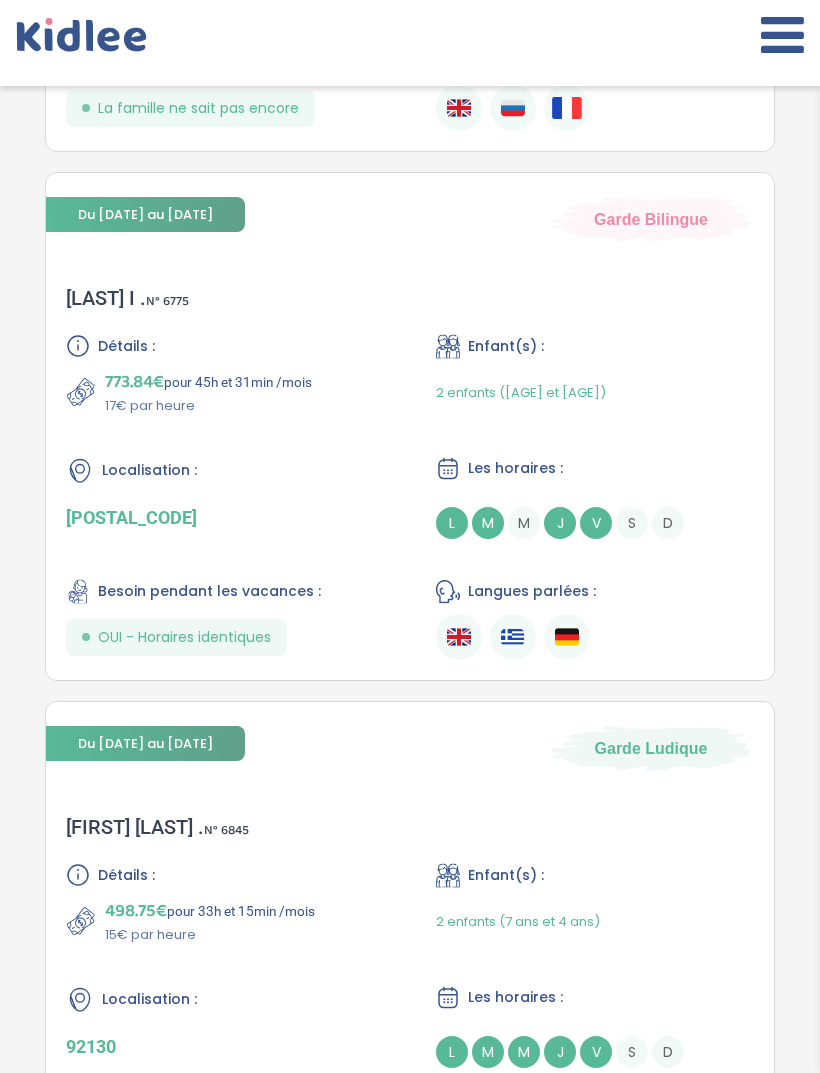 click on "LETSCHERT I .
N° 6775           Détails :               773.84€  pour
45h et 31min /mois
17€ par heure       Enfant(s) :
2 enfants  (5 ans et 4 ans)
Localisation :   75016                       Les horaires :   L M M J V S D                 Besoin pendant les vacances :      OUI - Horaires identiques             Langues parlées :" at bounding box center [410, 473] 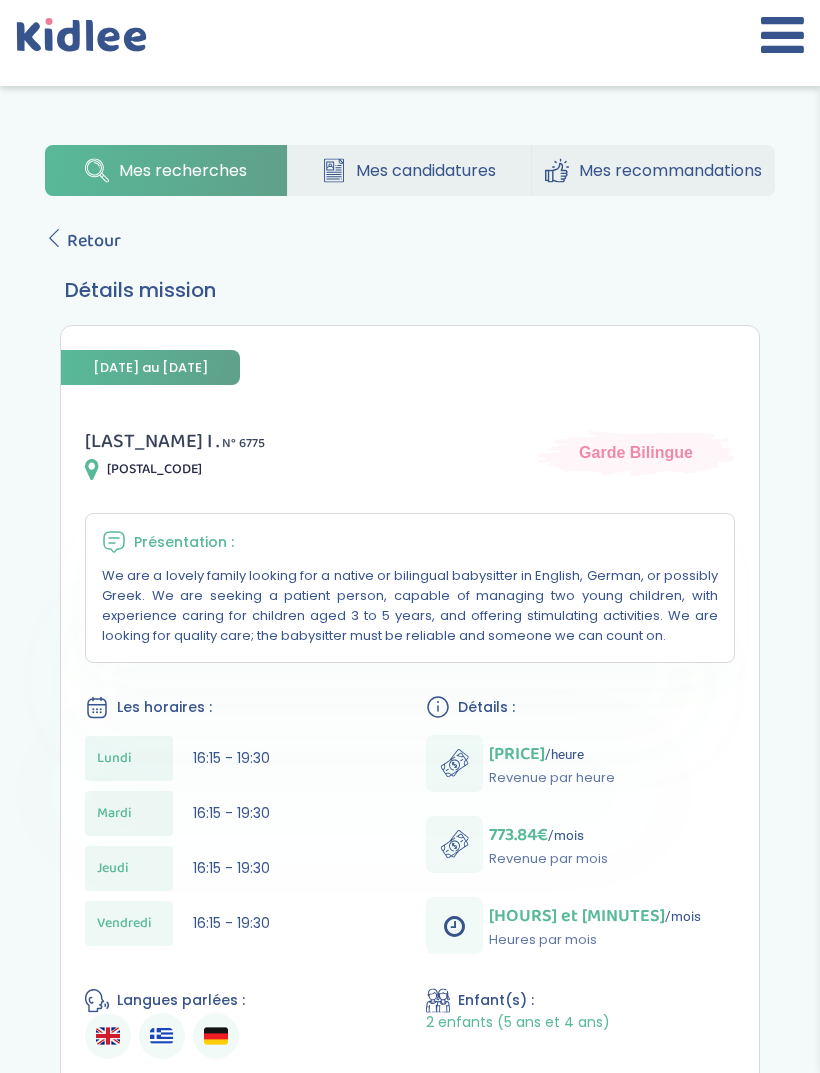 scroll, scrollTop: 0, scrollLeft: 0, axis: both 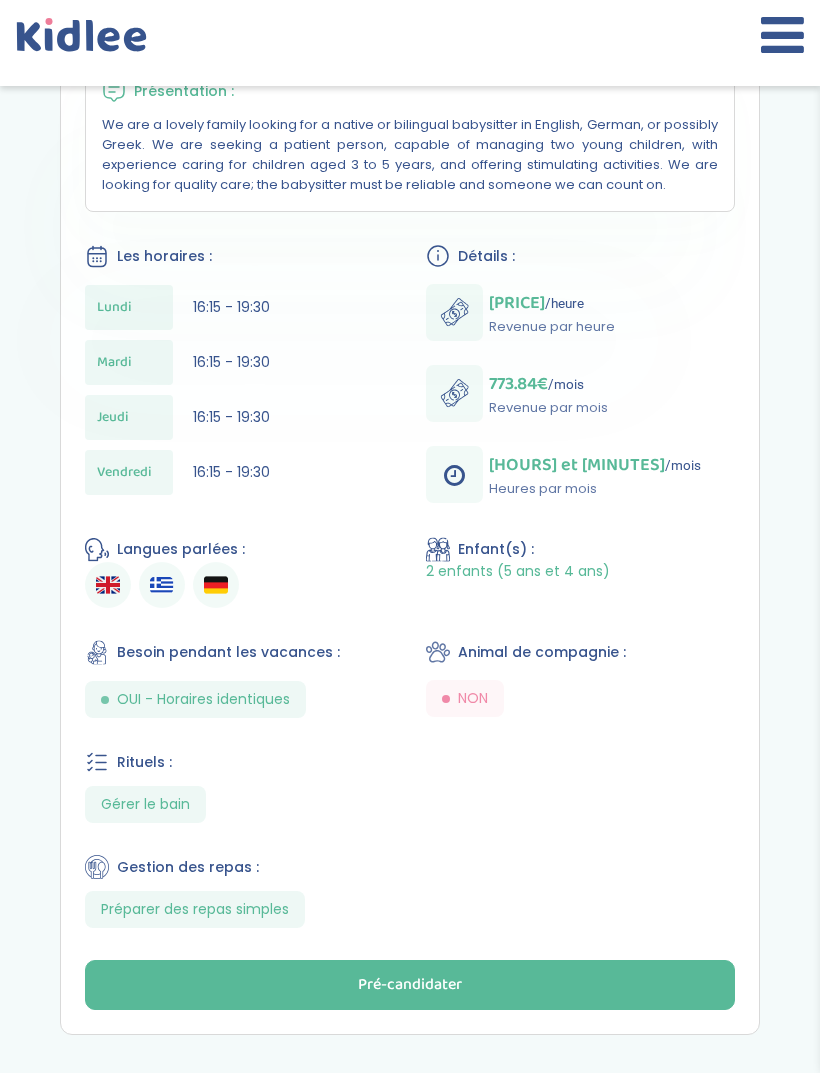 click on "Pré-candidater" at bounding box center (410, 985) 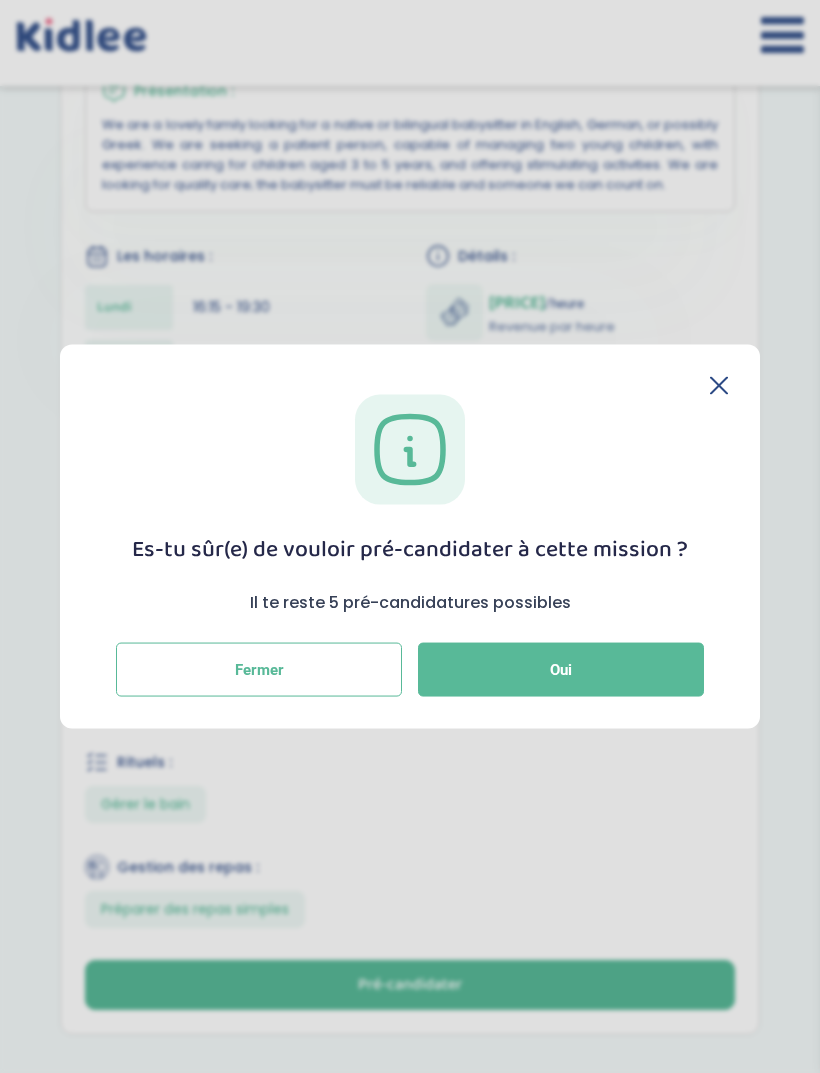 click on "Oui" at bounding box center [561, 670] 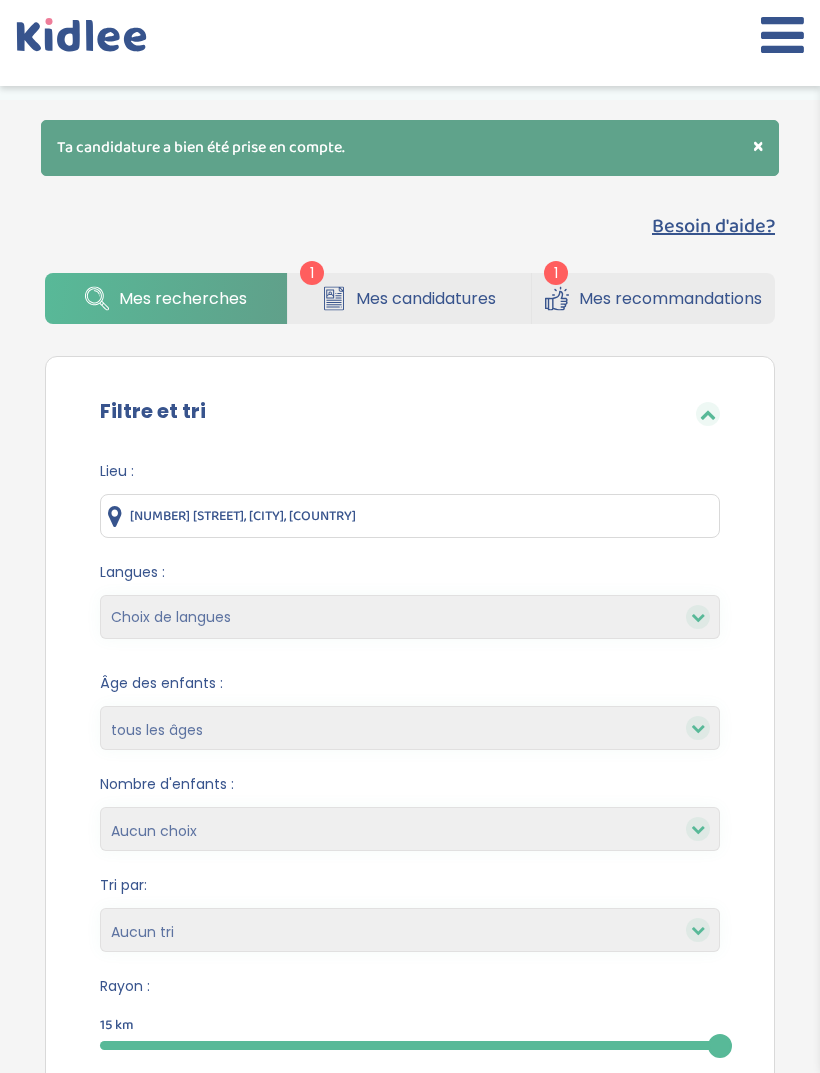 scroll, scrollTop: 0, scrollLeft: 0, axis: both 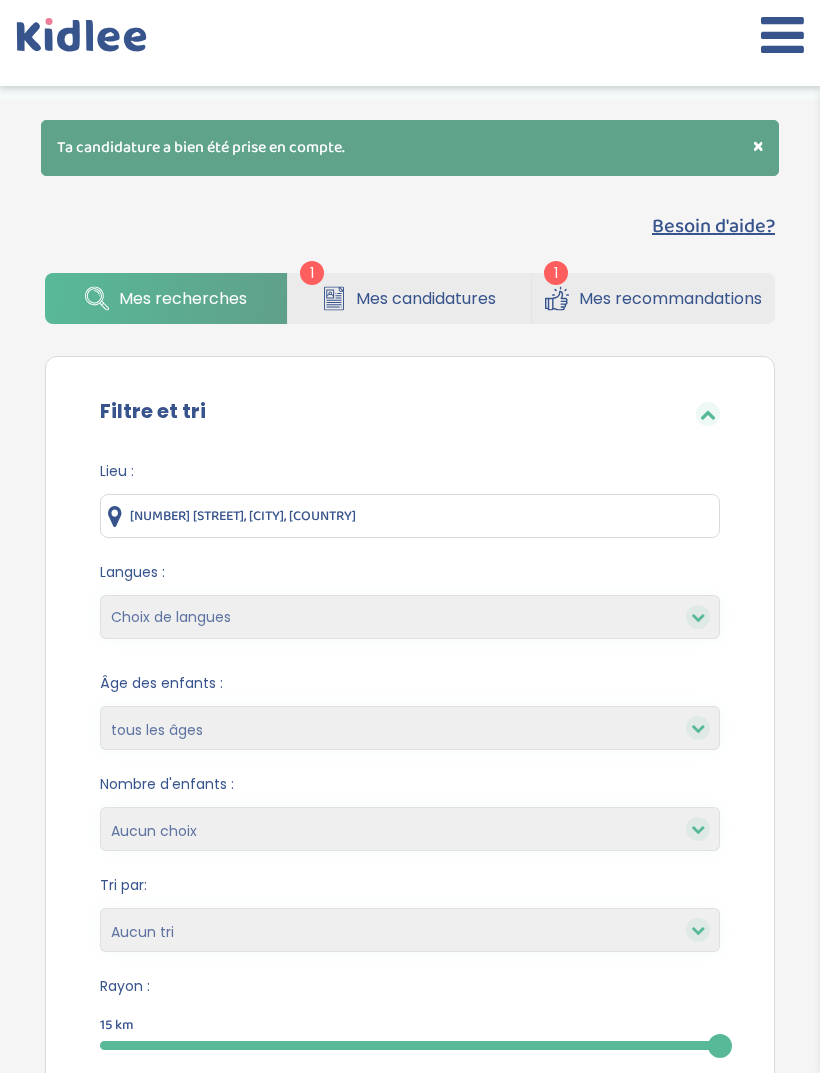 click on "Mes recommandations" at bounding box center [670, 298] 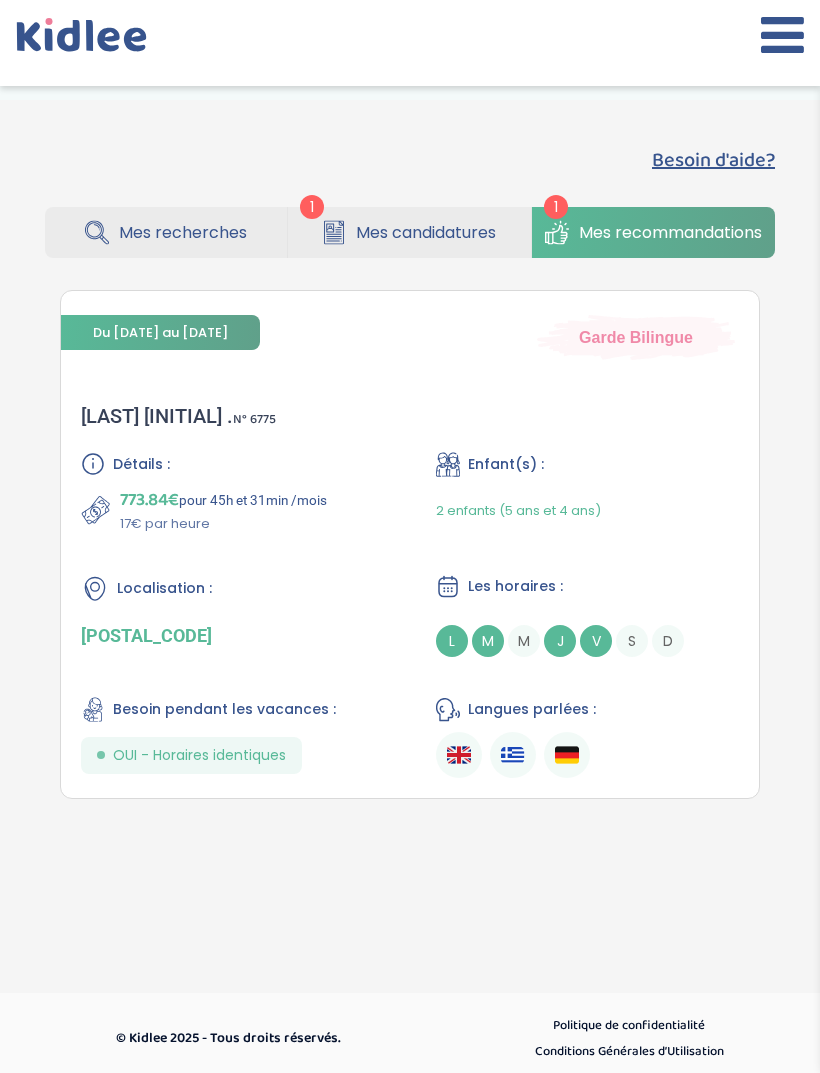 scroll, scrollTop: 0, scrollLeft: 0, axis: both 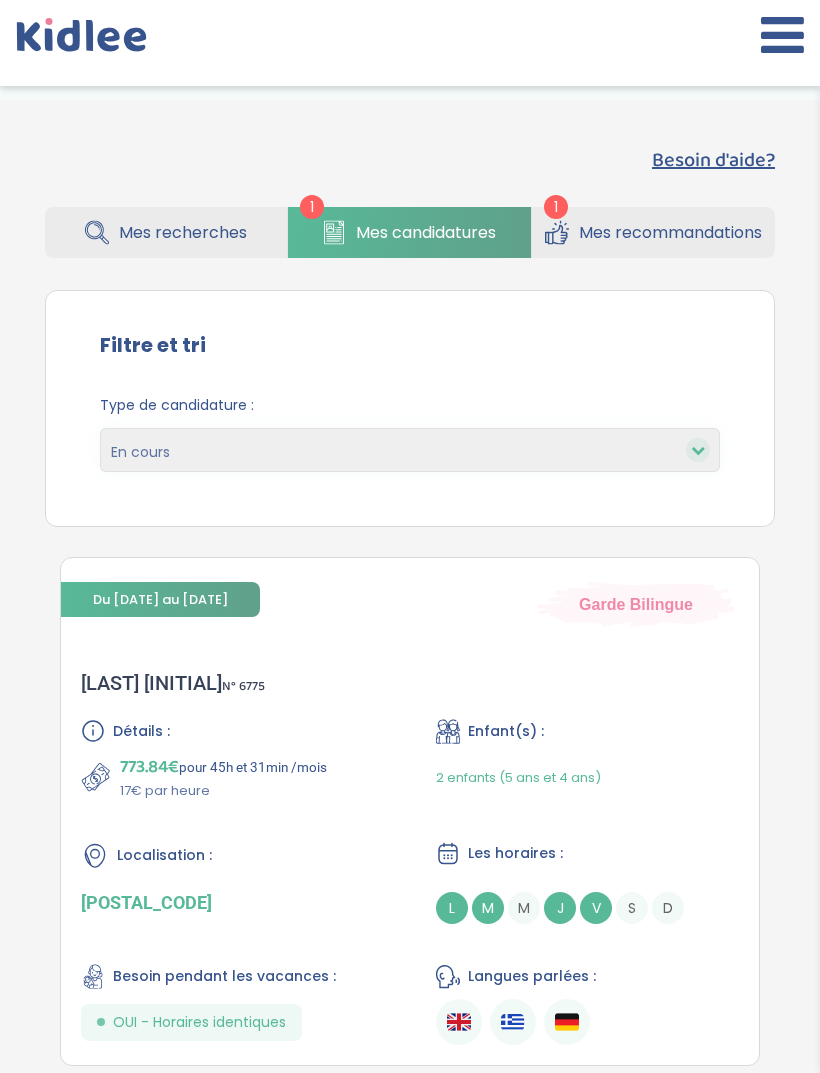 click on "Mes recherches" at bounding box center (183, 232) 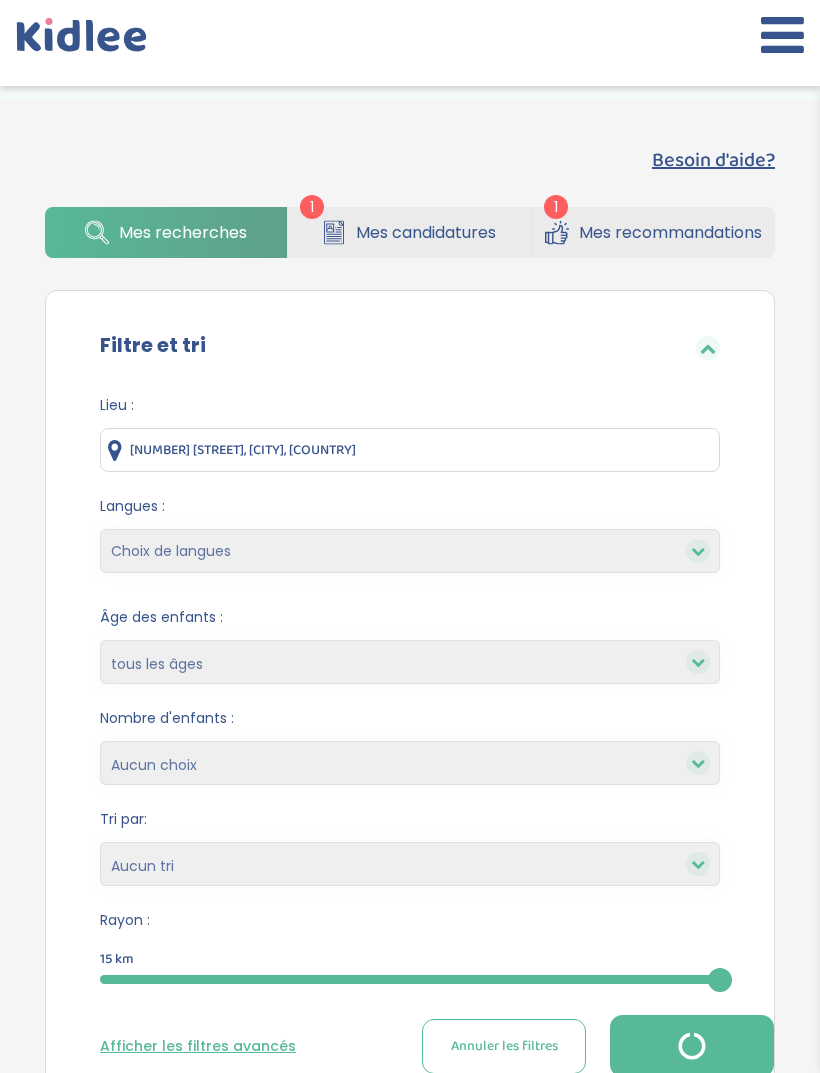 scroll, scrollTop: 0, scrollLeft: 0, axis: both 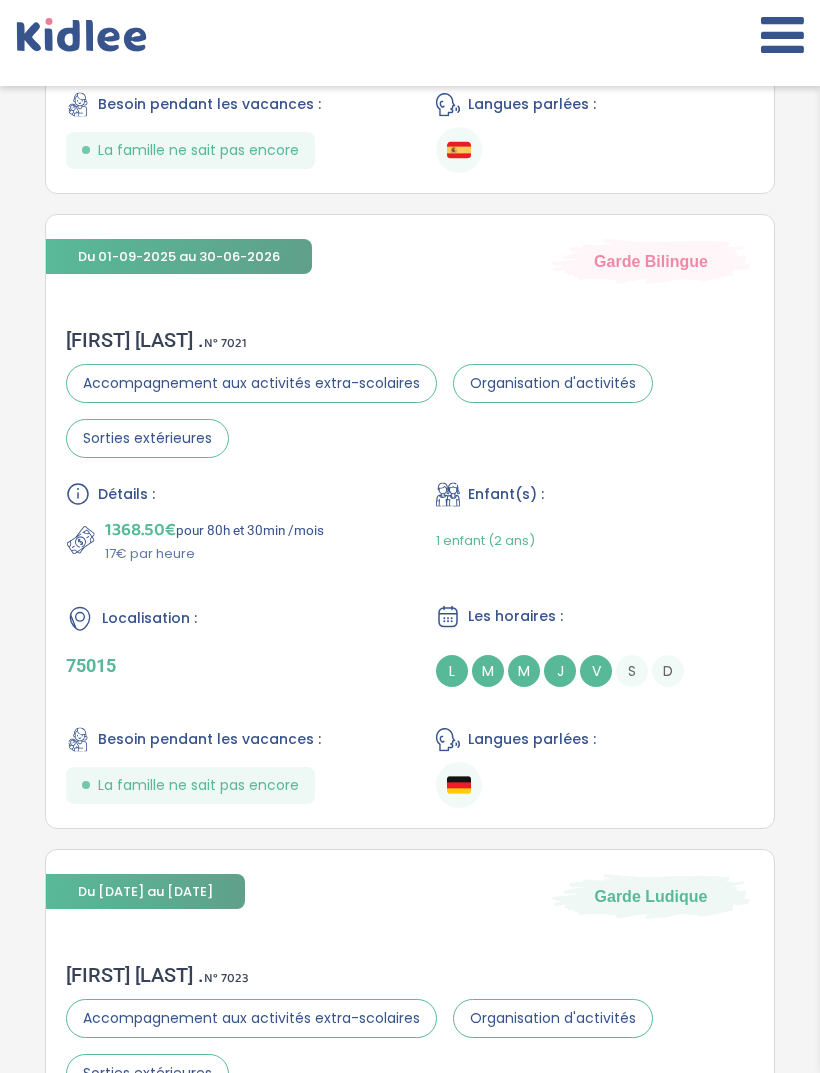 click on "Du 01-09-2025 au 30-06-2026" at bounding box center [179, 256] 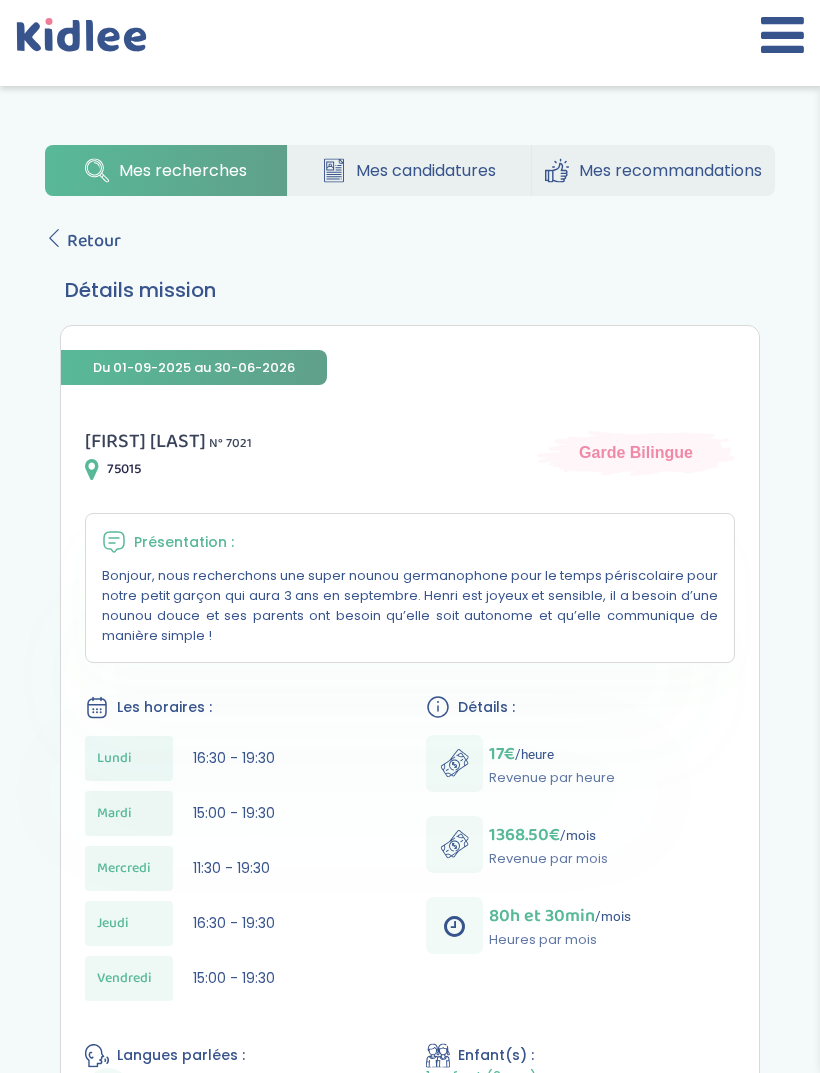 scroll, scrollTop: 0, scrollLeft: 0, axis: both 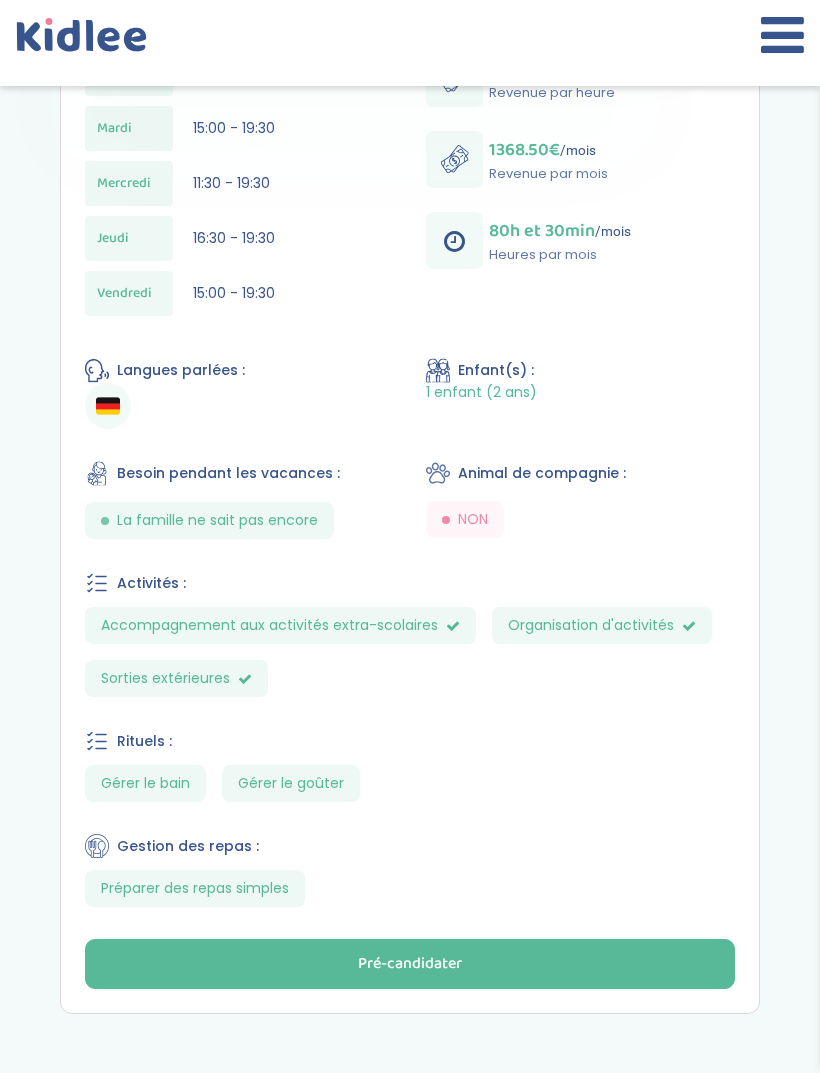 click on "Pré-candidater" at bounding box center (410, 964) 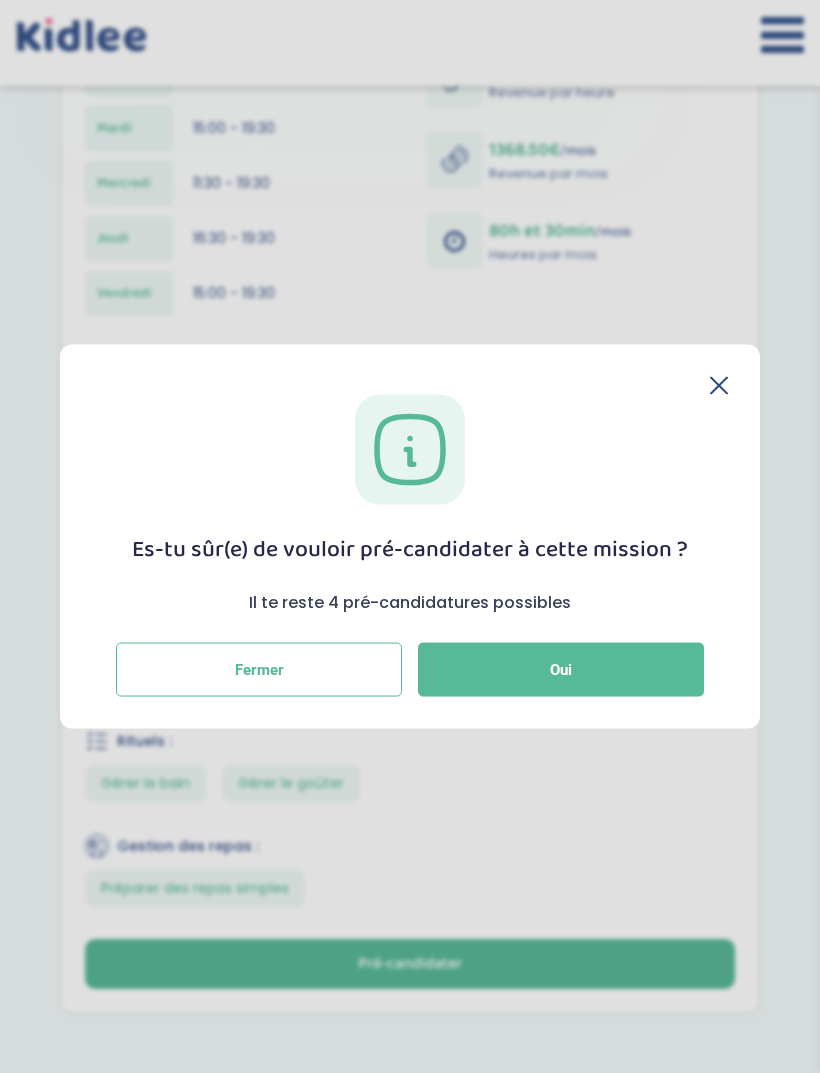 click on "Oui" at bounding box center (561, 670) 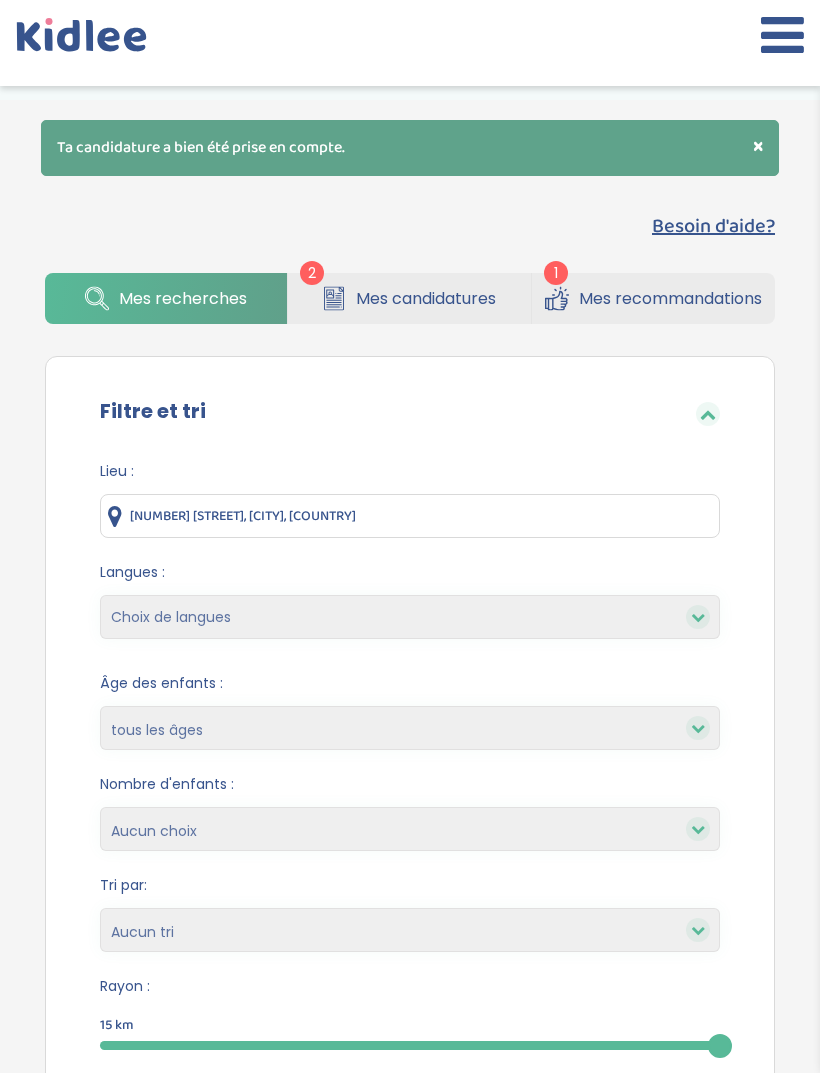 scroll, scrollTop: 0, scrollLeft: 0, axis: both 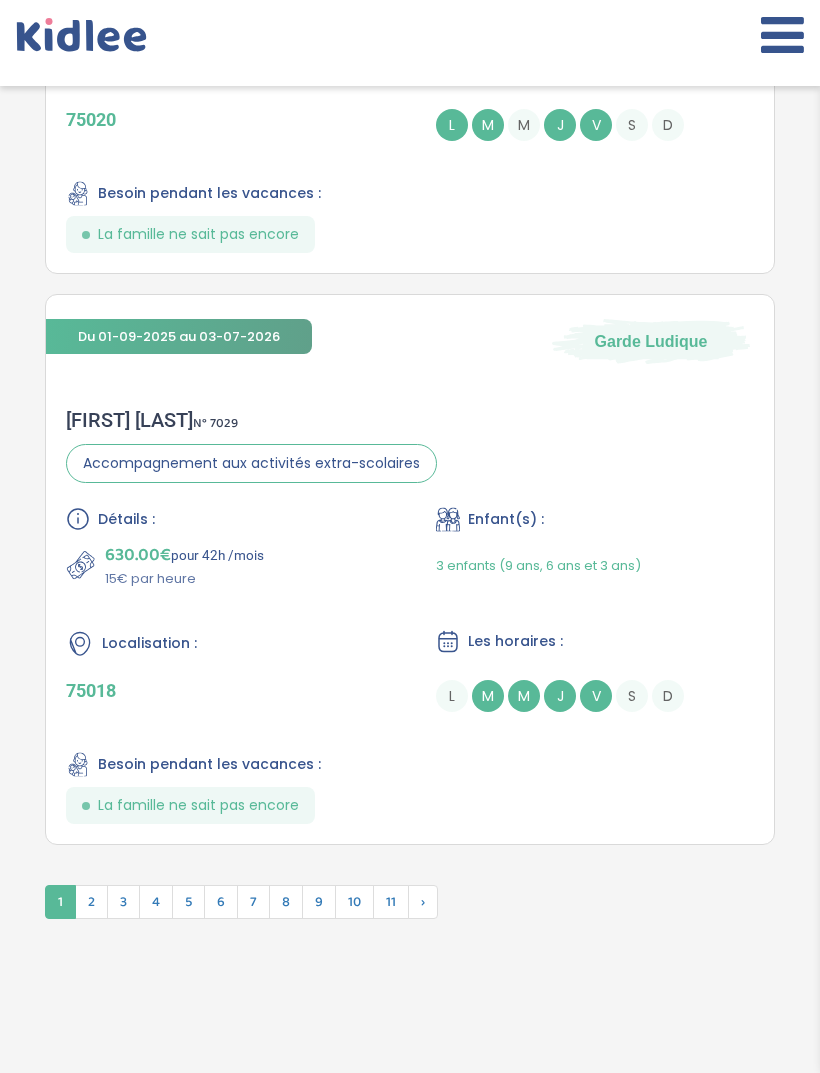 click on "2" at bounding box center [91, 902] 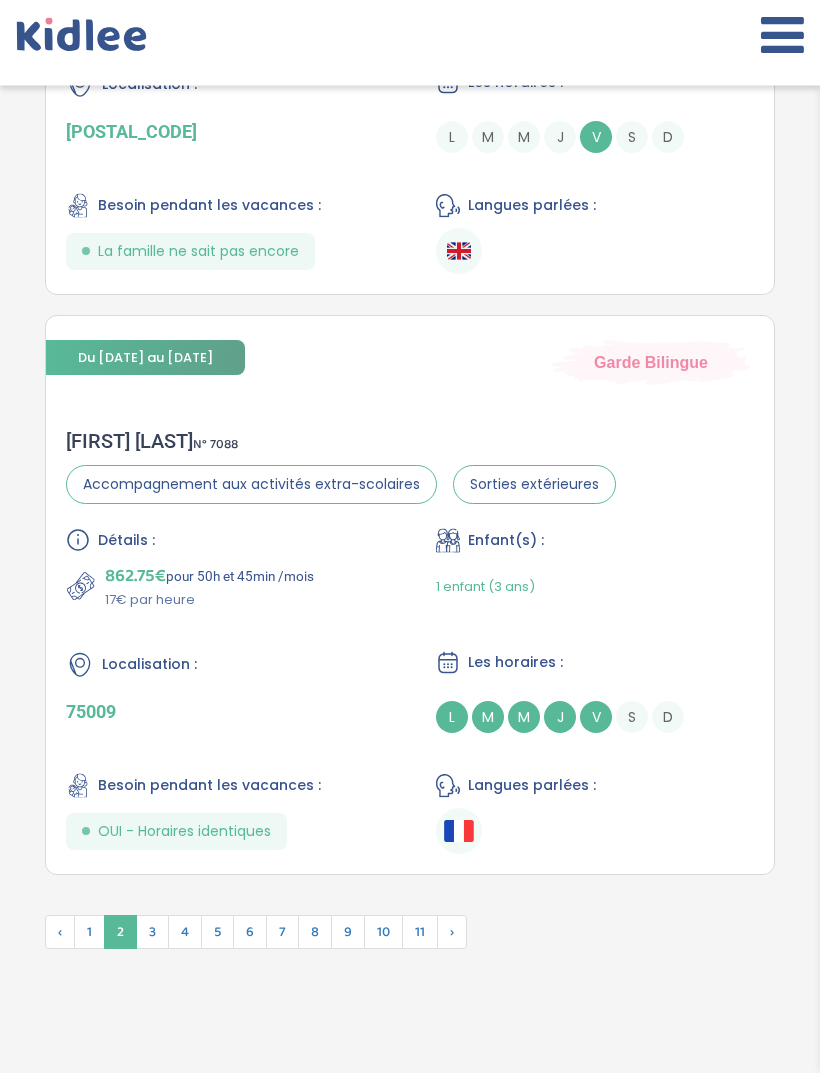 scroll, scrollTop: 6013, scrollLeft: 0, axis: vertical 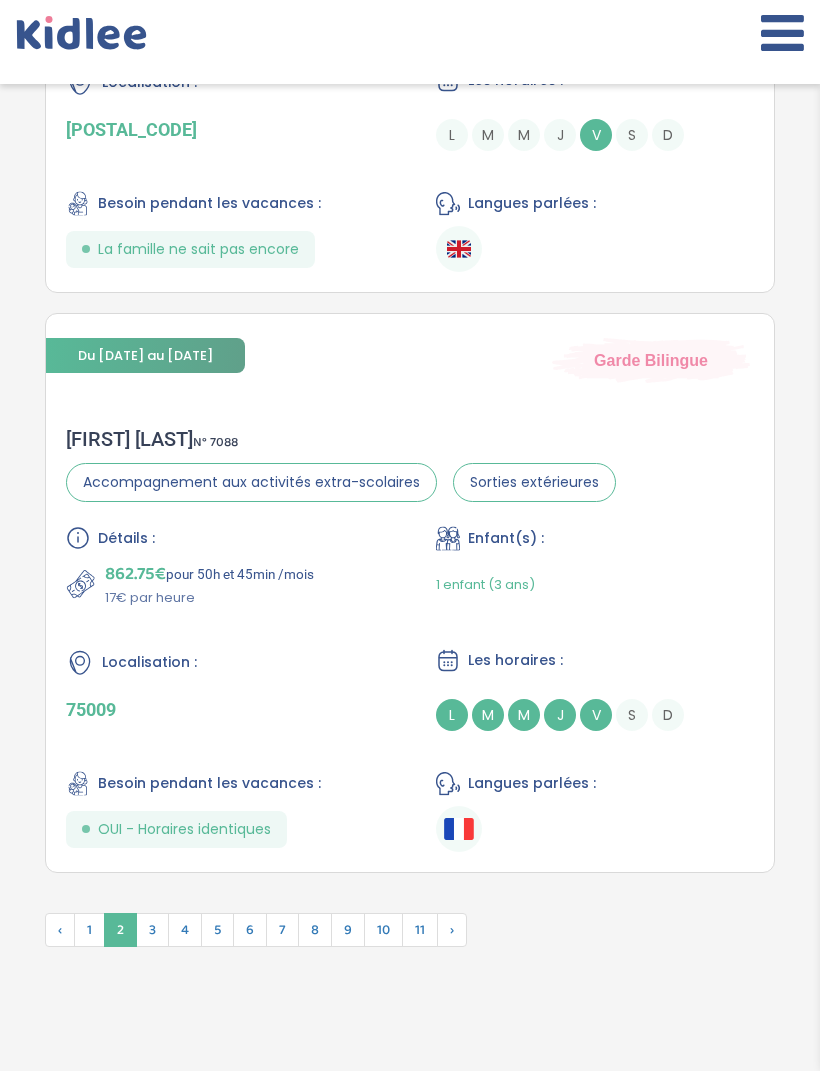 click on "Du [DATE] au [DATE]" at bounding box center (145, 357) 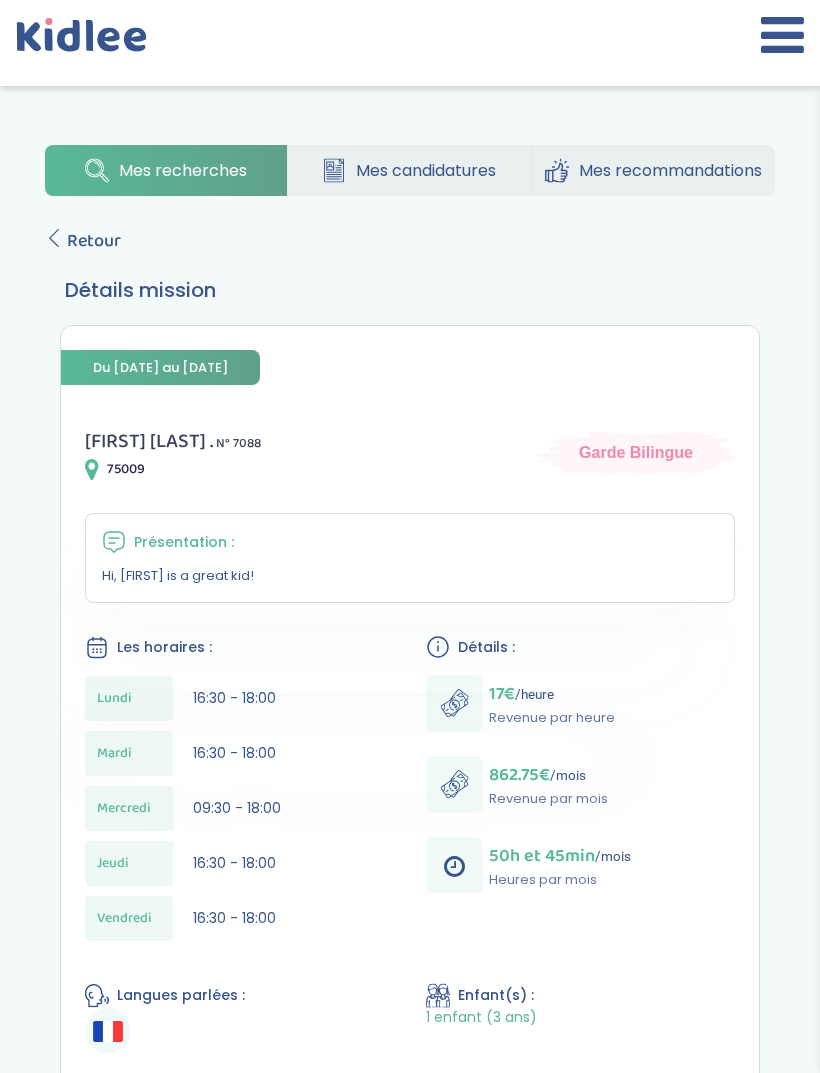 scroll, scrollTop: 0, scrollLeft: 0, axis: both 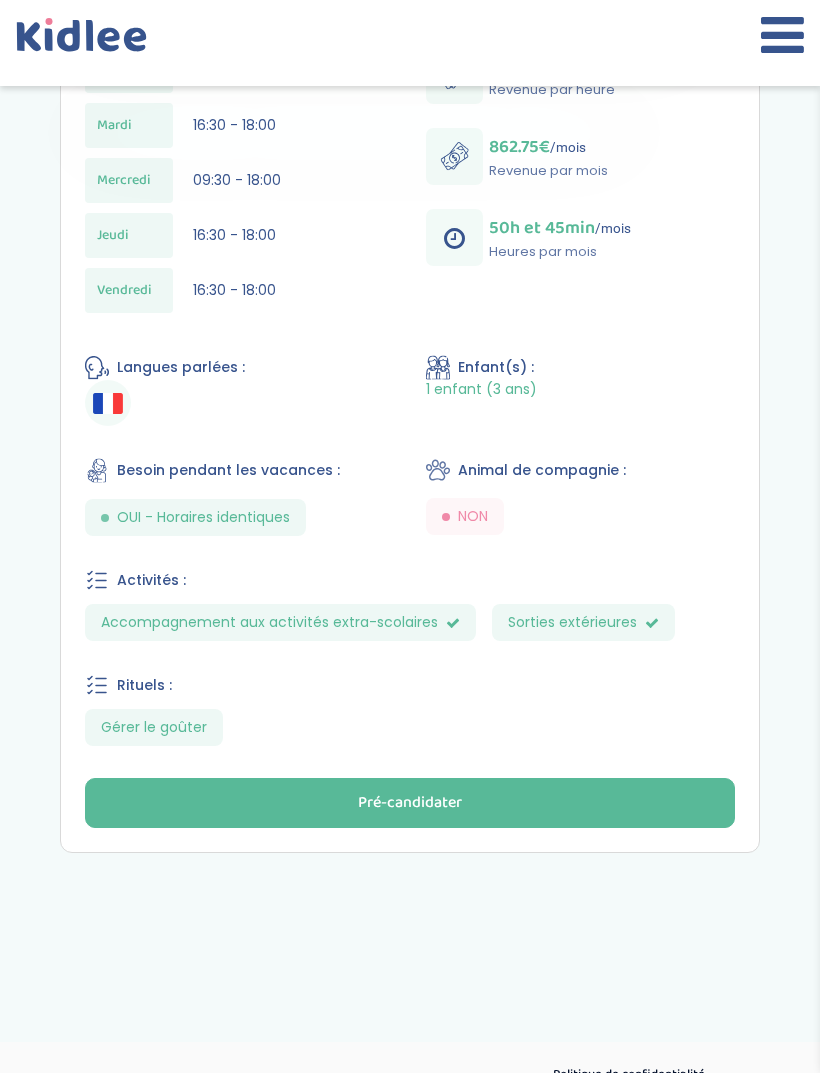 click on "Pré-candidater" at bounding box center (410, 803) 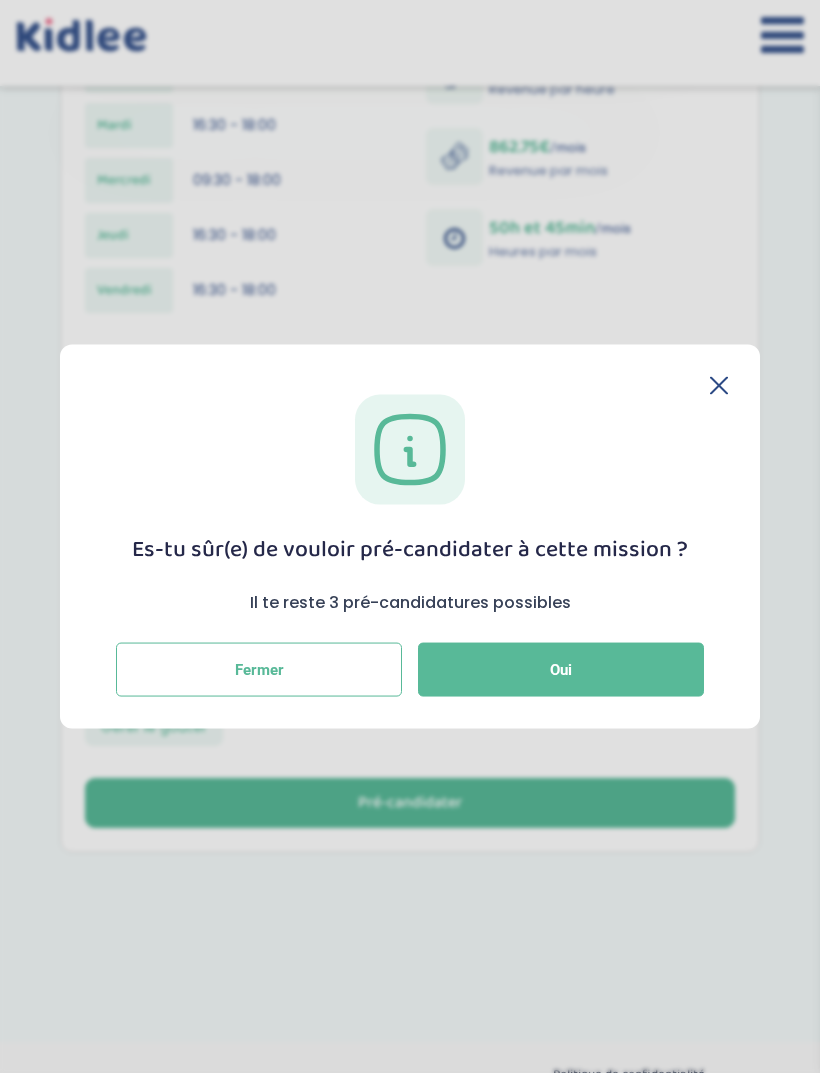 click on "Oui" at bounding box center (561, 670) 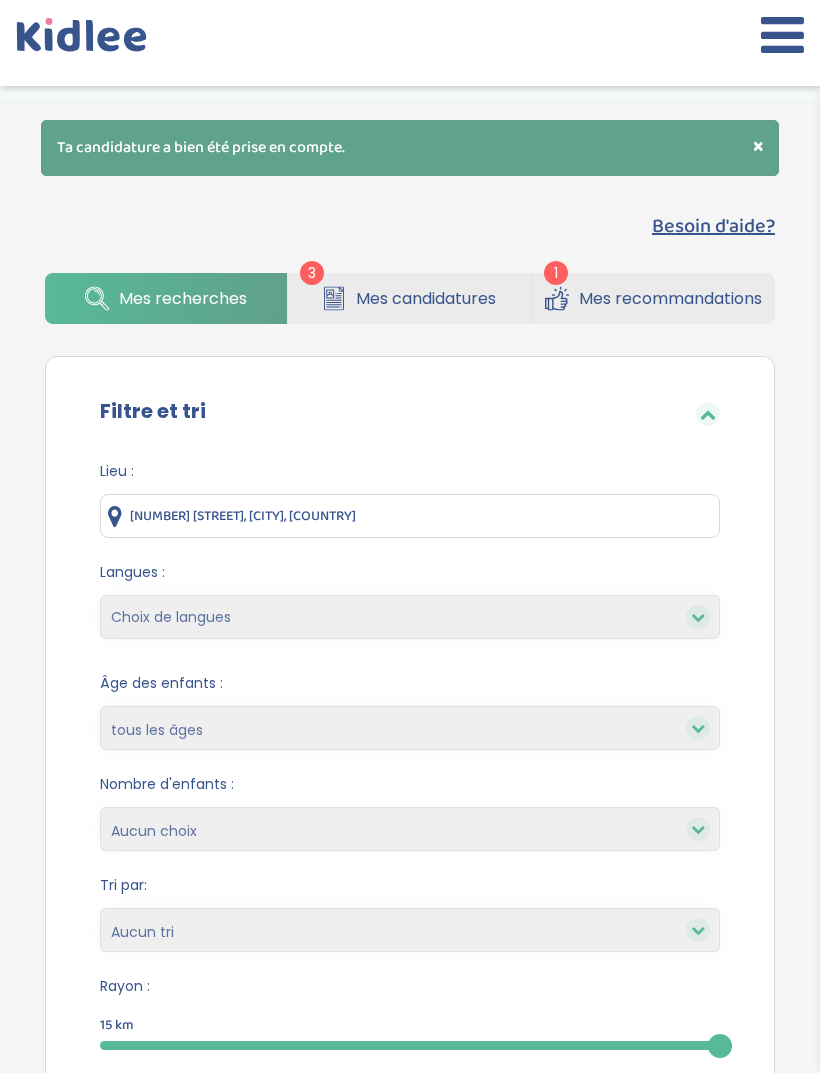 scroll, scrollTop: 0, scrollLeft: 0, axis: both 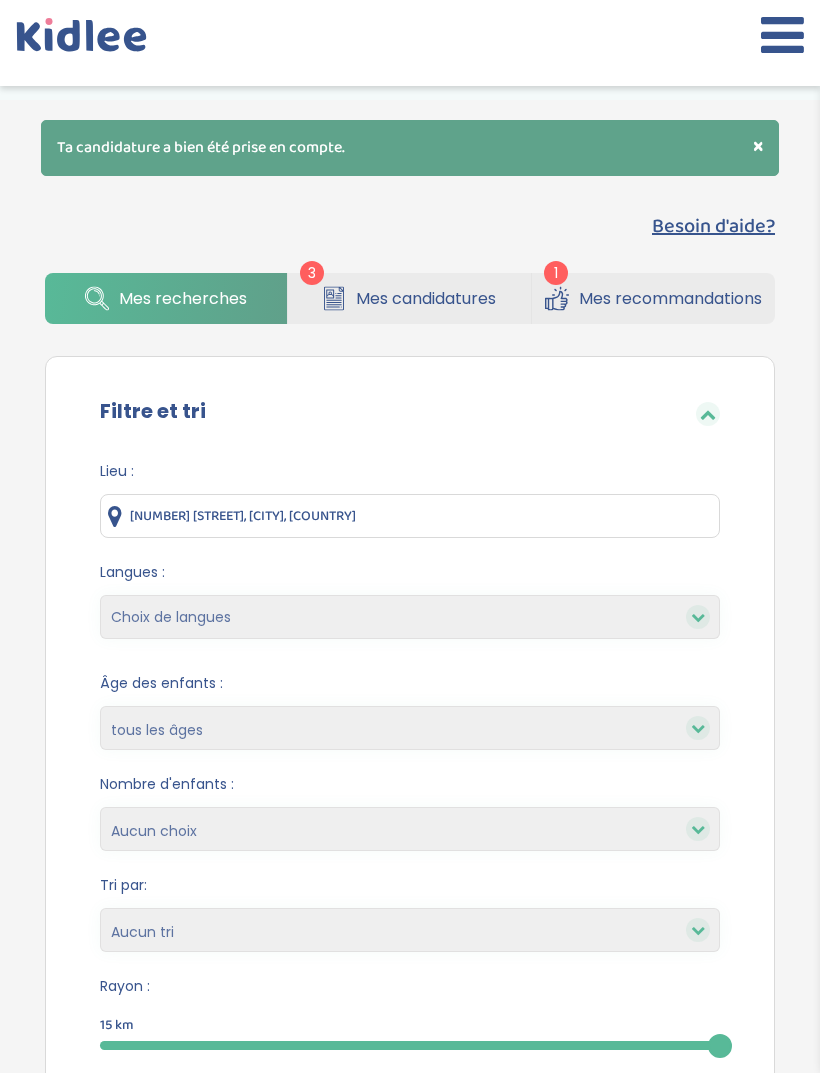 click on "Mes recherches" at bounding box center (183, 298) 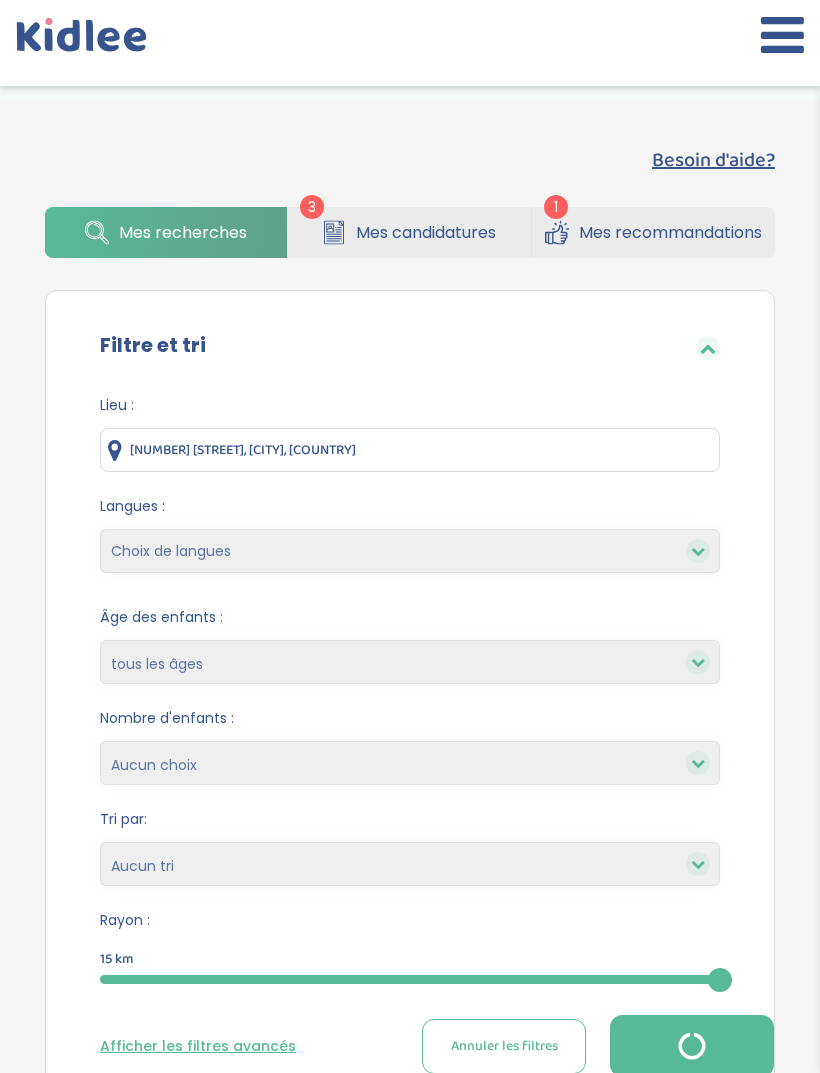 scroll, scrollTop: 0, scrollLeft: 0, axis: both 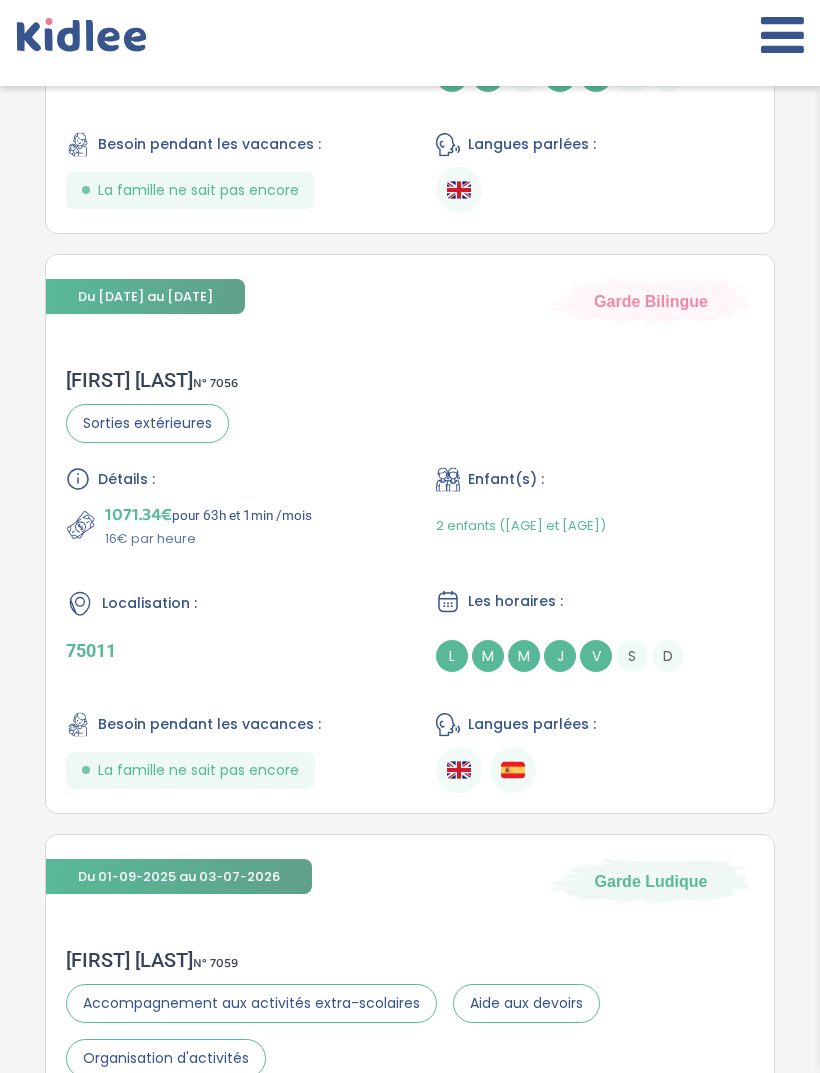 click on "La famille ne sait pas encore" at bounding box center (198, 770) 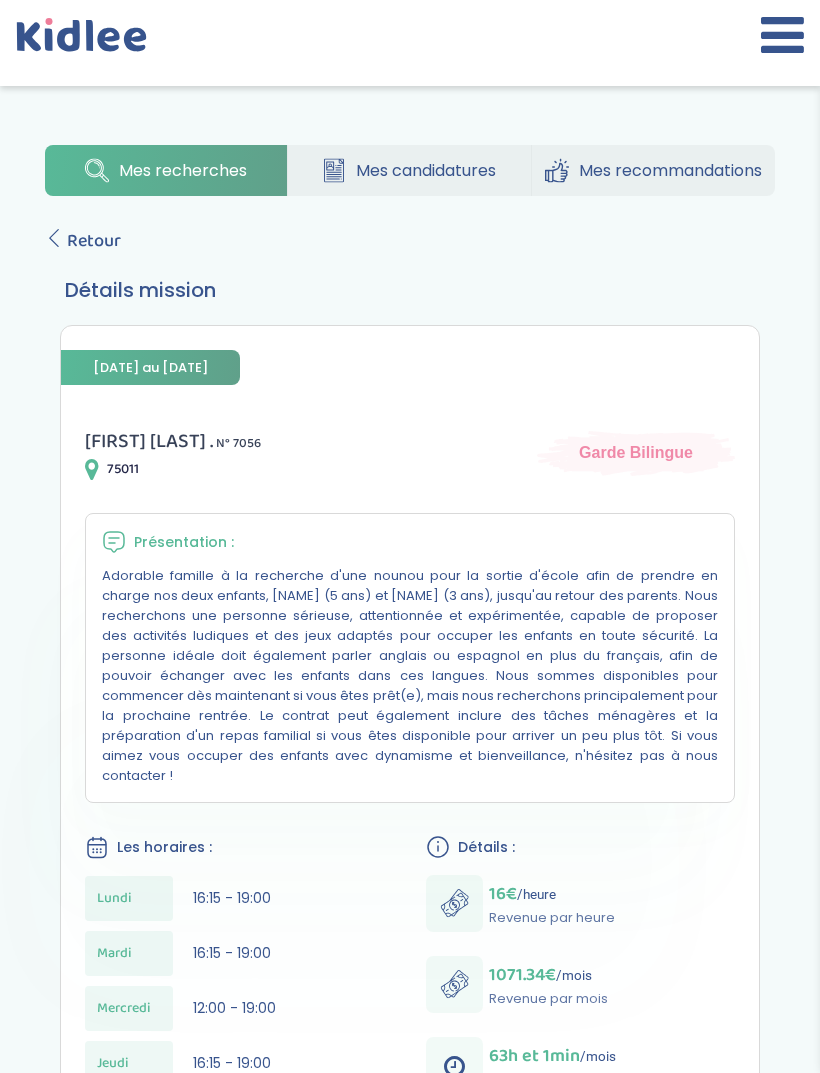 scroll, scrollTop: 0, scrollLeft: 0, axis: both 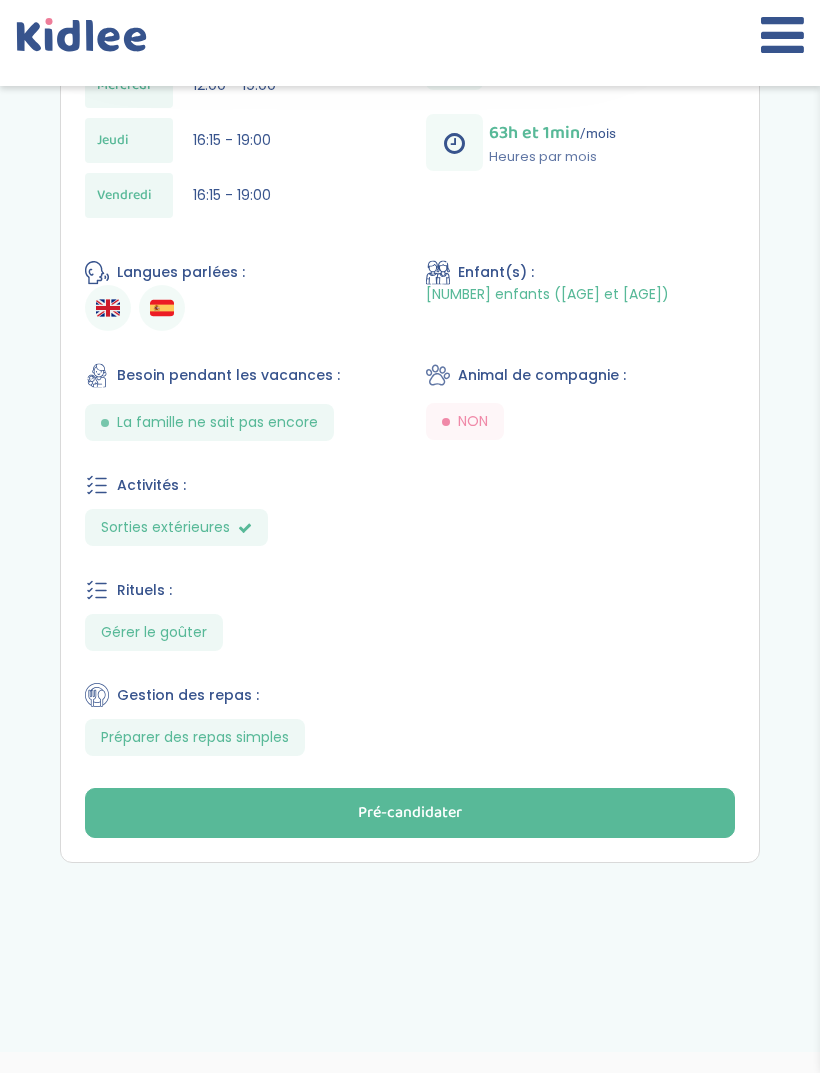 click on "Pré-candidater" at bounding box center [410, 813] 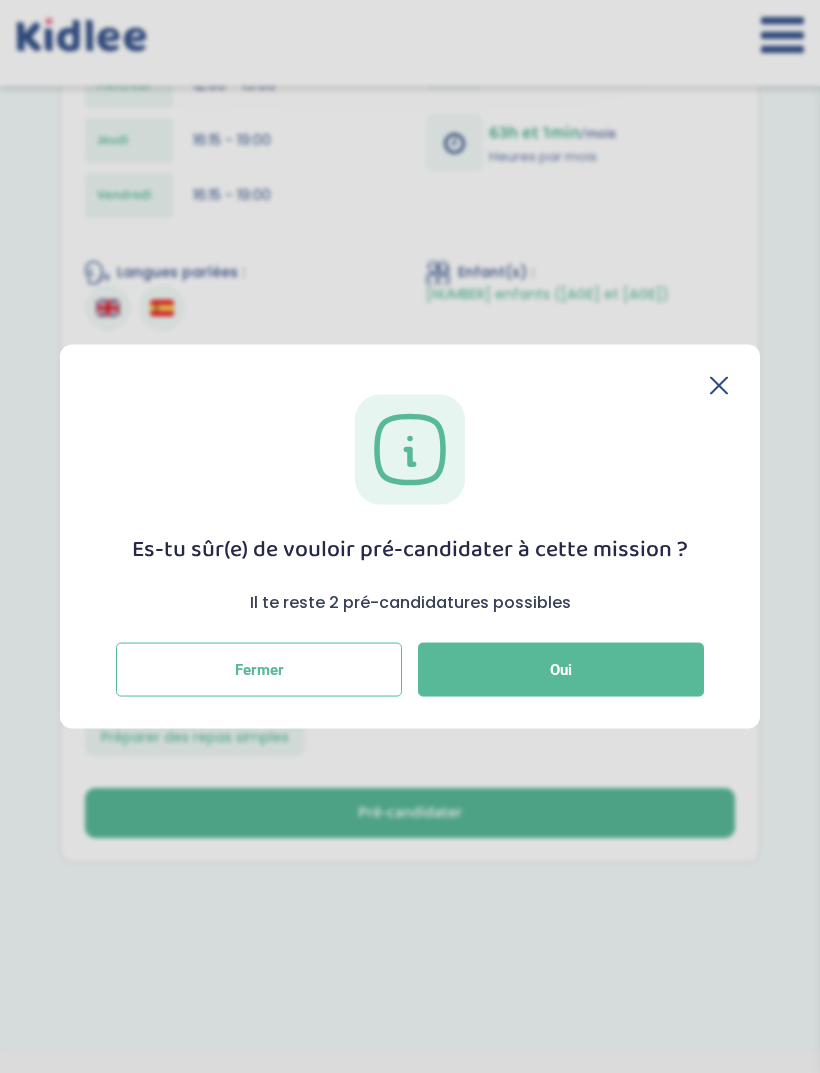 click on "Oui" at bounding box center [561, 670] 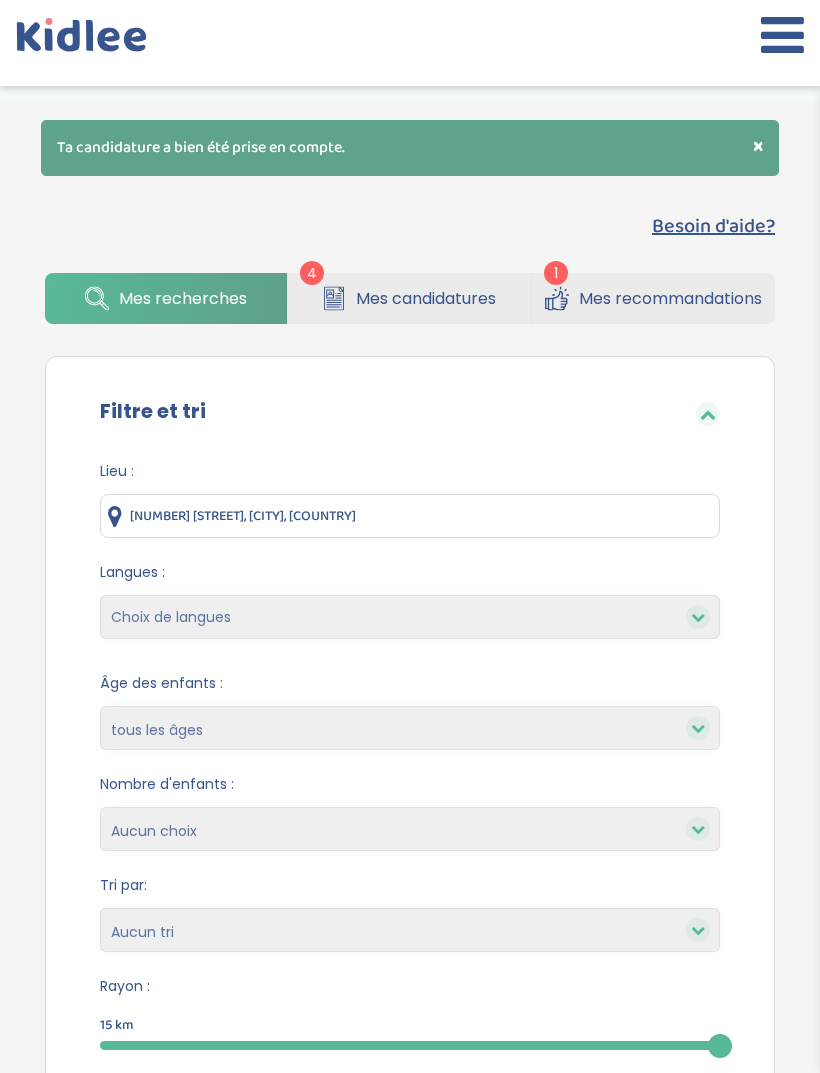 scroll, scrollTop: 0, scrollLeft: 0, axis: both 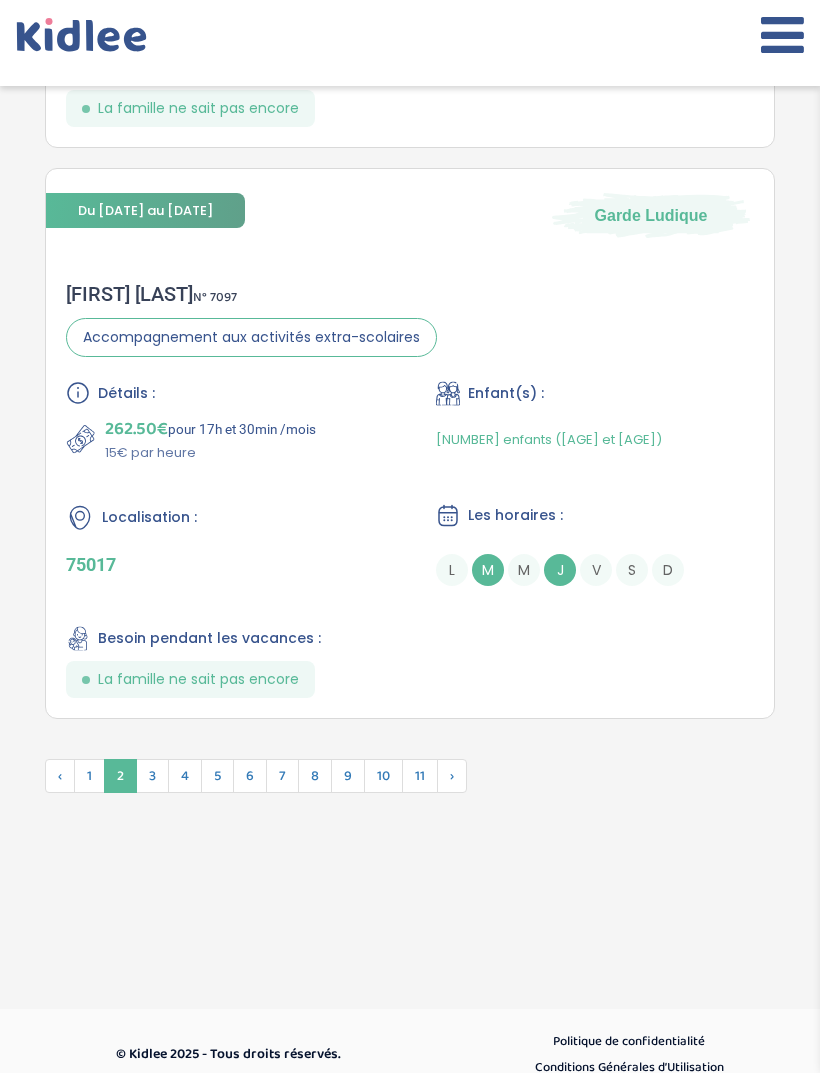 click on "5" at bounding box center (217, 776) 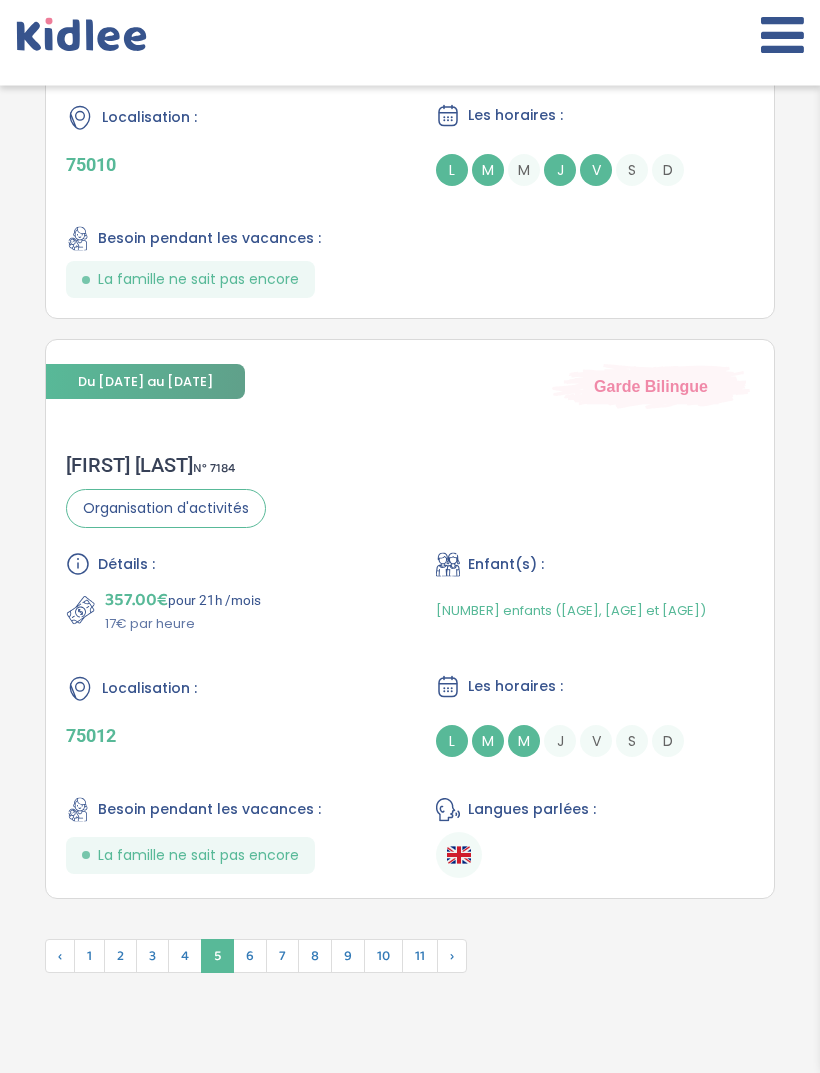 scroll, scrollTop: 6065, scrollLeft: 0, axis: vertical 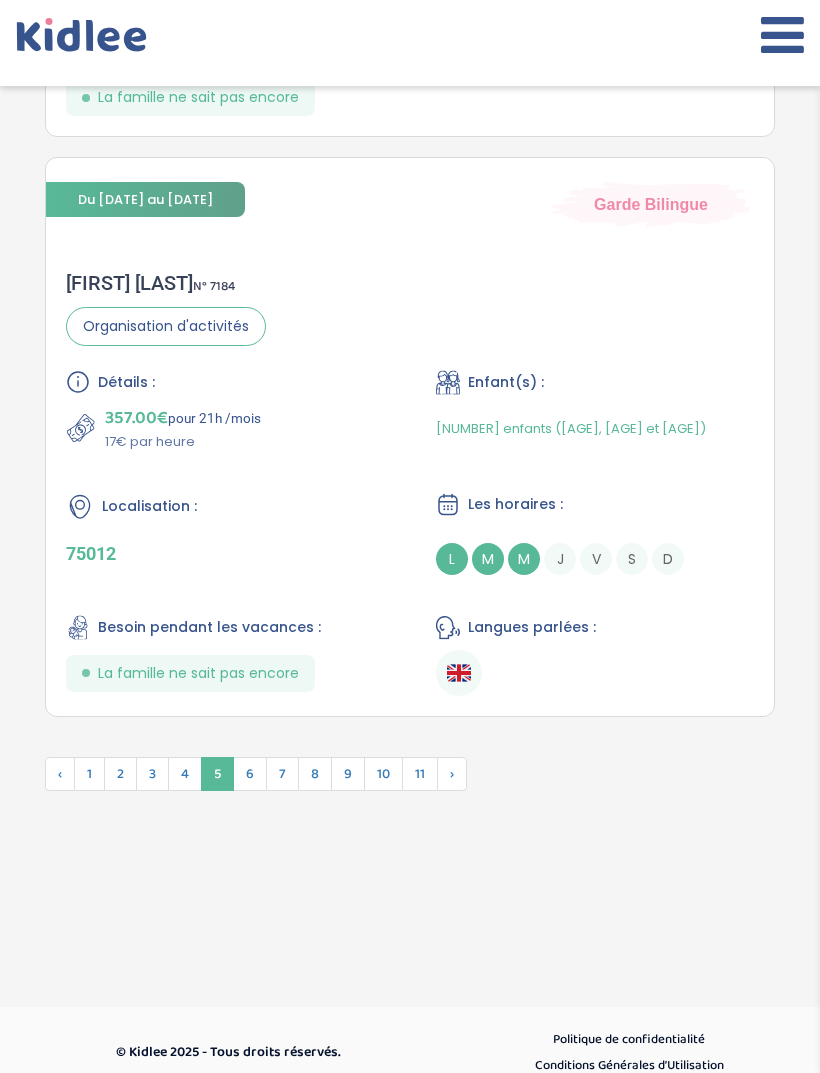 click on "4" at bounding box center [185, 774] 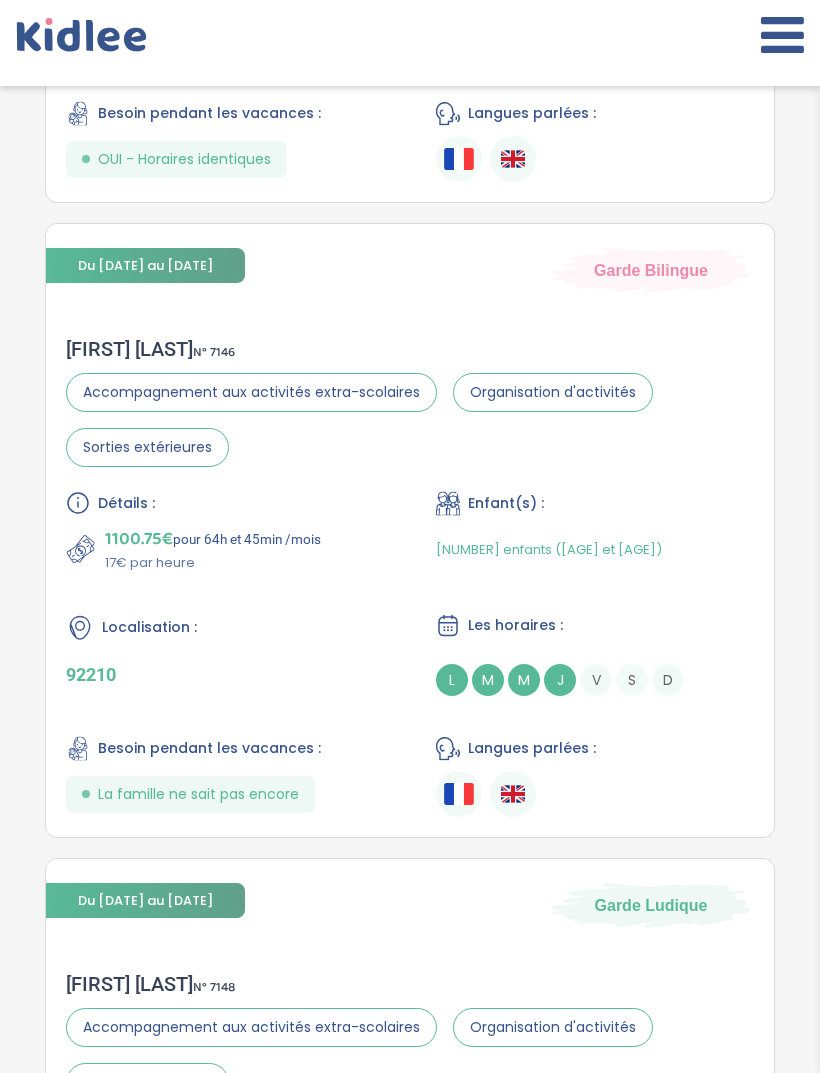 scroll, scrollTop: 3943, scrollLeft: 0, axis: vertical 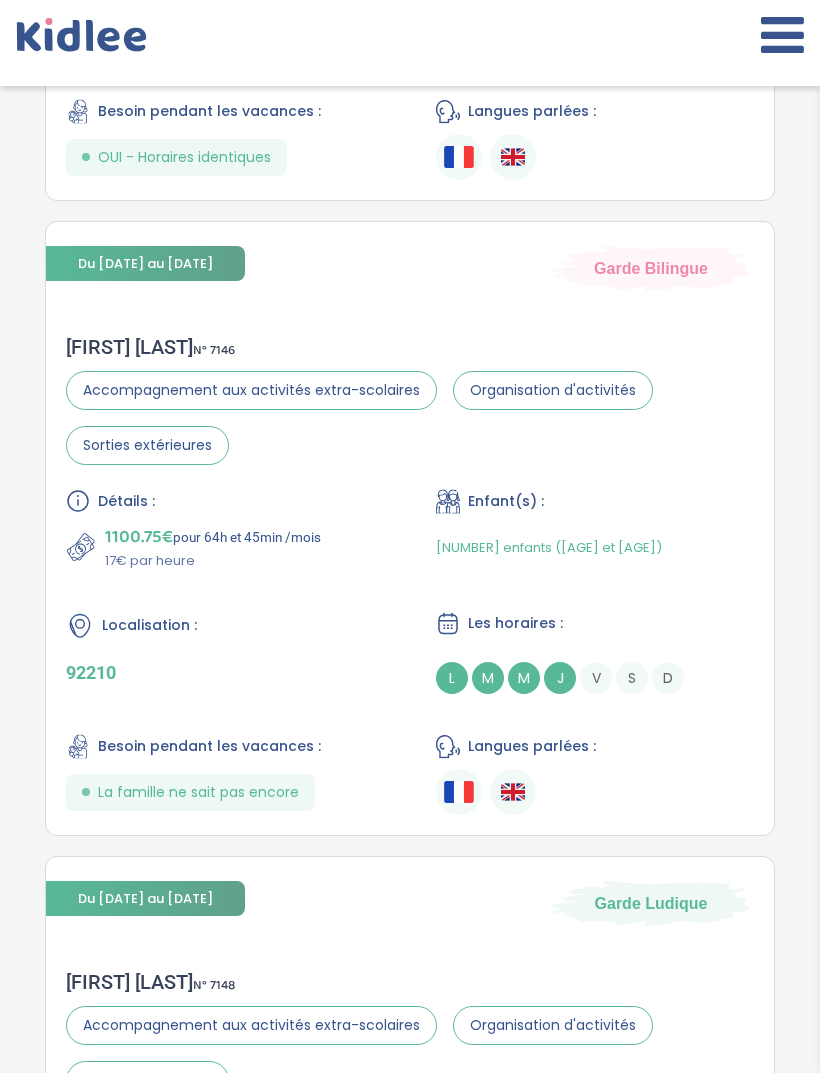 click on "La famille ne sait pas encore" at bounding box center (190, 792) 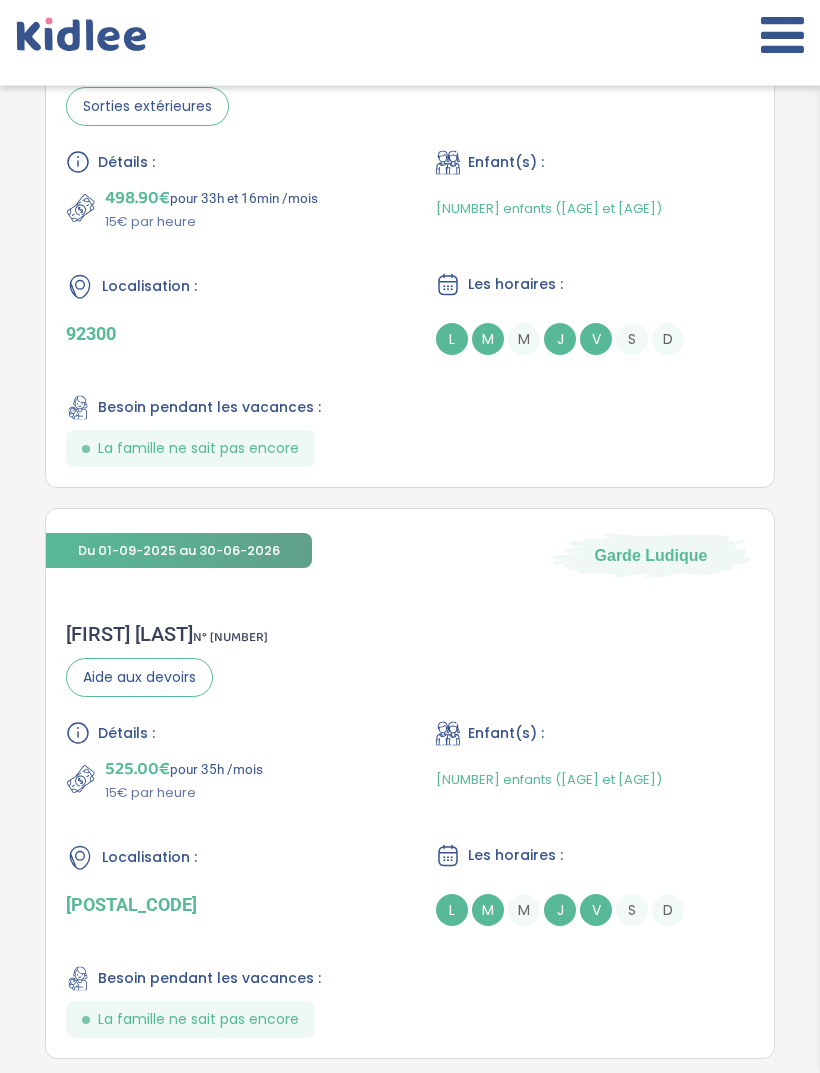 scroll, scrollTop: 6454, scrollLeft: 0, axis: vertical 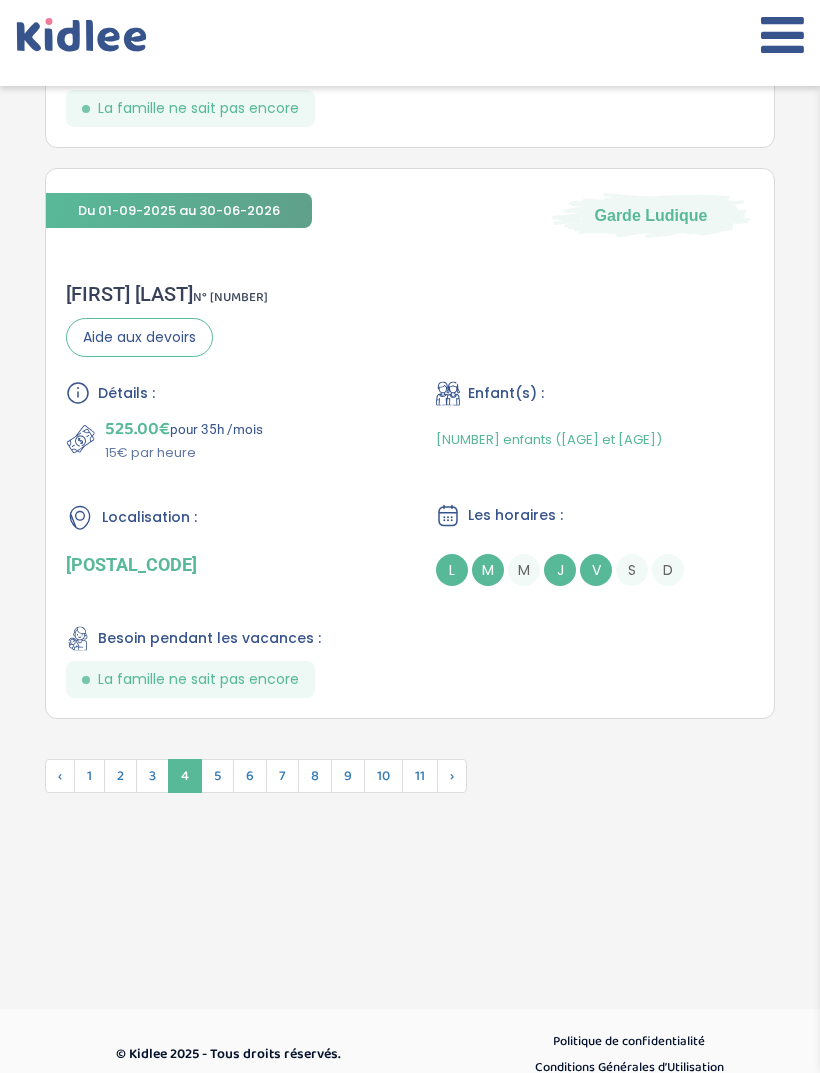 click on "5" at bounding box center [217, 776] 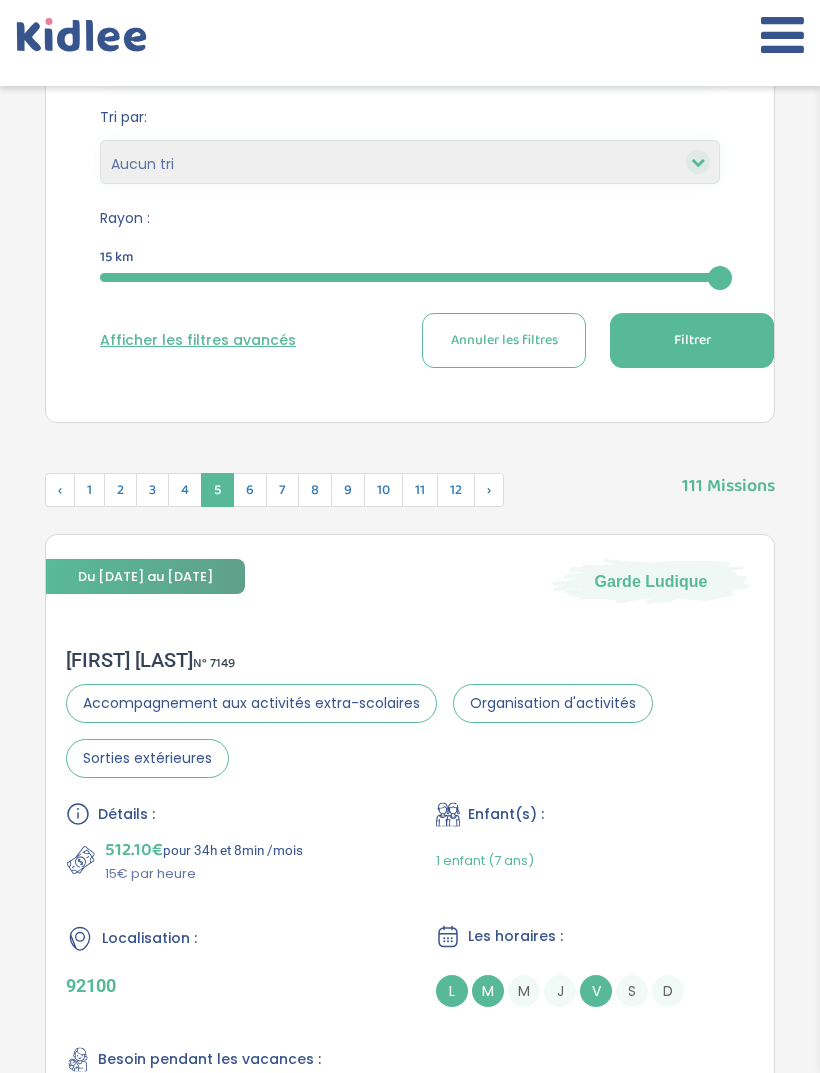 scroll, scrollTop: 700, scrollLeft: 0, axis: vertical 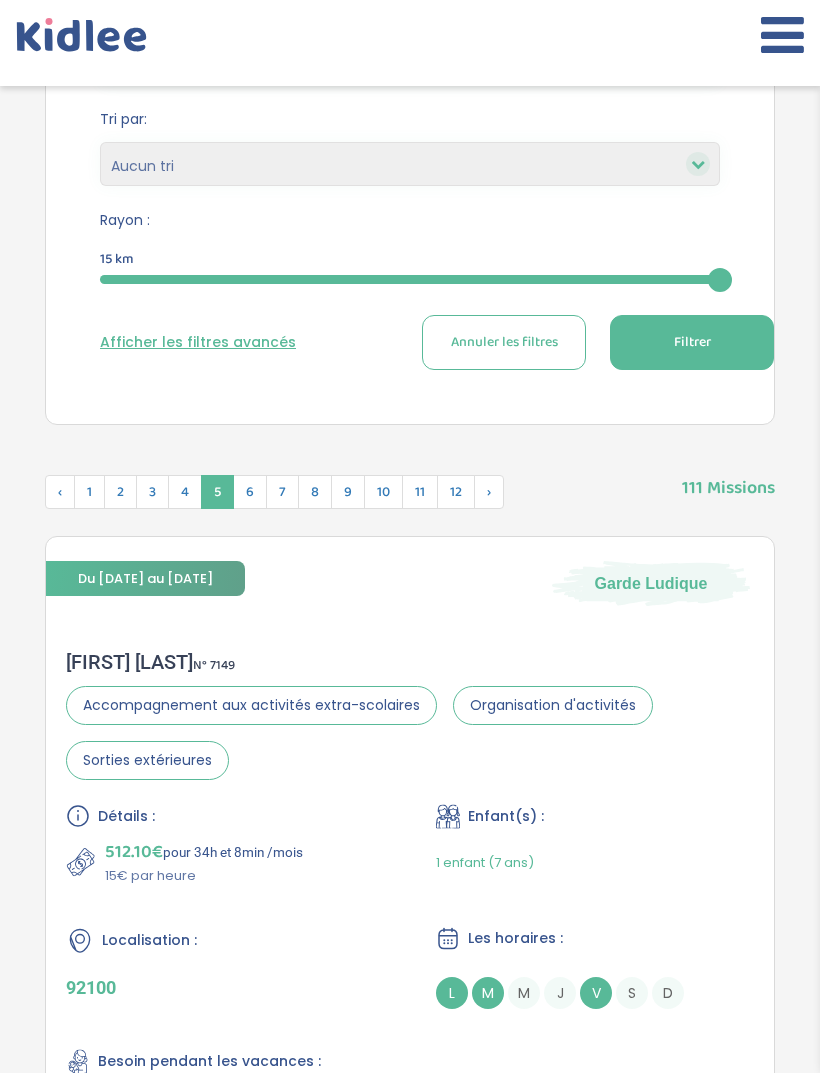 click on "6" at bounding box center (250, 492) 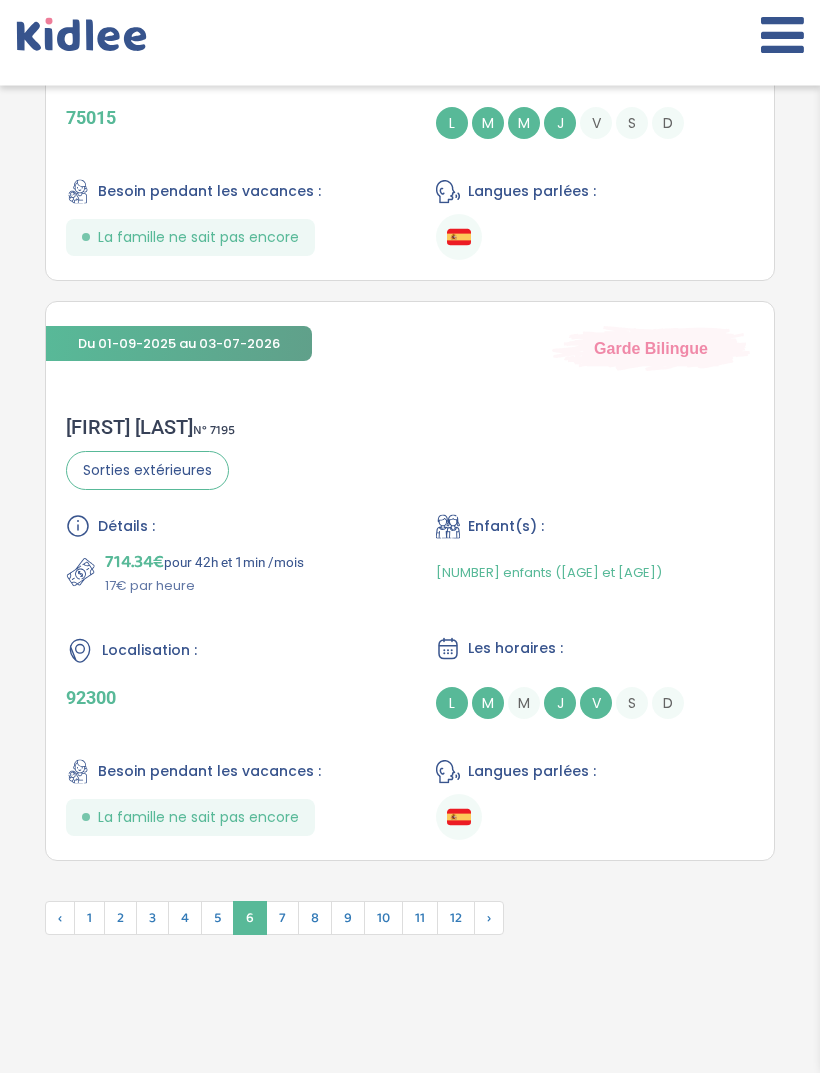 scroll, scrollTop: 6065, scrollLeft: 0, axis: vertical 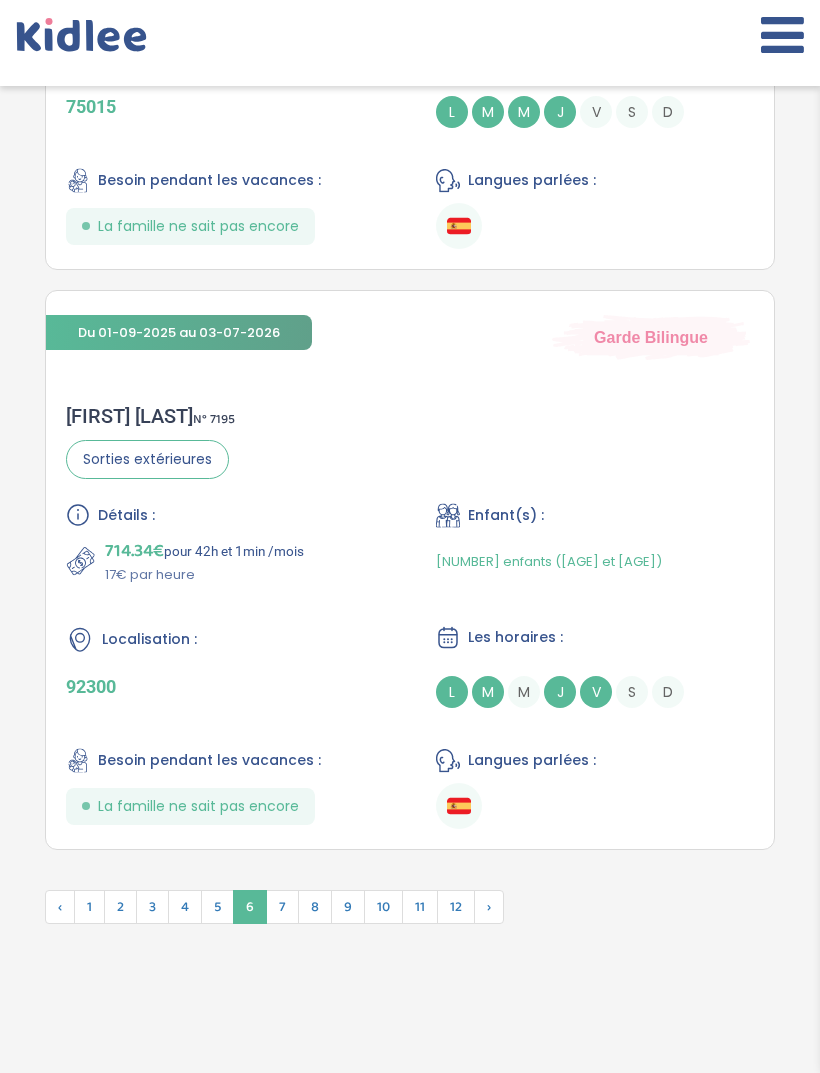 click on "7" at bounding box center [282, 907] 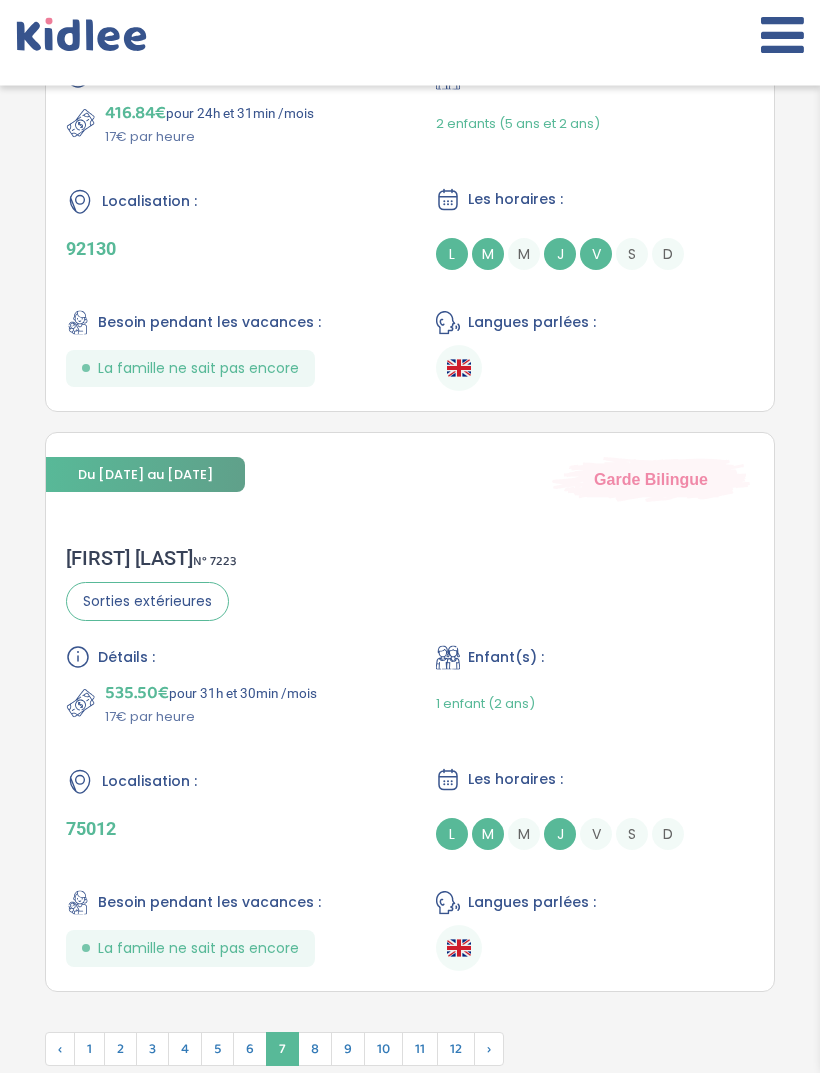 scroll, scrollTop: 6301, scrollLeft: 0, axis: vertical 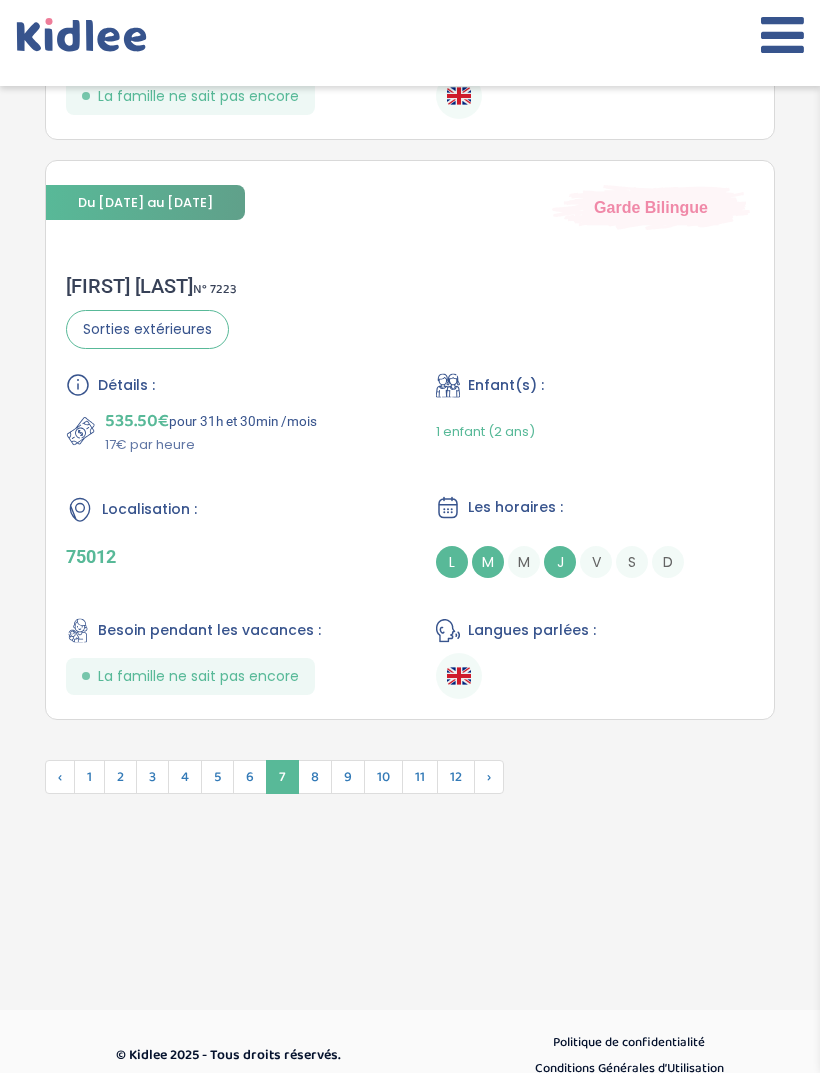 click on "8" at bounding box center (315, 777) 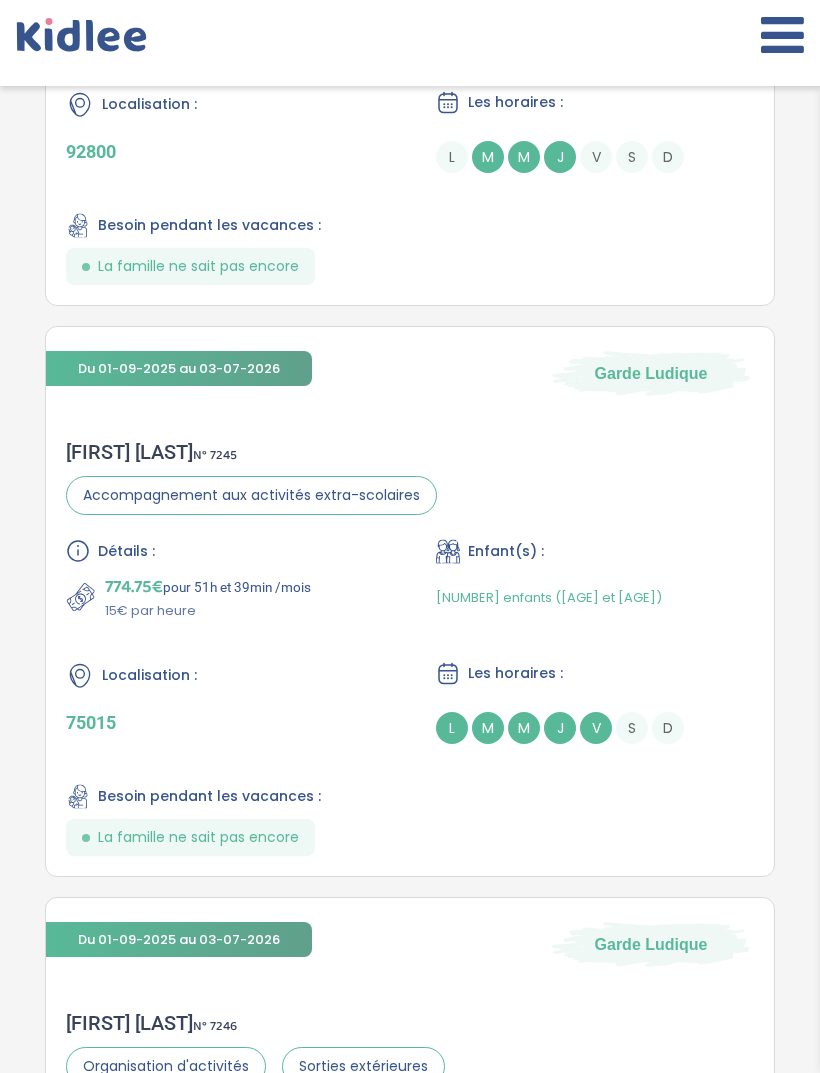scroll, scrollTop: 3197, scrollLeft: 0, axis: vertical 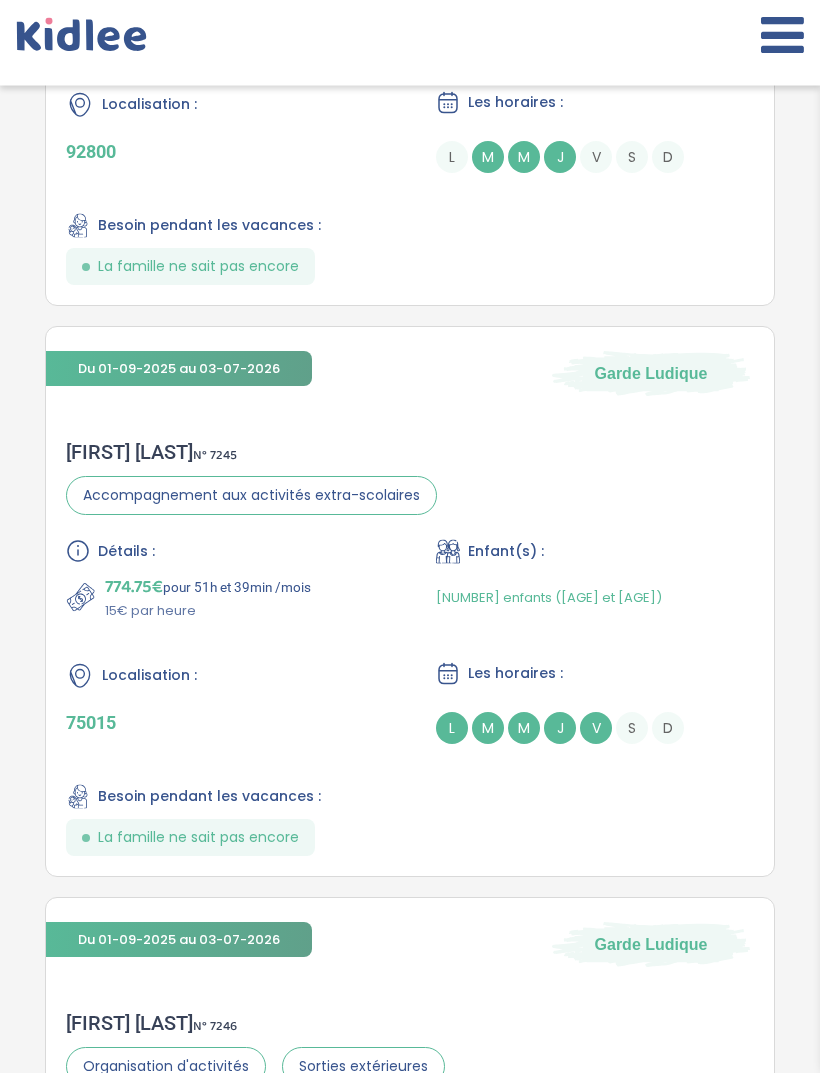 click on "Raphaëlle L .
N° 7245" at bounding box center (251, 453) 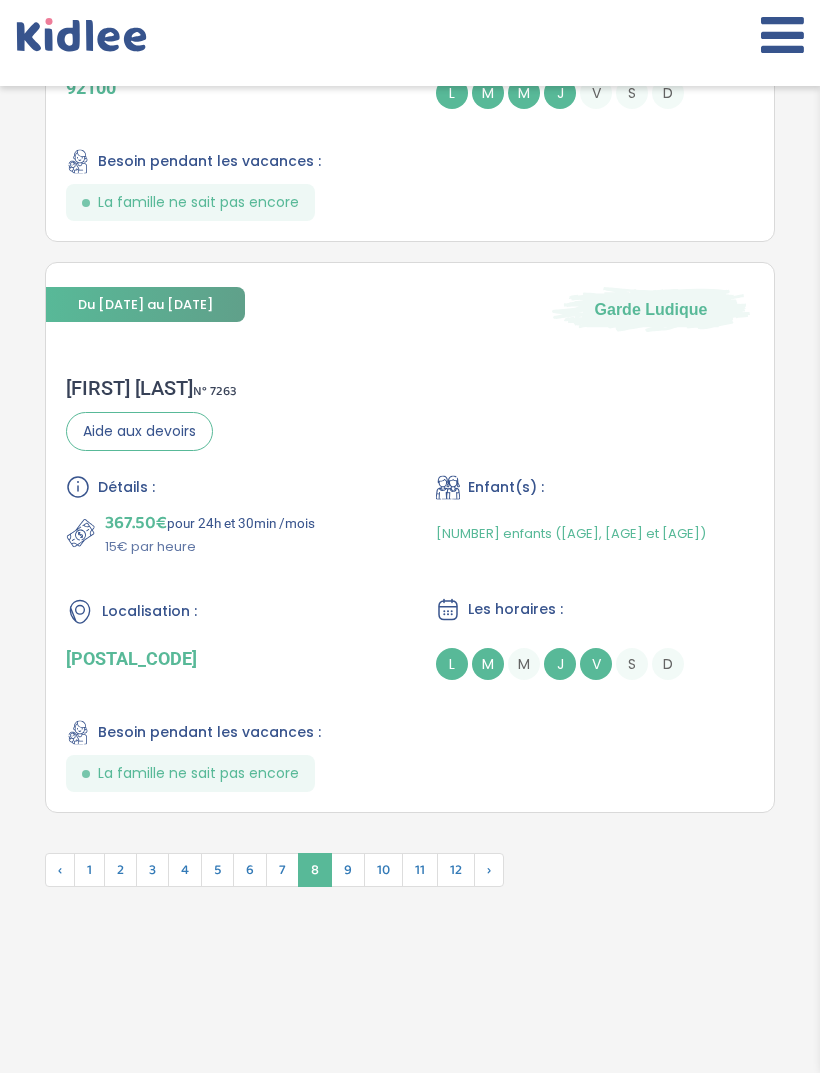 scroll, scrollTop: 6112, scrollLeft: 0, axis: vertical 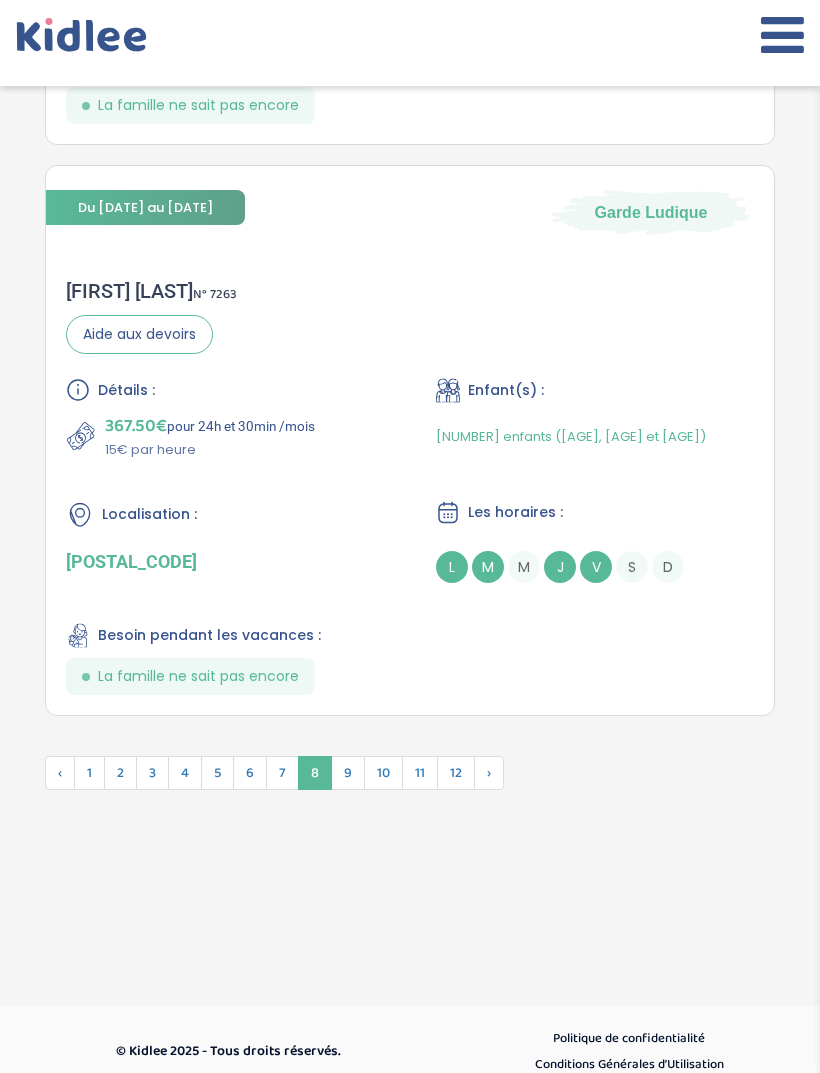 click on "9" at bounding box center [348, 773] 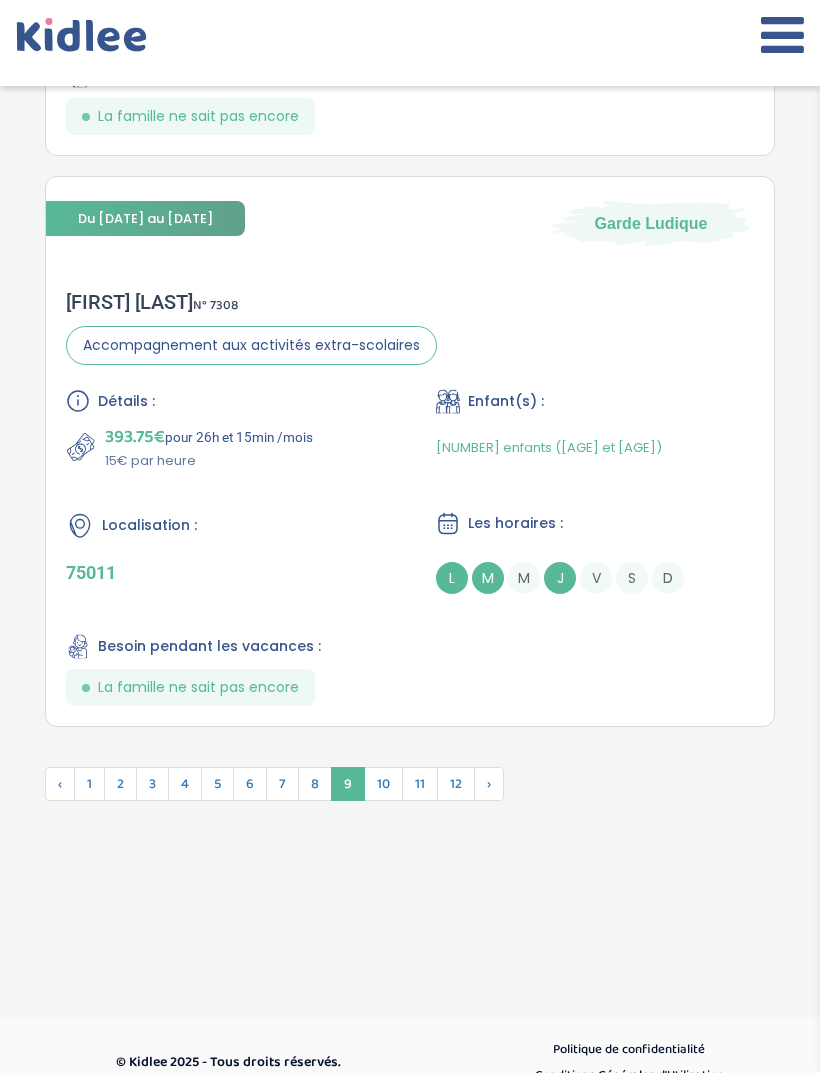 scroll, scrollTop: 6173, scrollLeft: 0, axis: vertical 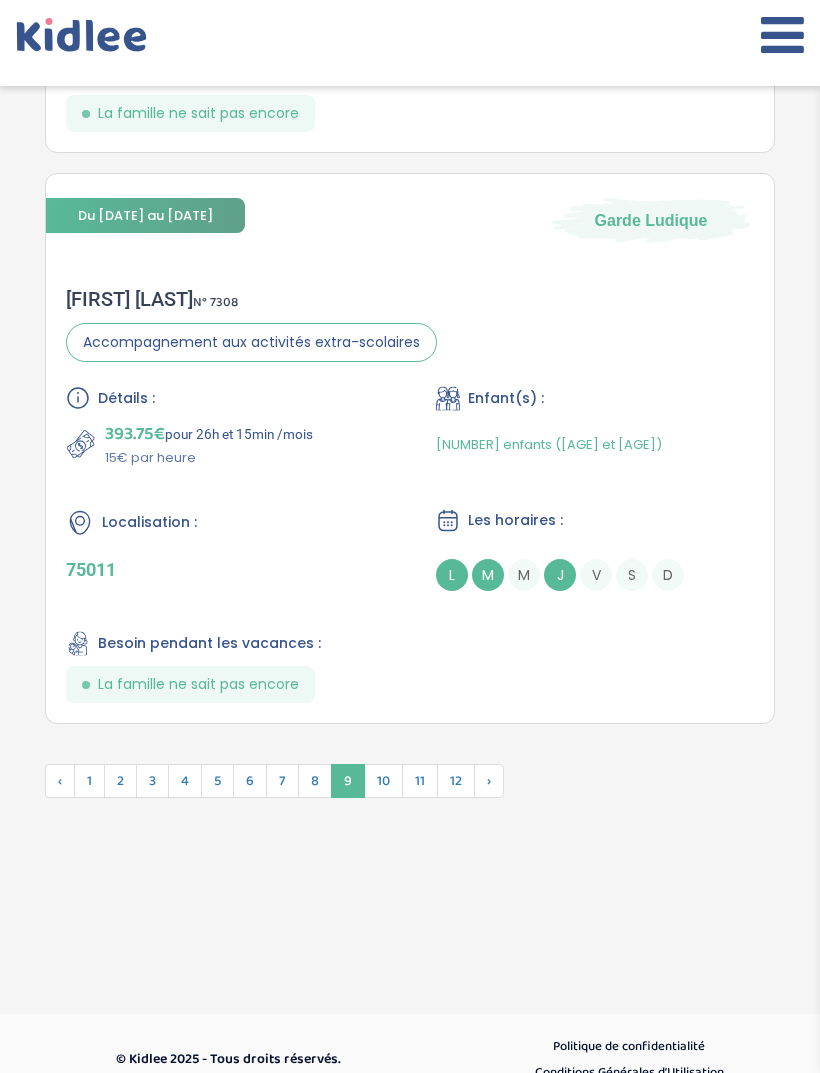 click on "10" at bounding box center [383, 781] 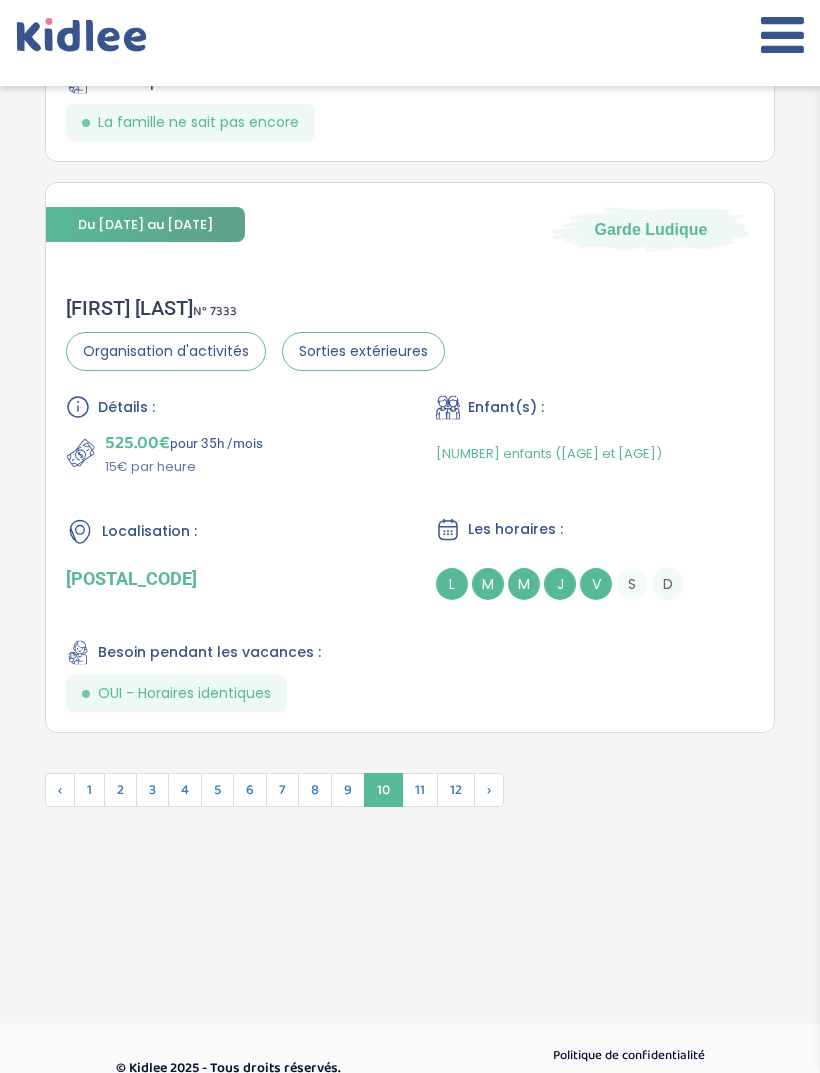 scroll, scrollTop: 6022, scrollLeft: 0, axis: vertical 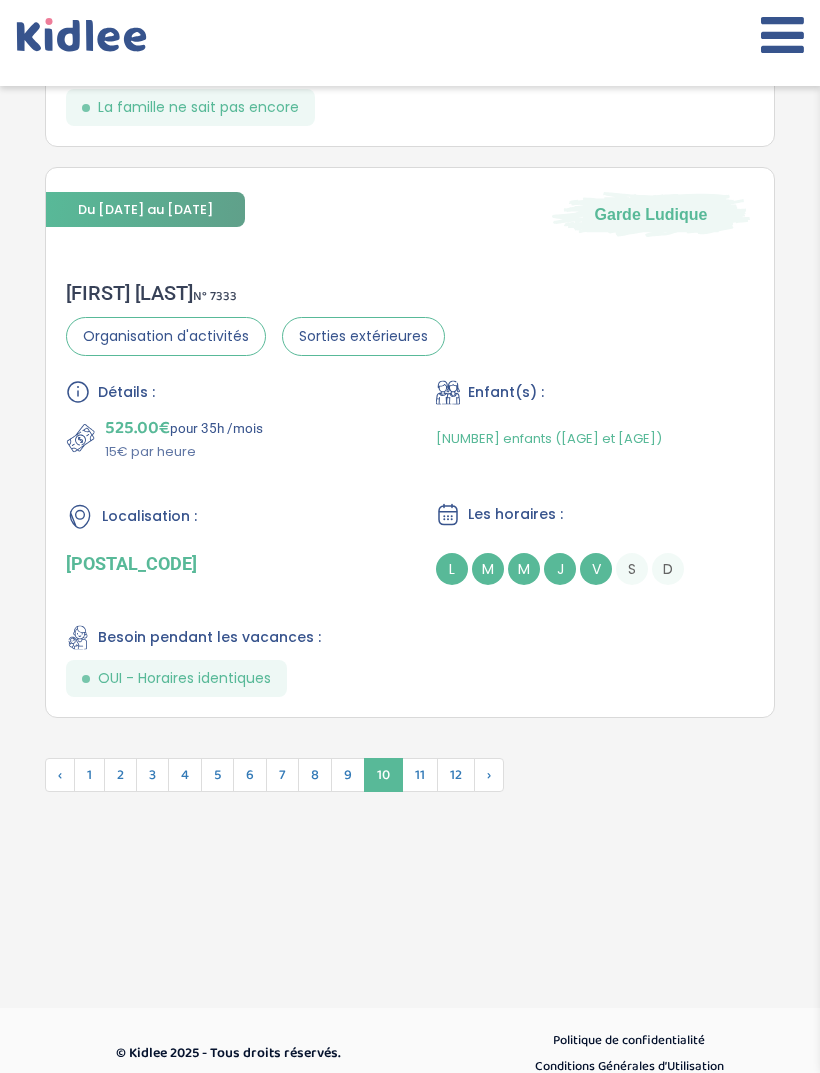 click on "11" at bounding box center (420, 775) 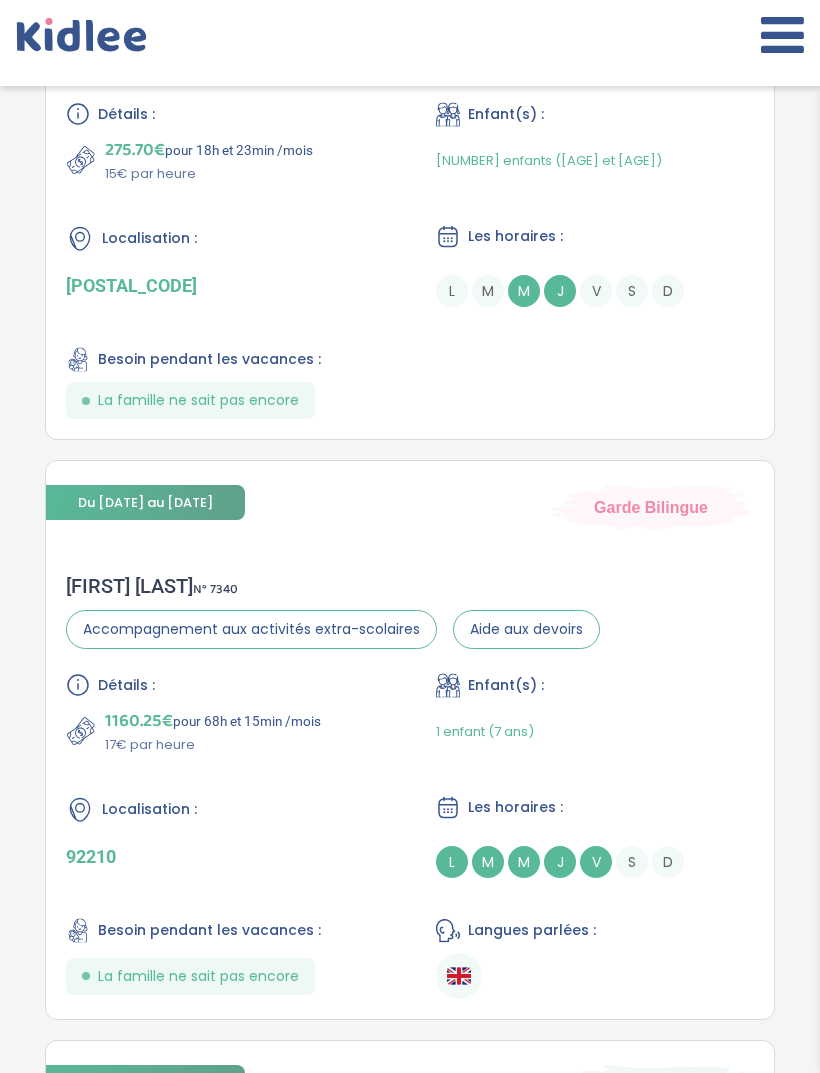 scroll, scrollTop: 1921, scrollLeft: 0, axis: vertical 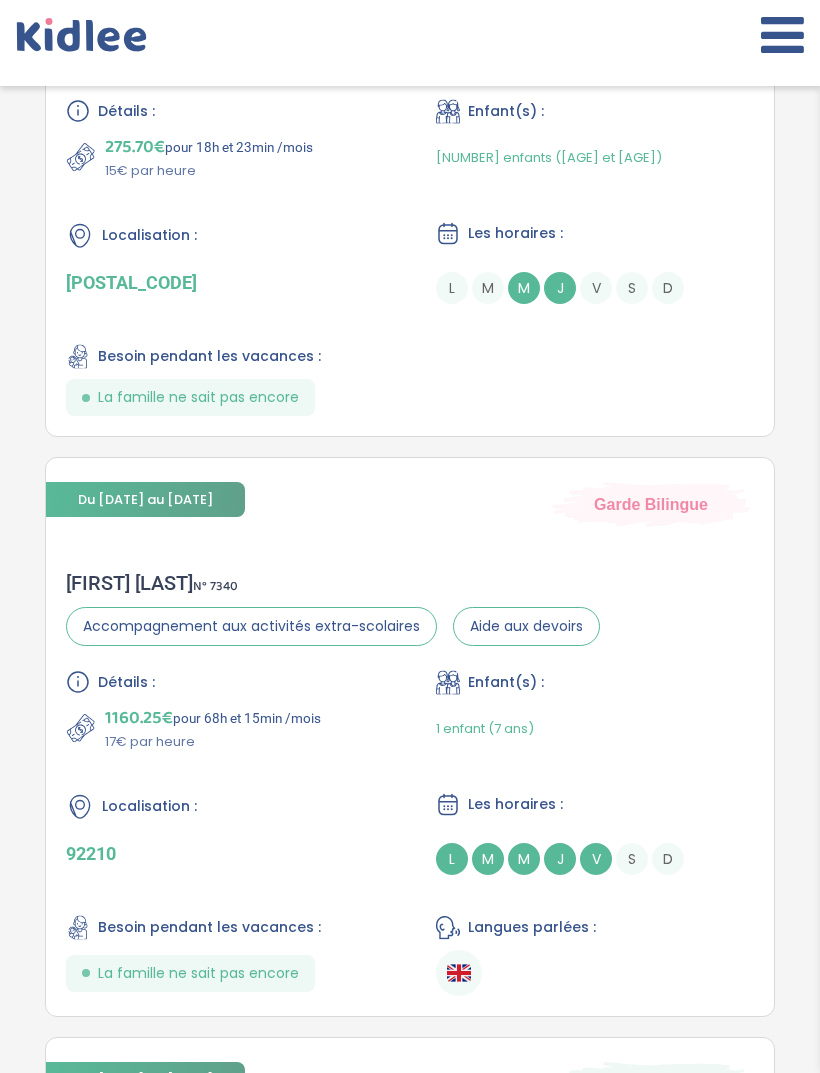 click on "Diane S .
N° 7340" at bounding box center [333, 583] 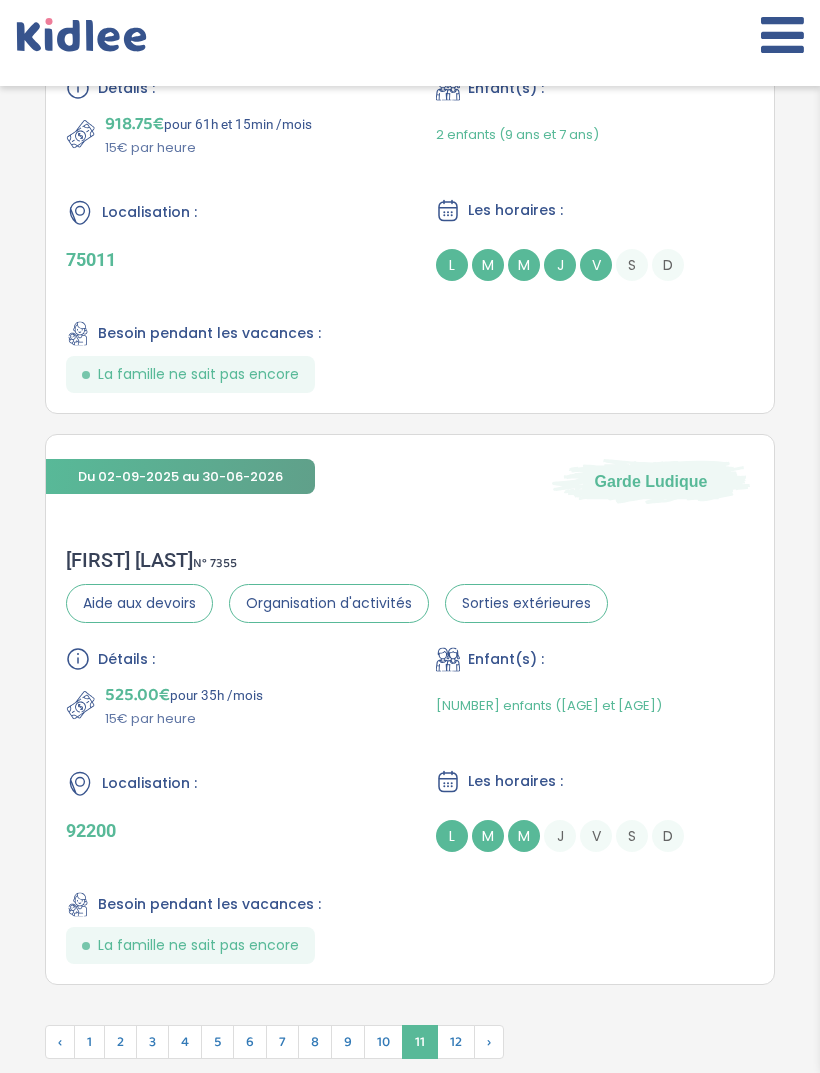 scroll, scrollTop: 6218, scrollLeft: 0, axis: vertical 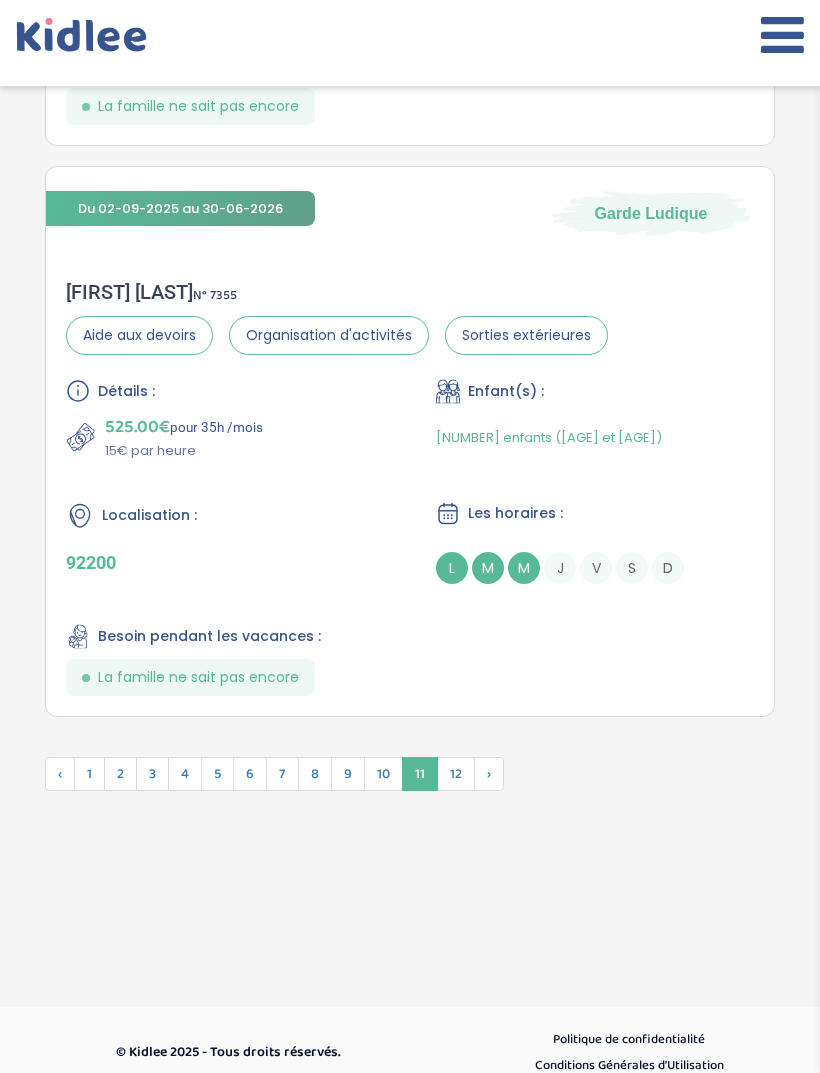 click on "9" at bounding box center (348, 774) 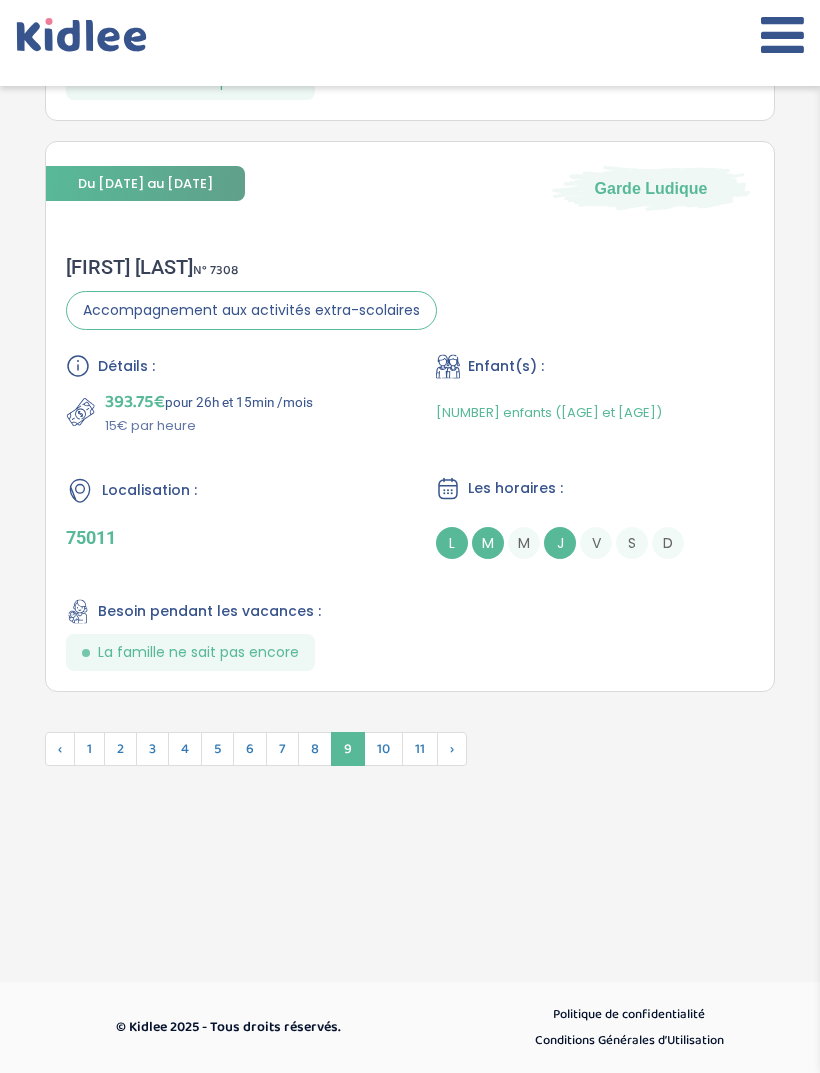 scroll, scrollTop: 6179, scrollLeft: 0, axis: vertical 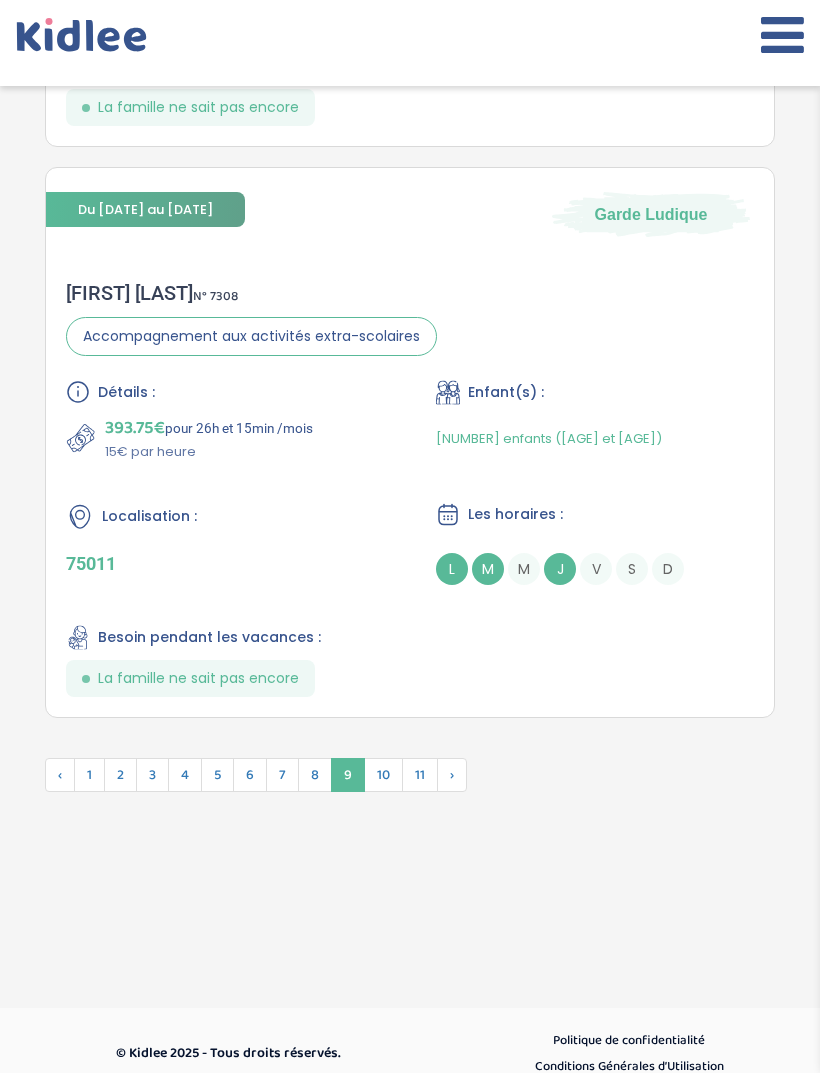 click on "›" at bounding box center [452, 775] 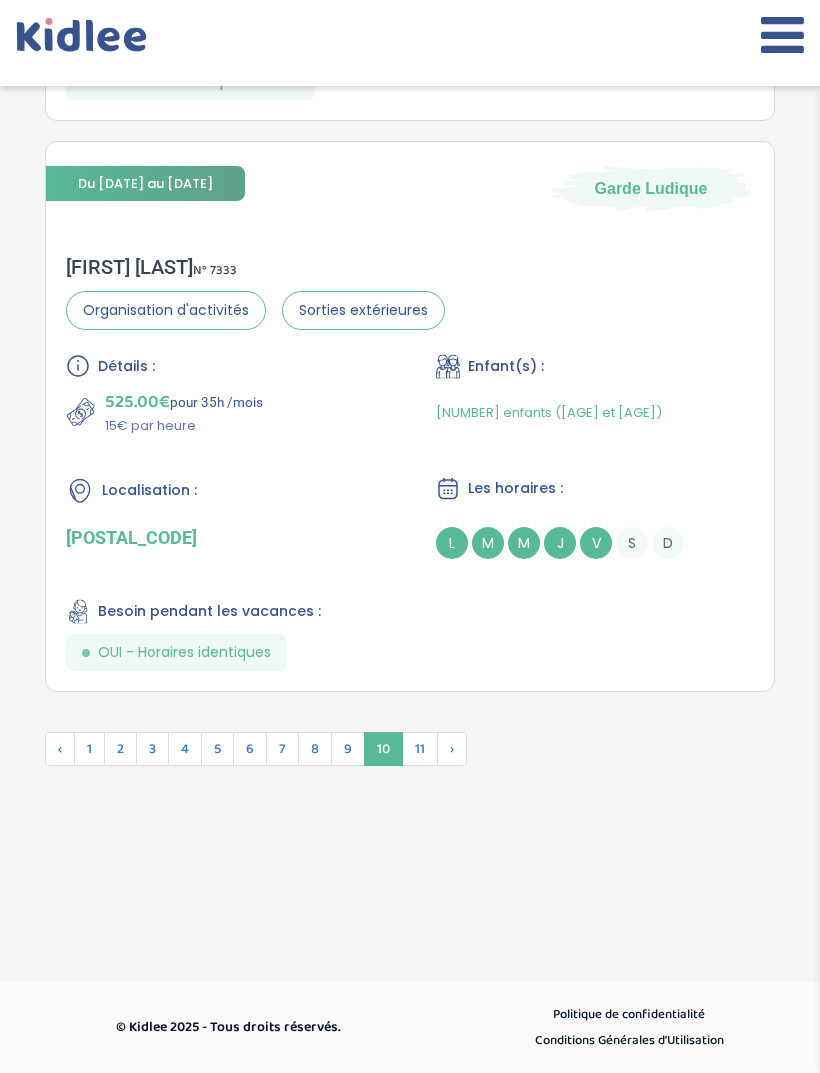 scroll, scrollTop: 6022, scrollLeft: 0, axis: vertical 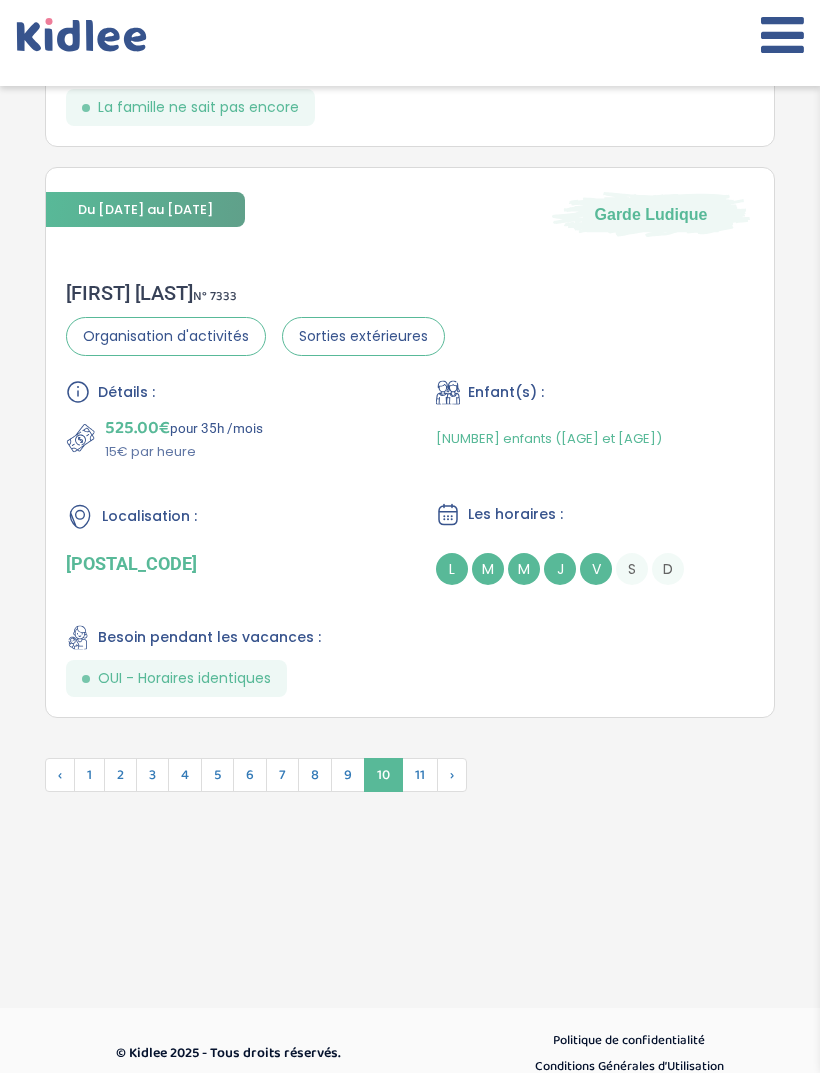 click on "›" at bounding box center (452, 775) 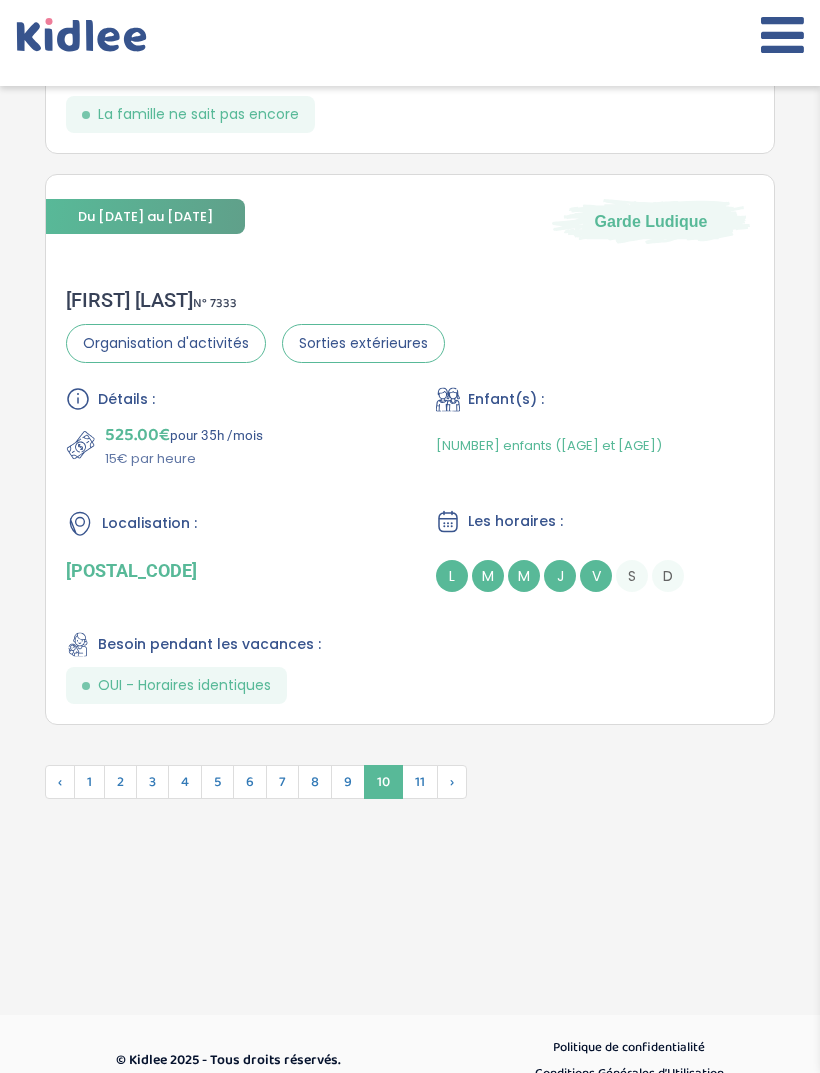click on "›" at bounding box center [452, 782] 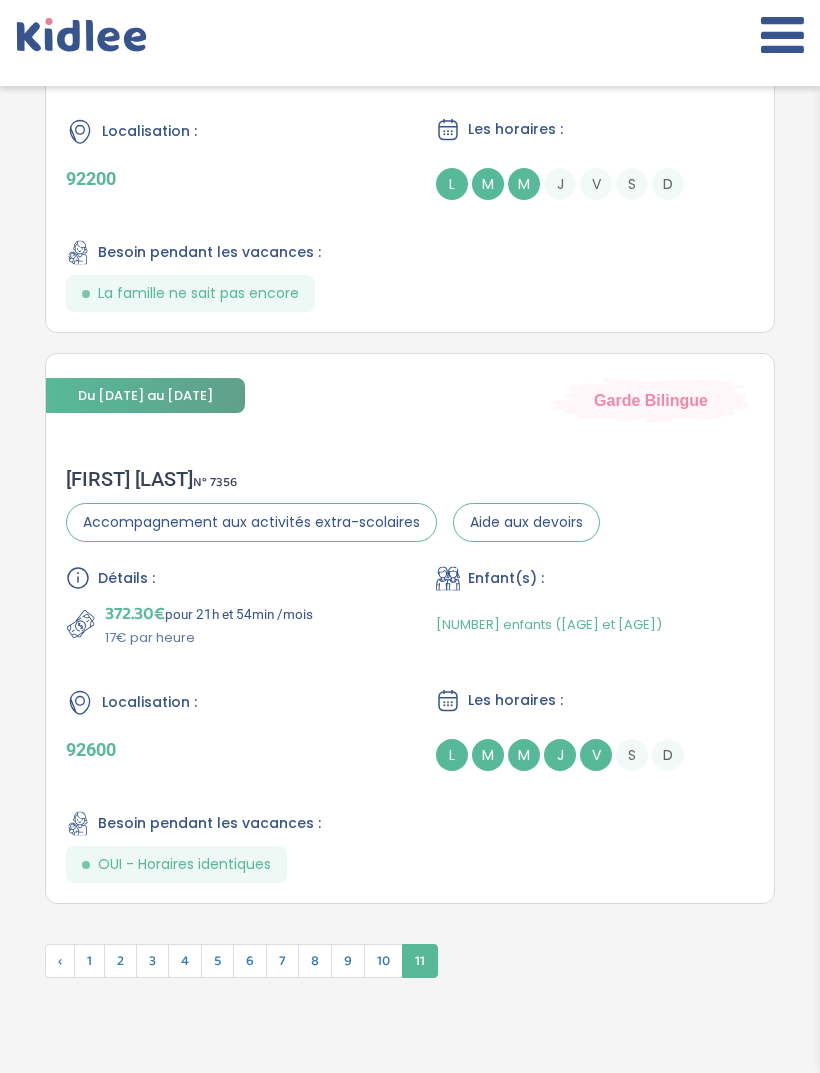 click on "L" at bounding box center [452, 755] 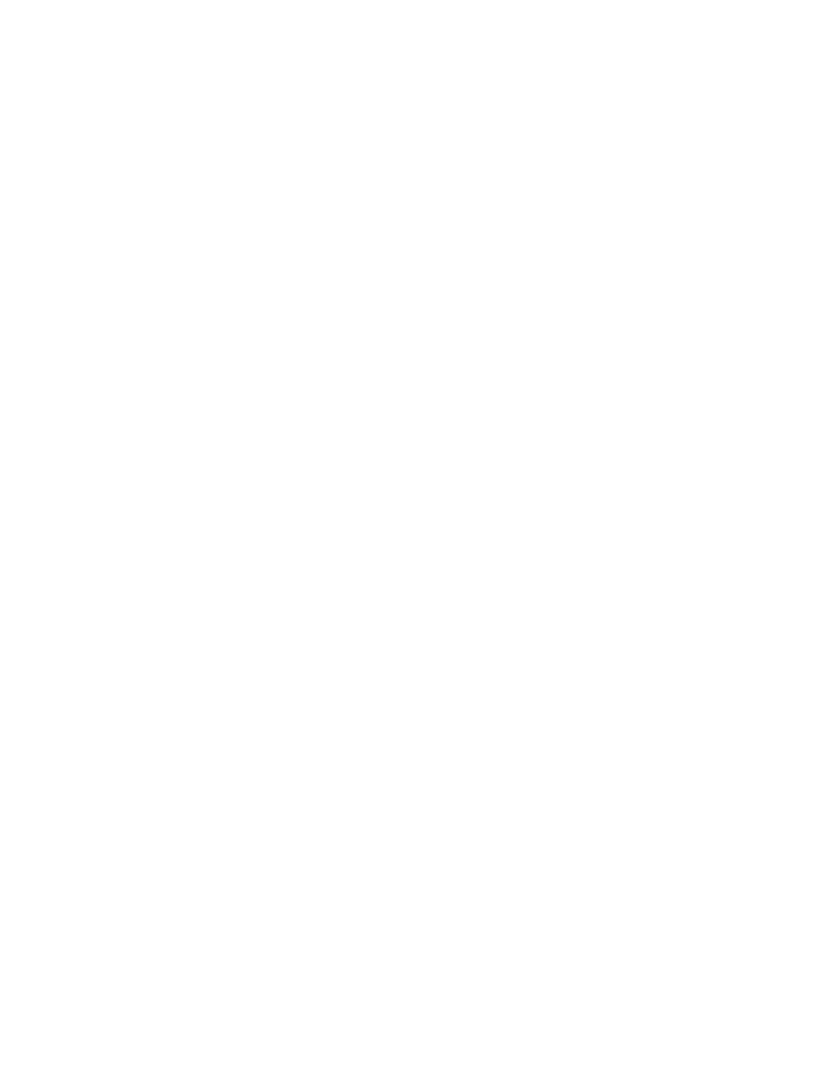 scroll, scrollTop: 6086, scrollLeft: 0, axis: vertical 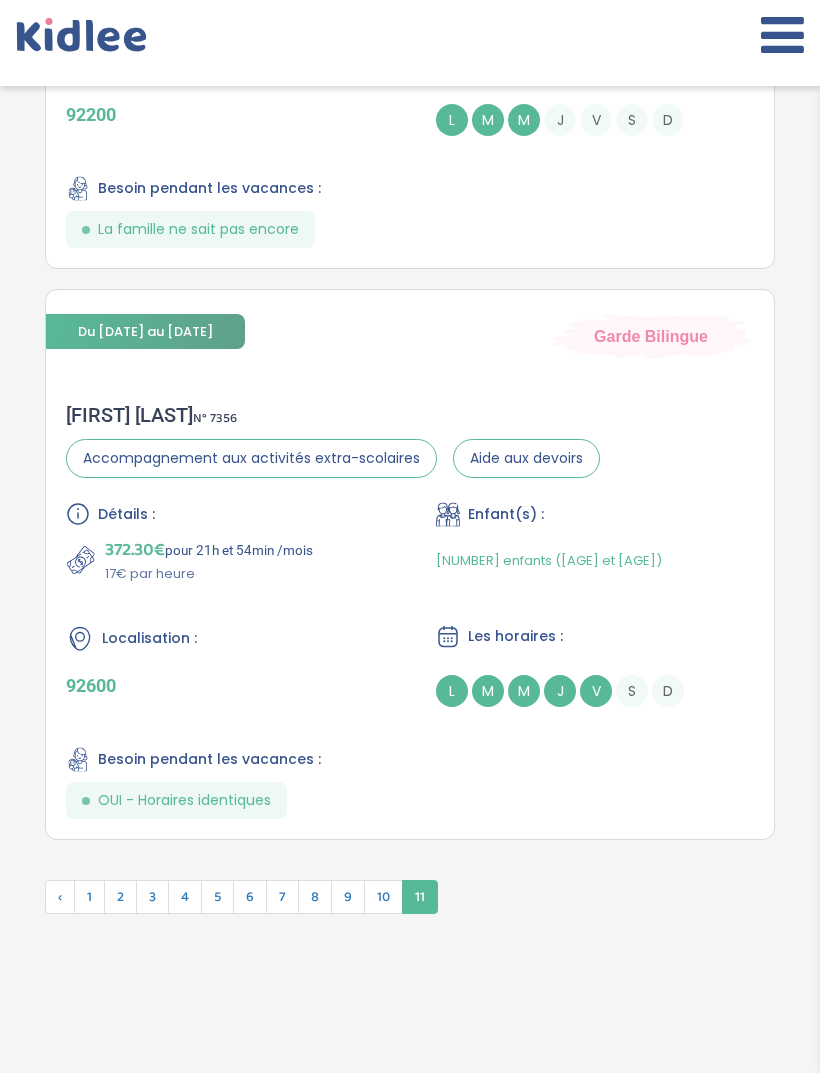click on "9" at bounding box center [348, 897] 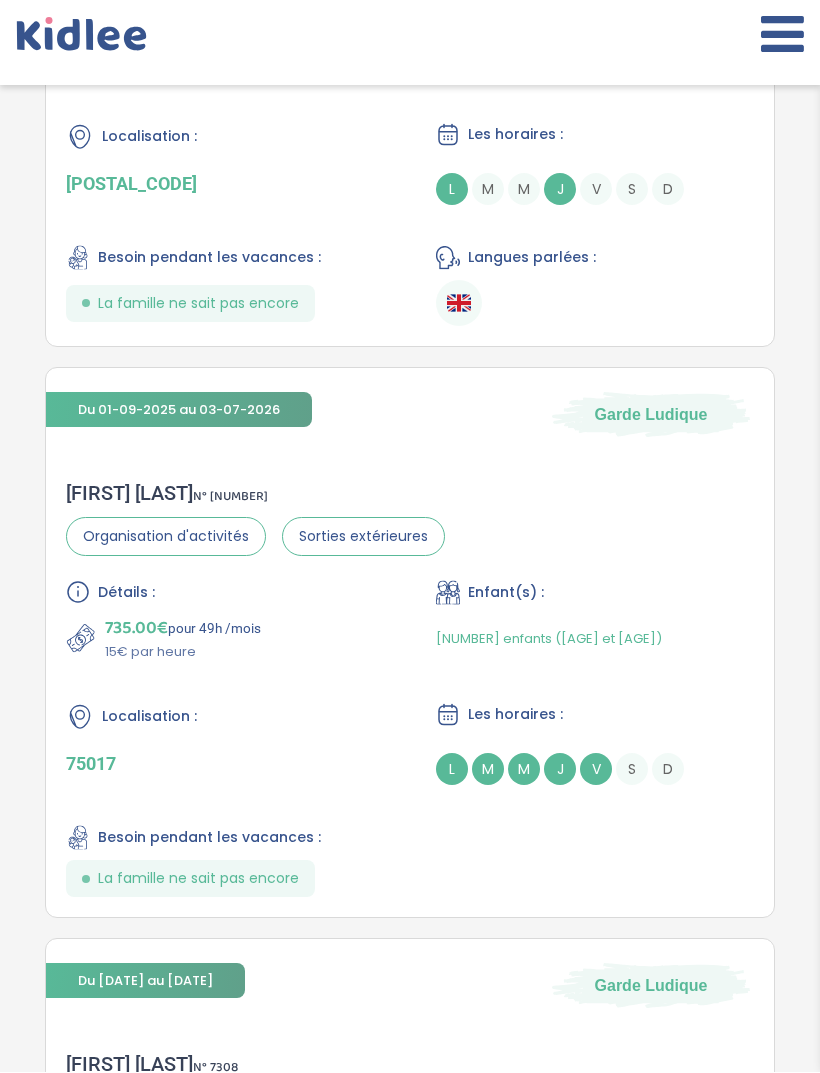scroll, scrollTop: 5408, scrollLeft: 0, axis: vertical 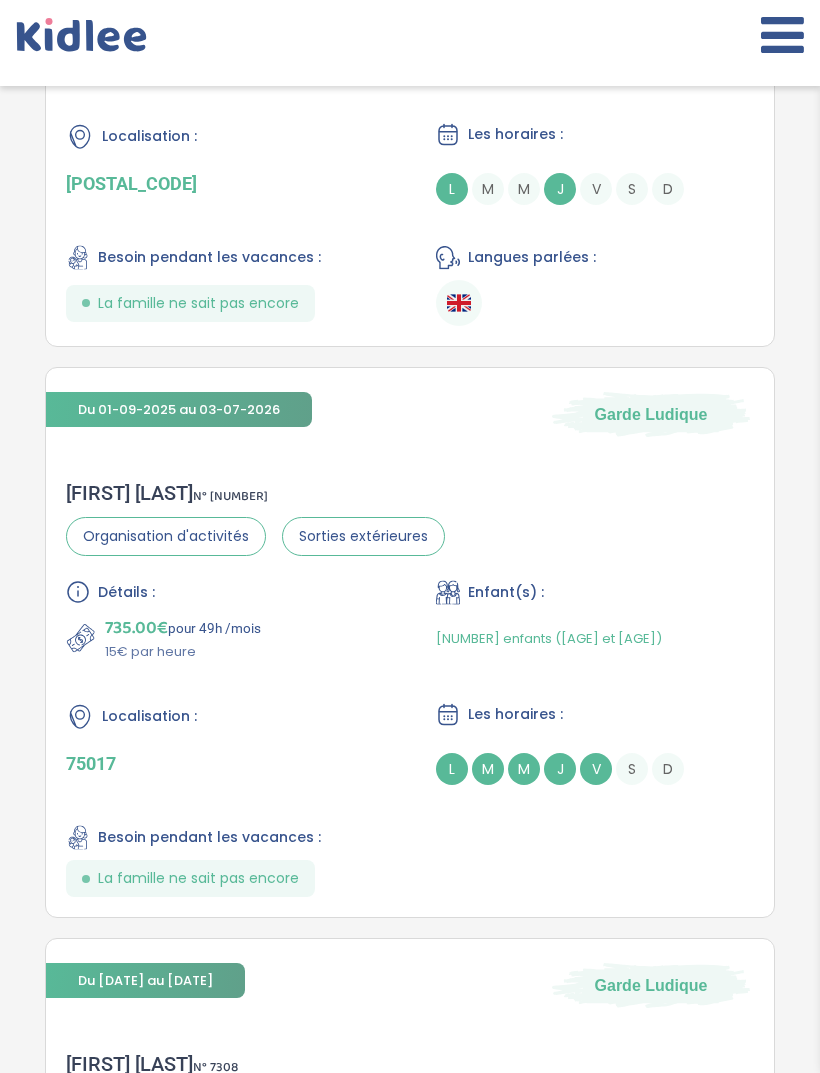 click on "Flore W .
N° 7307" at bounding box center (255, 493) 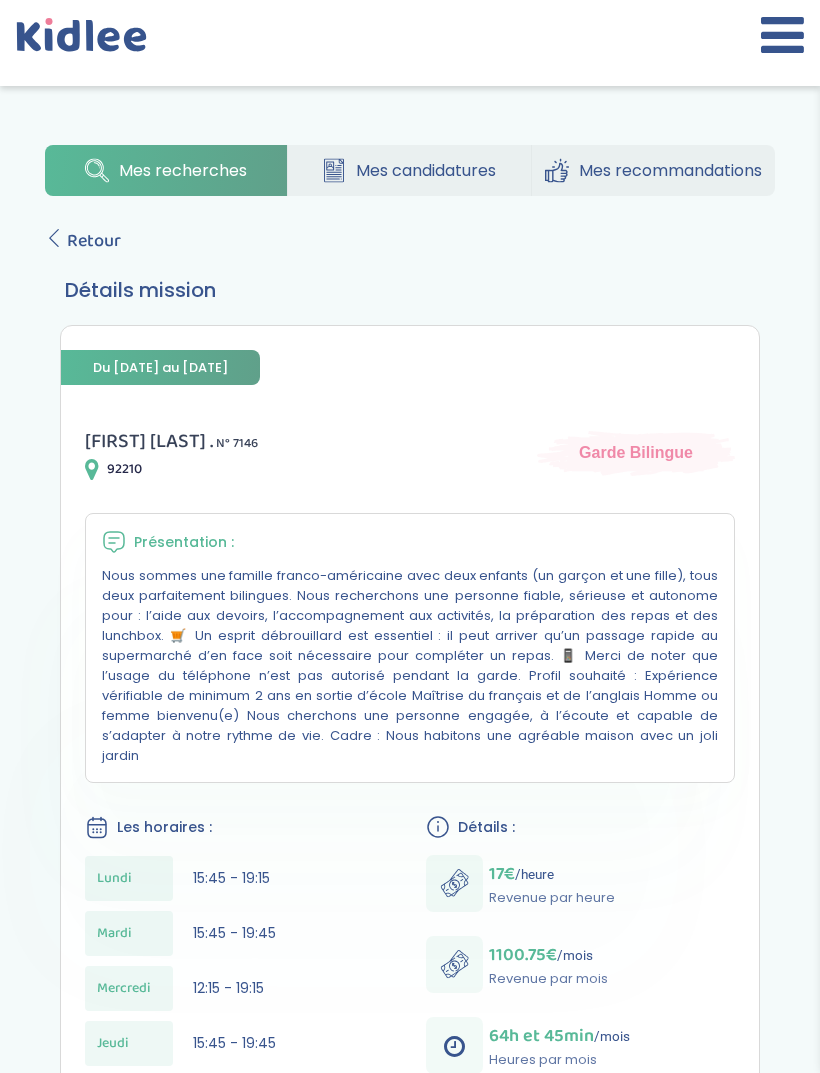 scroll, scrollTop: 0, scrollLeft: 0, axis: both 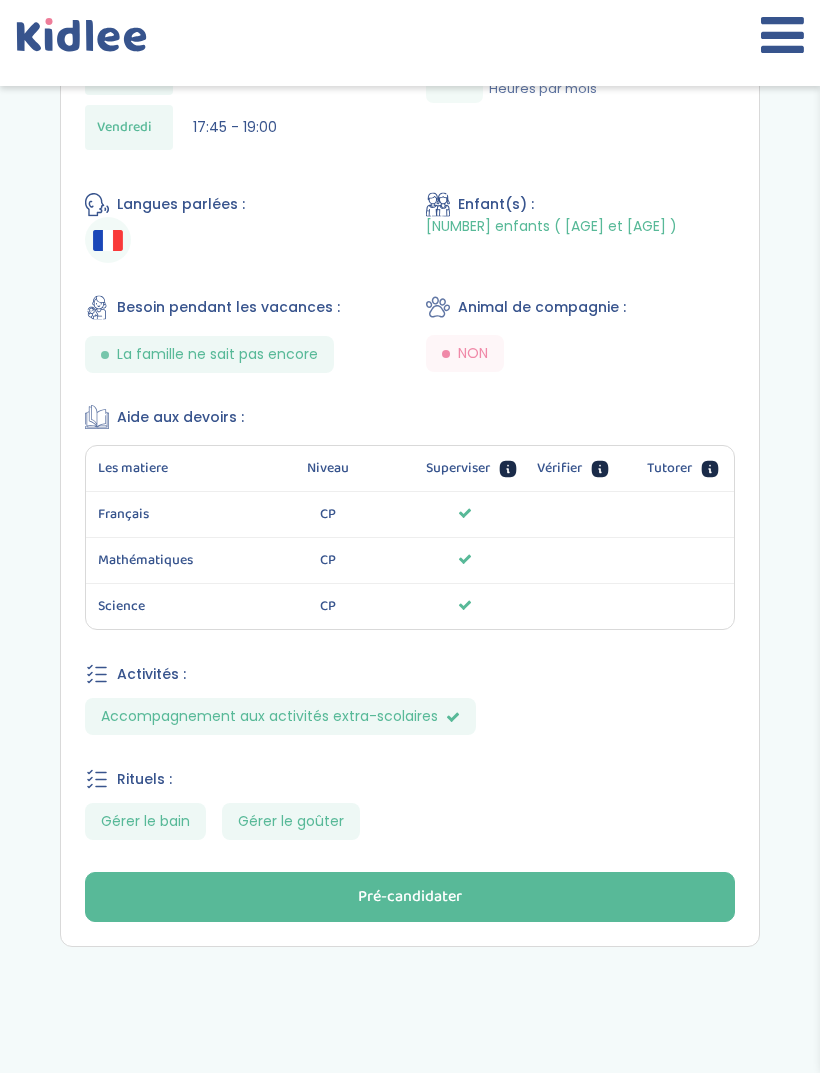 click on "Pré-candidater" at bounding box center [410, 897] 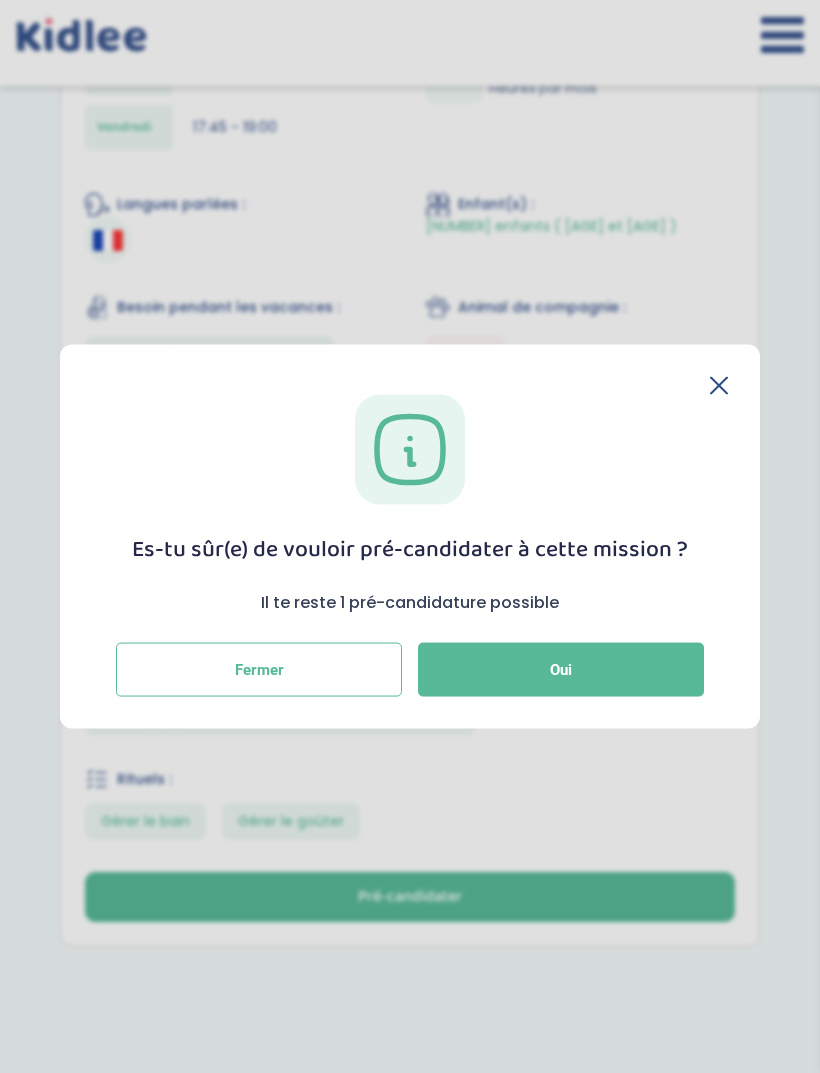 click 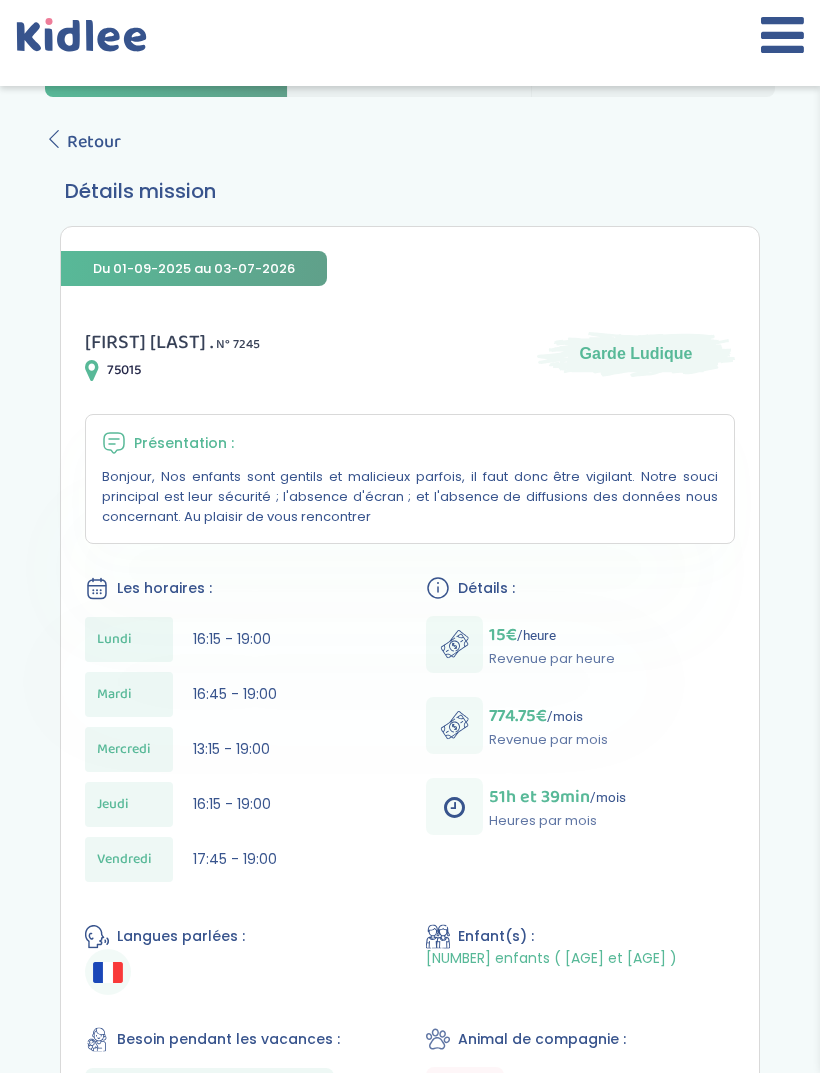 scroll, scrollTop: 0, scrollLeft: 0, axis: both 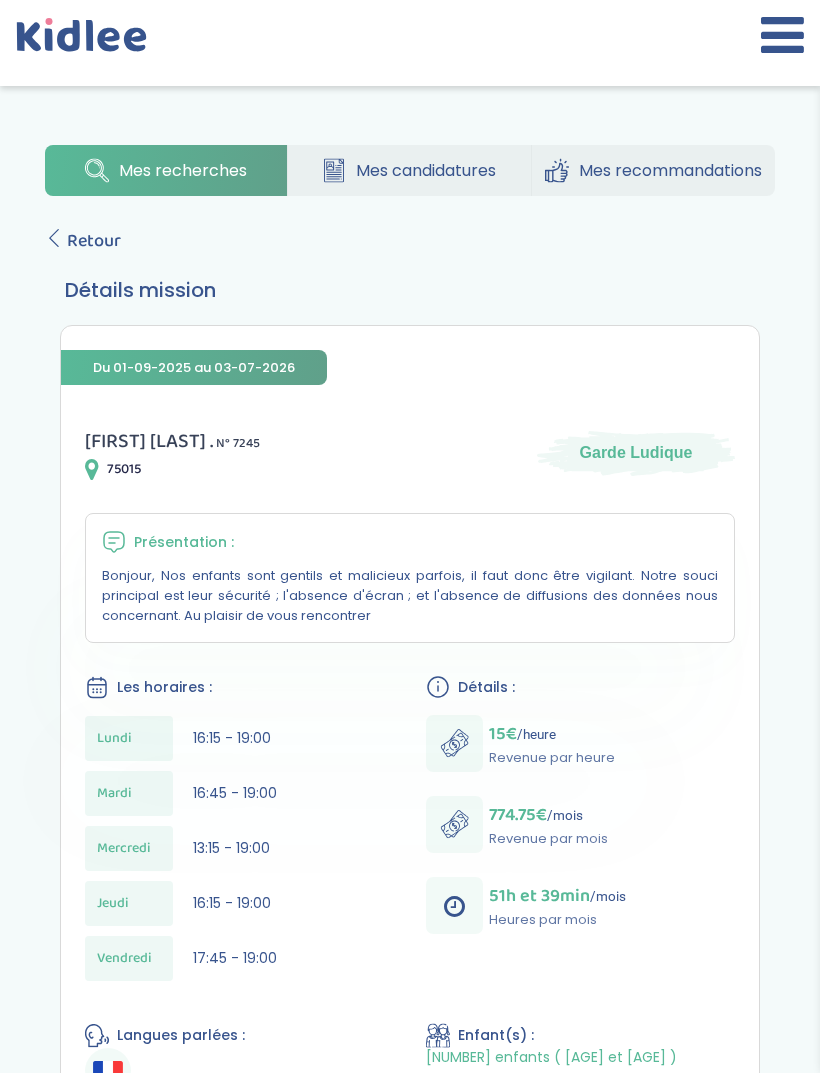 click at bounding box center [54, 238] 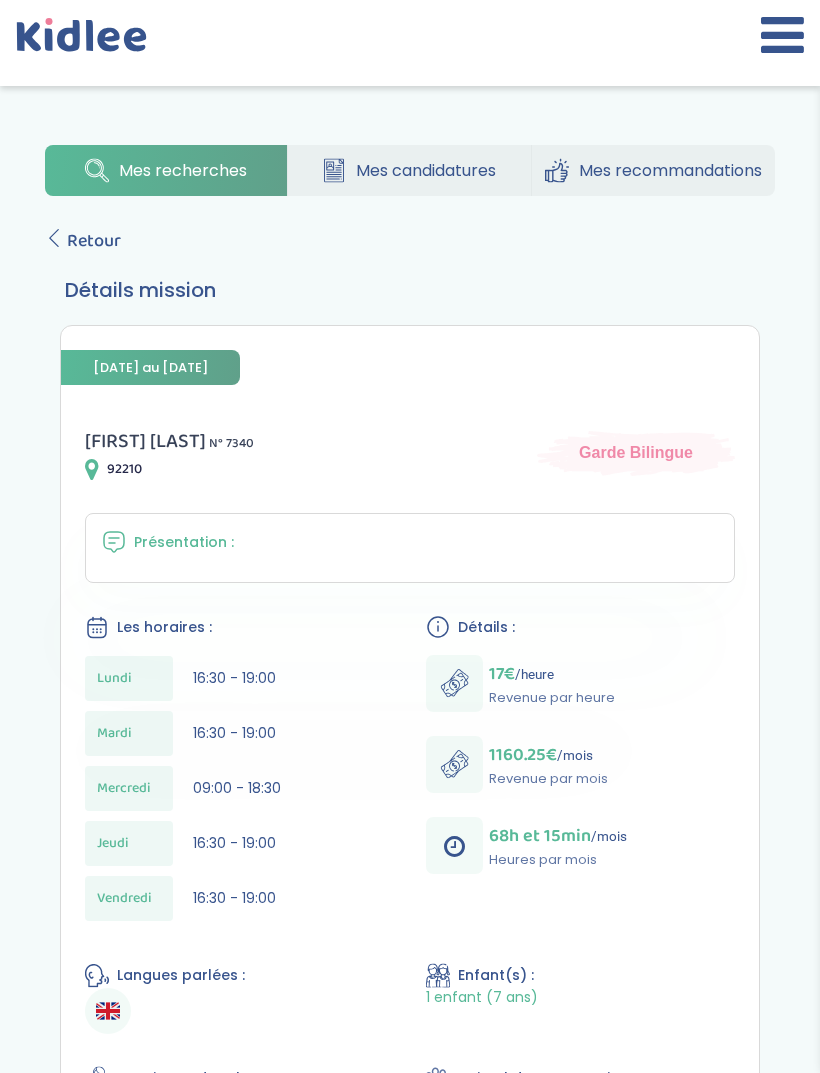 scroll, scrollTop: 0, scrollLeft: 0, axis: both 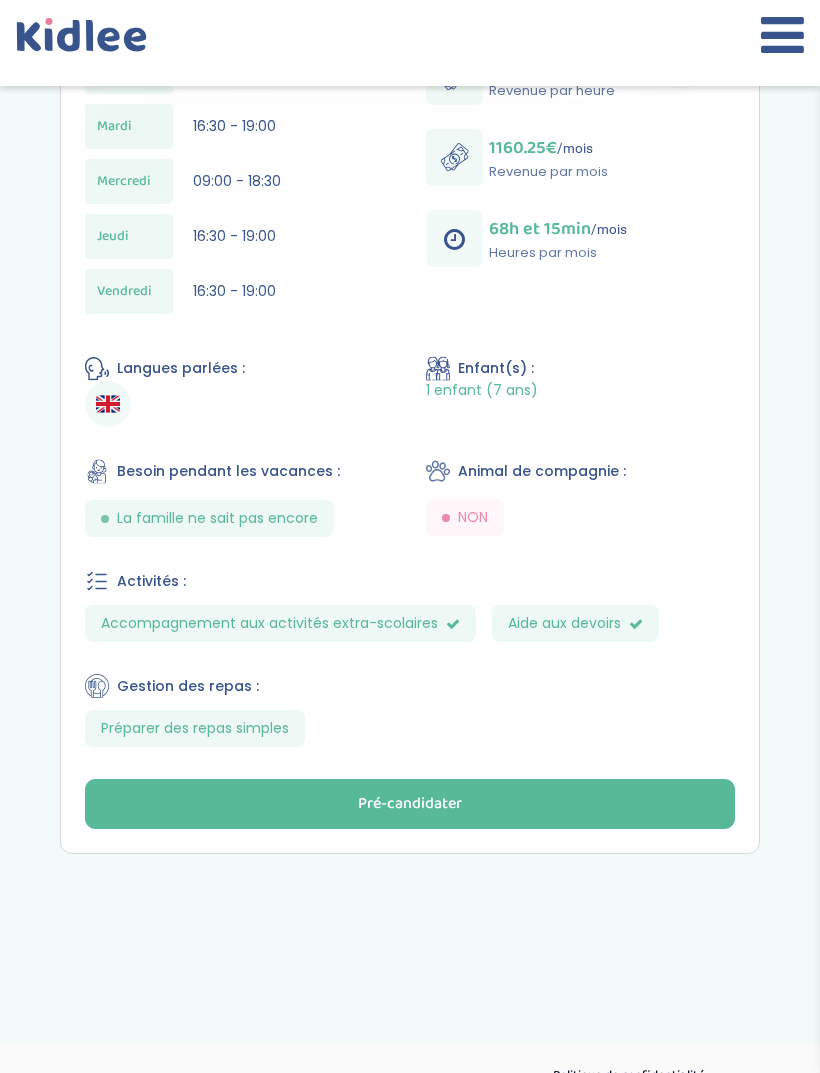 click on "Pré-candidater" at bounding box center (410, 804) 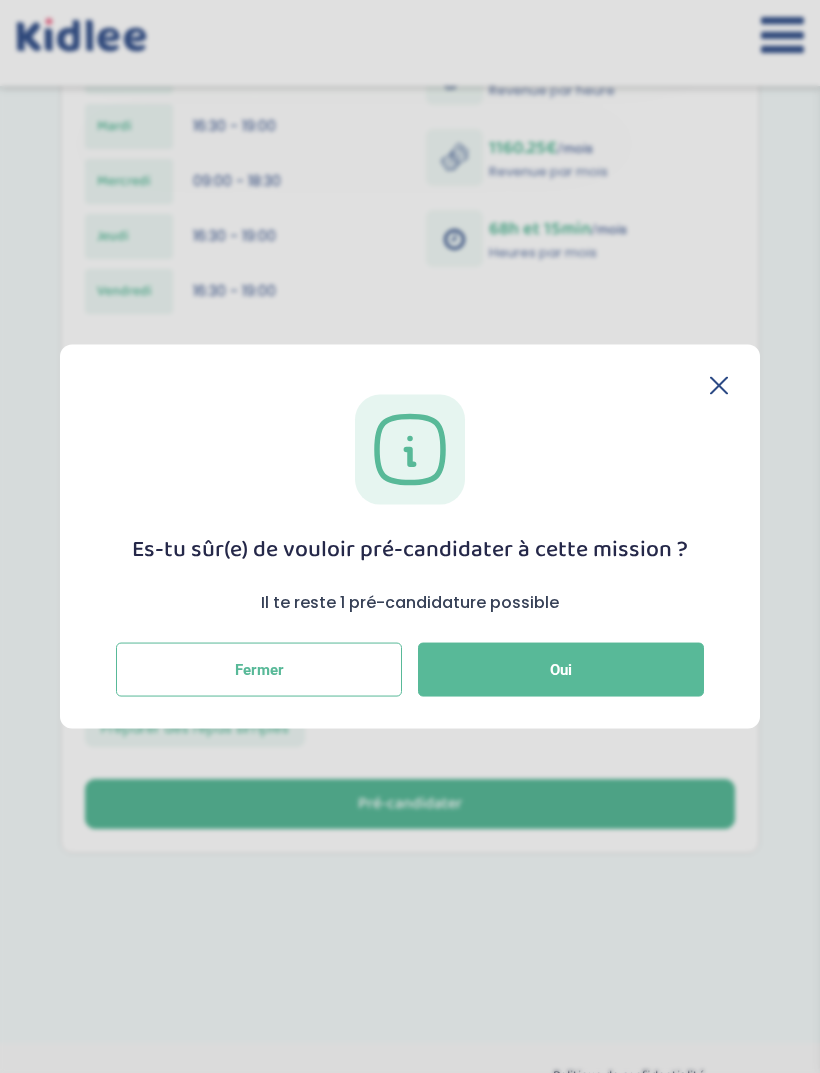 click on "Oui" at bounding box center (561, 670) 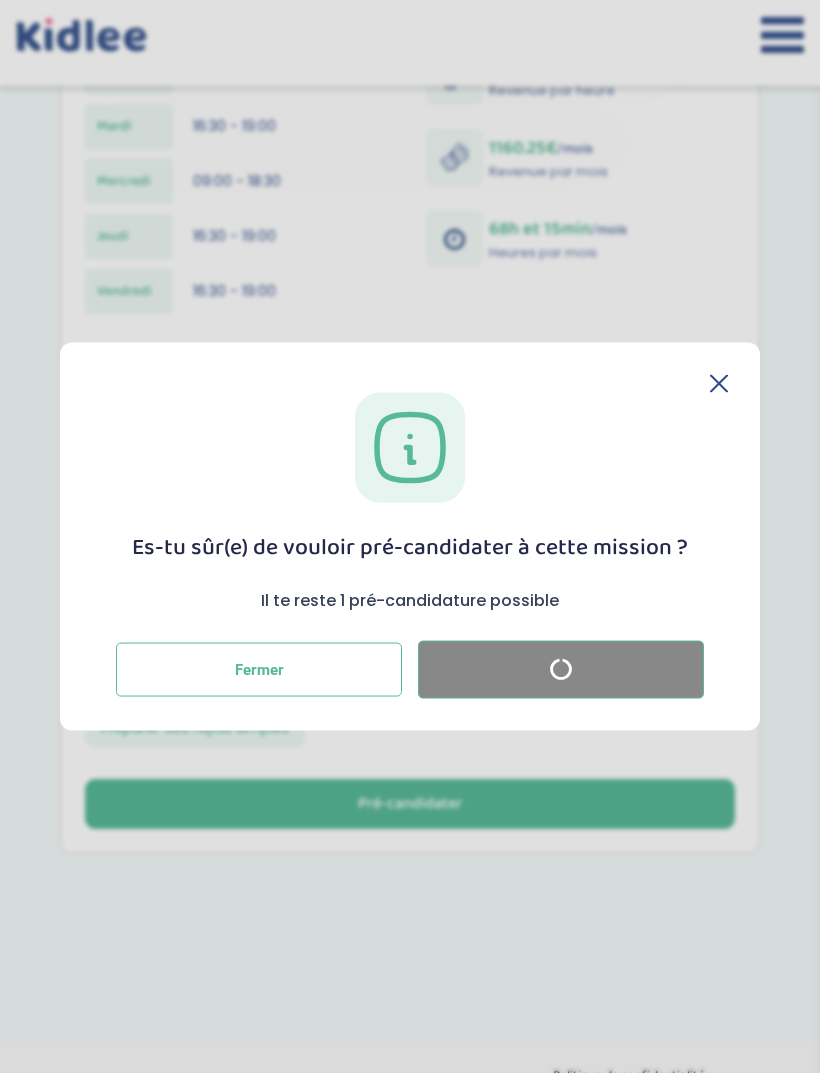 scroll, scrollTop: 671, scrollLeft: 0, axis: vertical 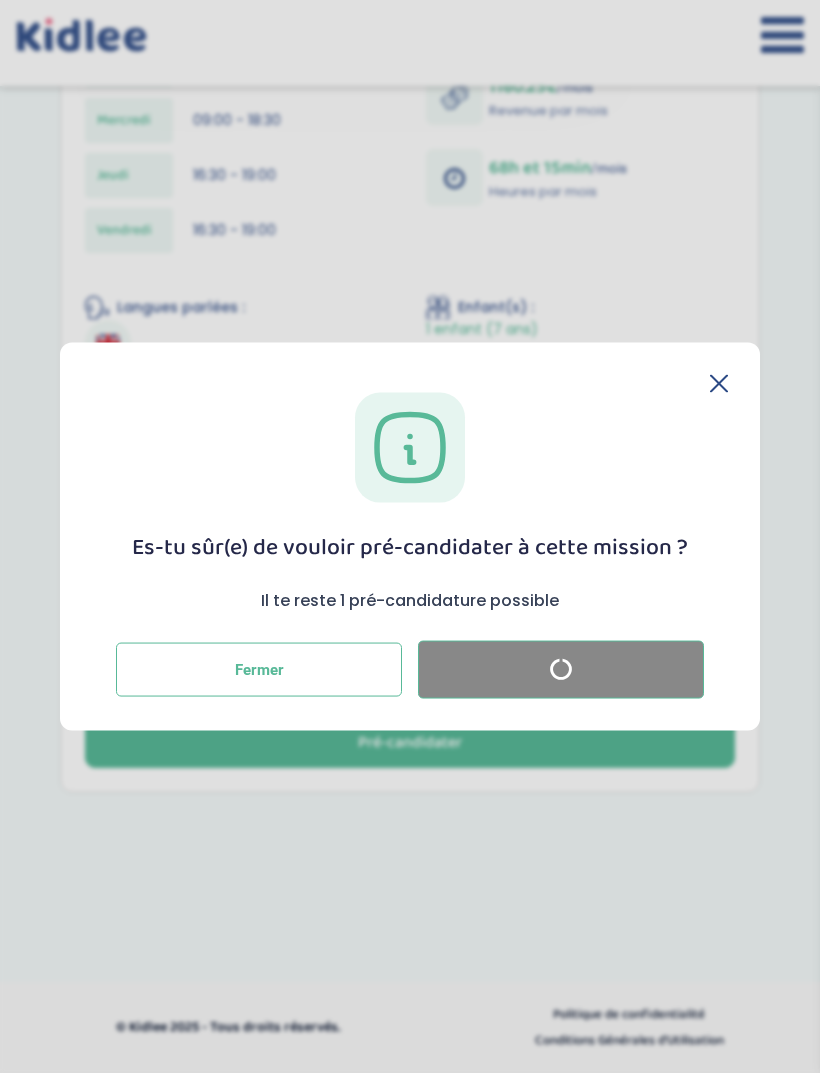 click 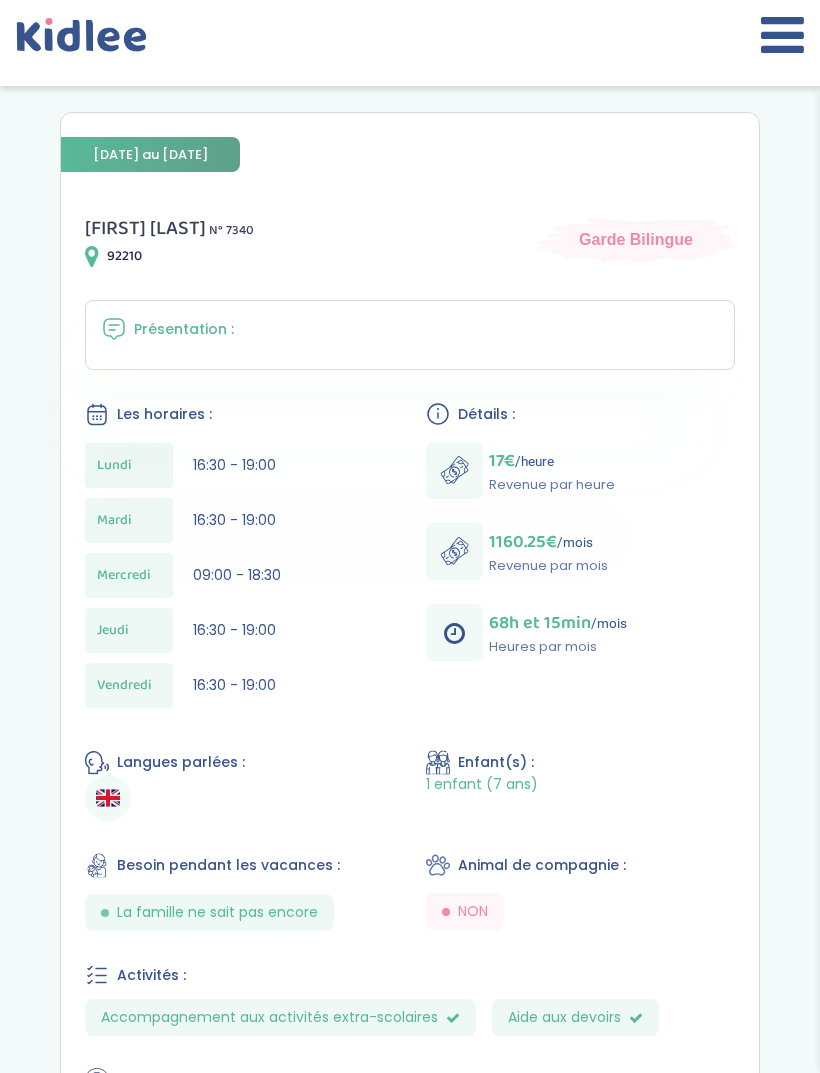 scroll, scrollTop: 0, scrollLeft: 0, axis: both 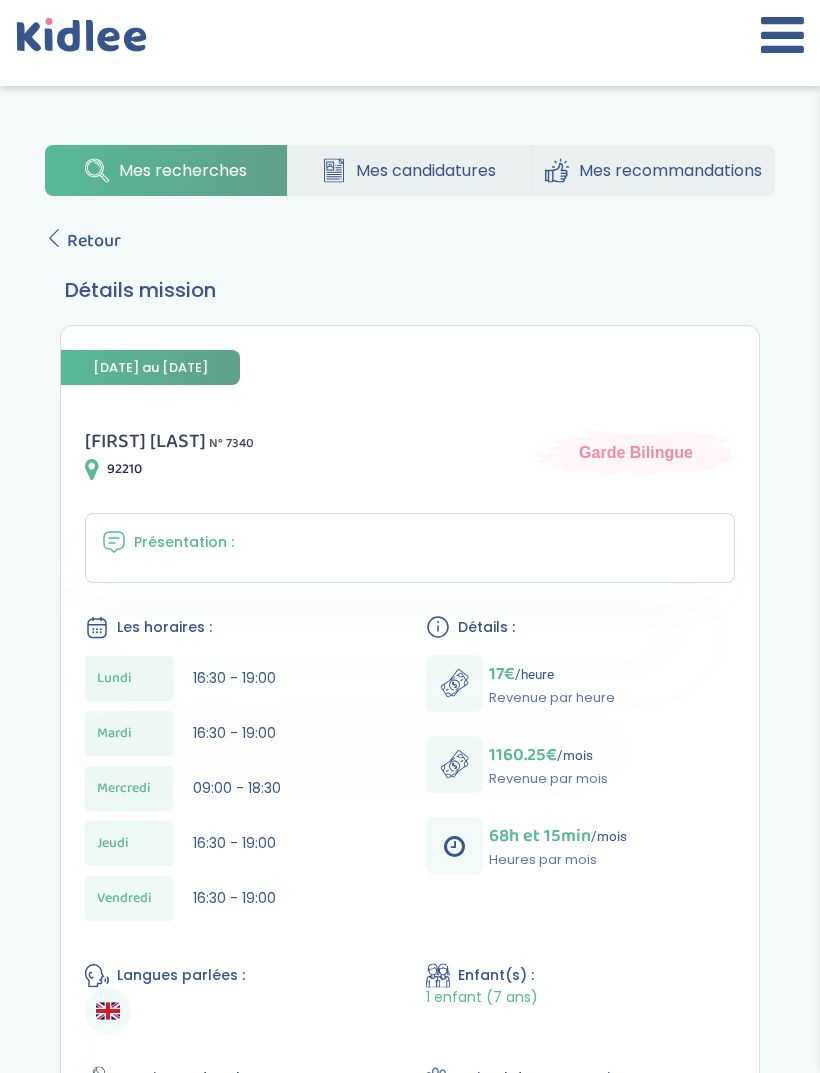 click at bounding box center (54, 238) 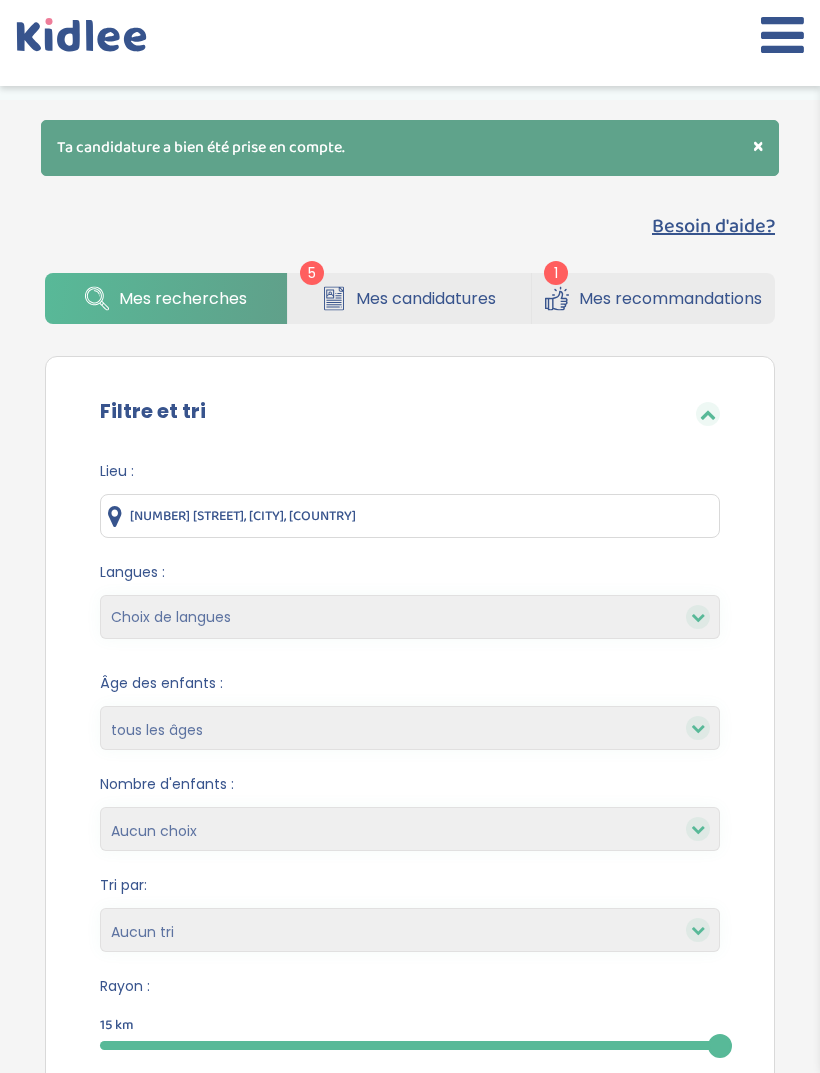 scroll, scrollTop: 0, scrollLeft: 0, axis: both 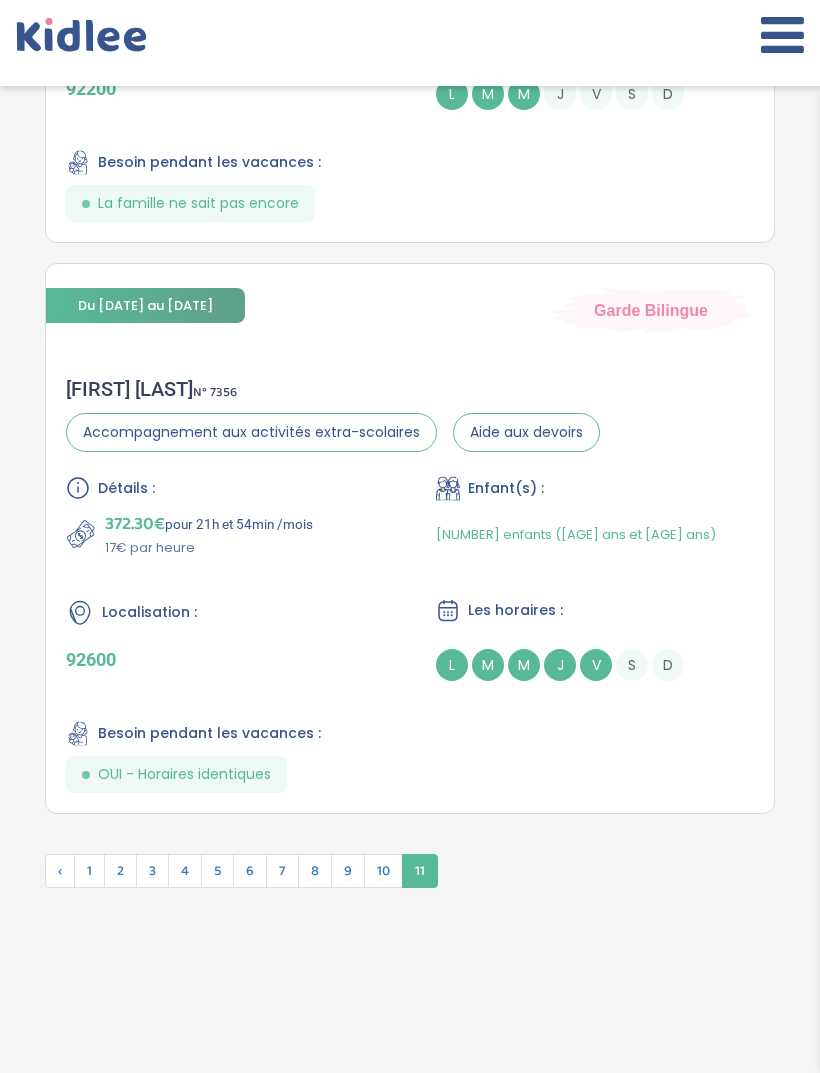 click on "10" at bounding box center [383, 871] 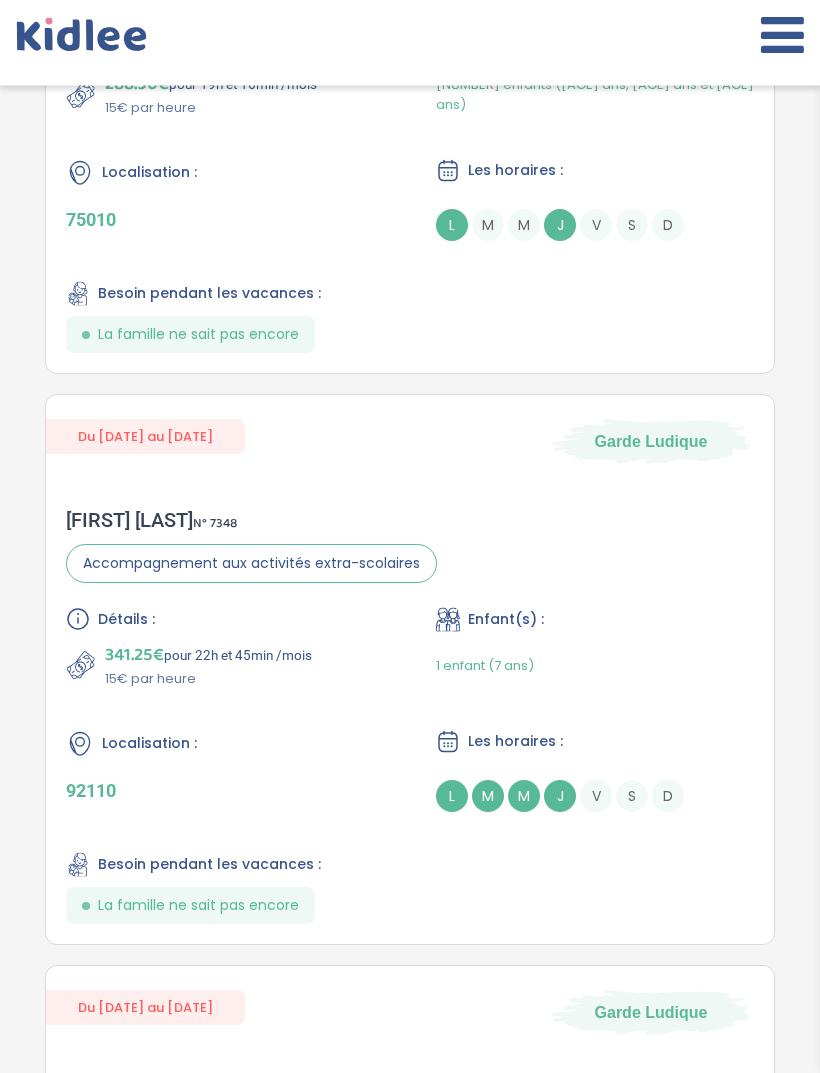 scroll, scrollTop: 6276, scrollLeft: 0, axis: vertical 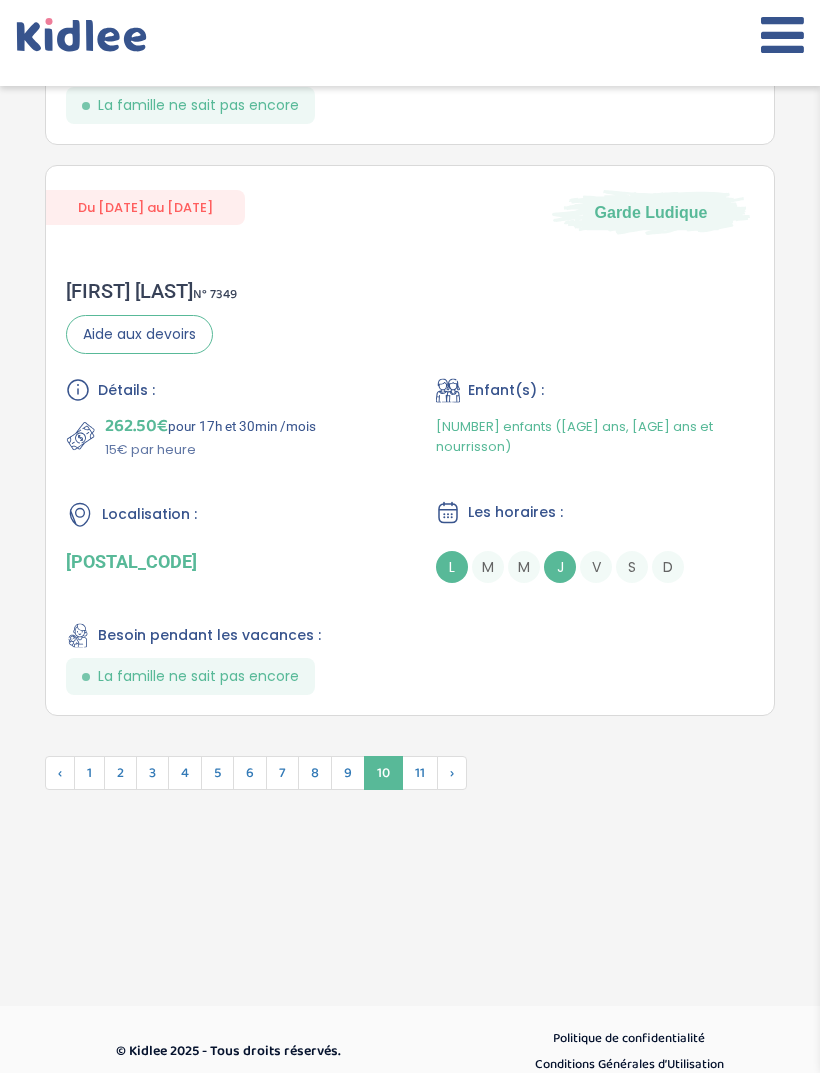 click on "9" at bounding box center (348, 773) 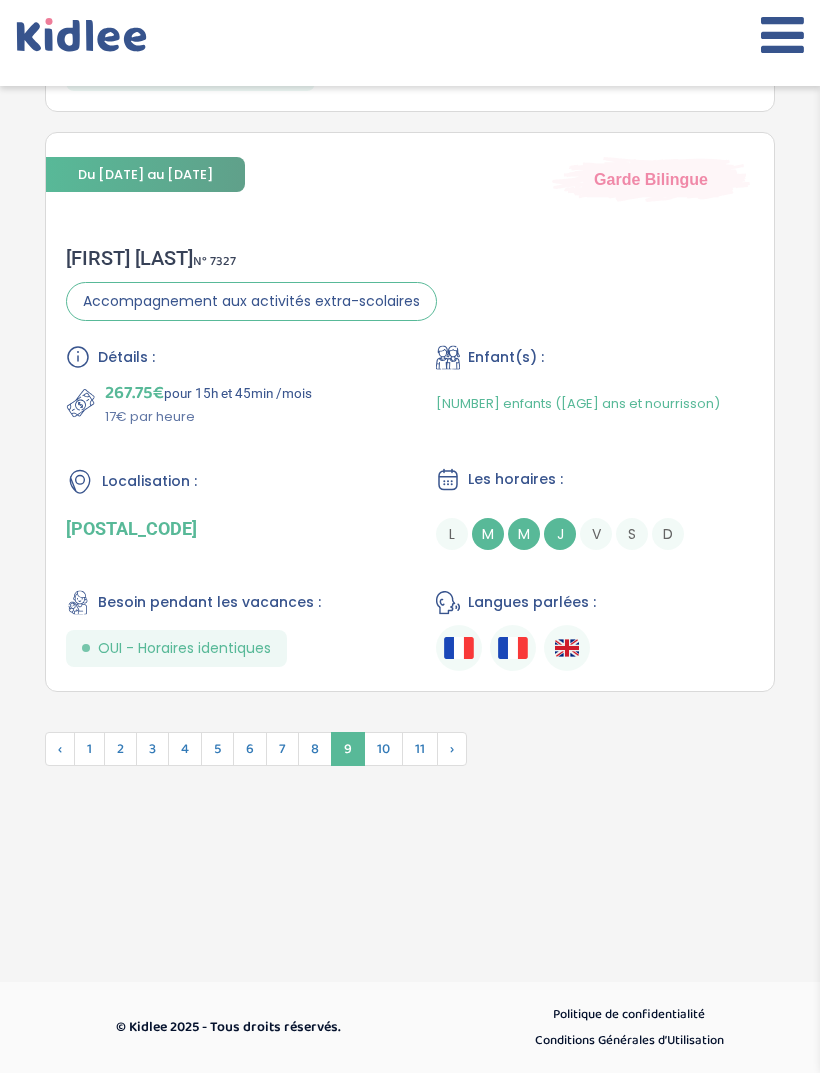 scroll, scrollTop: 6096, scrollLeft: 0, axis: vertical 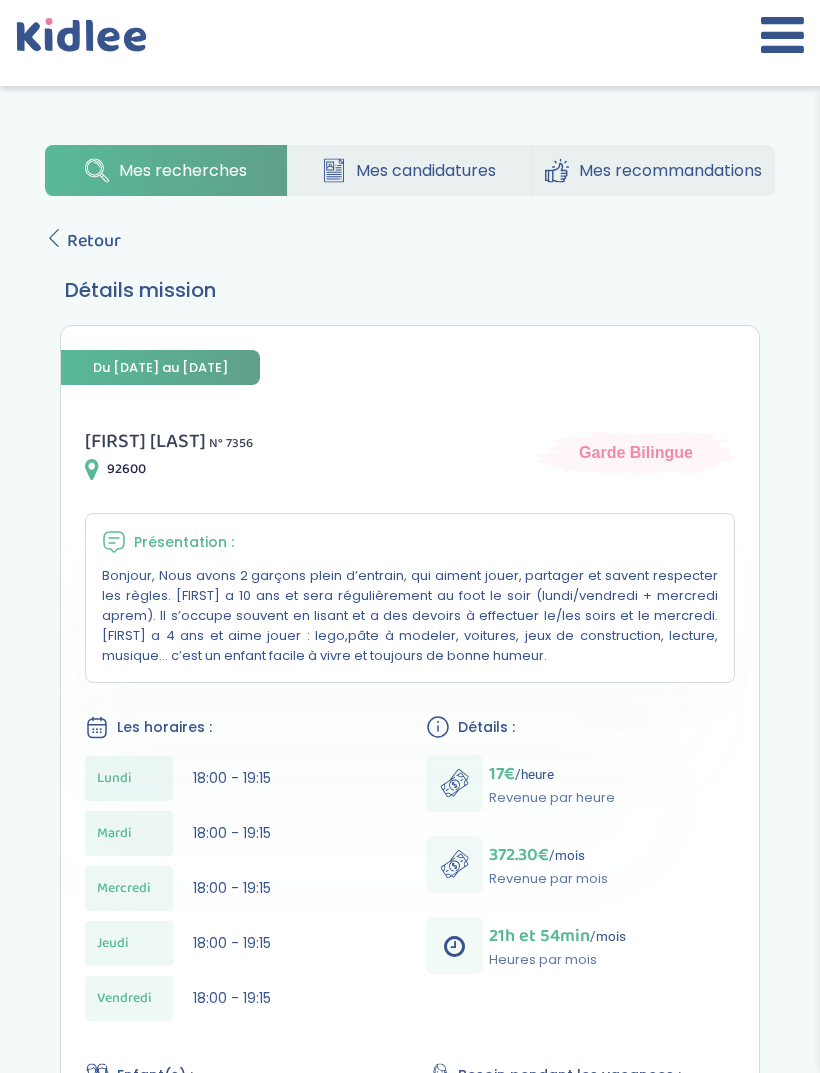 click at bounding box center [54, 238] 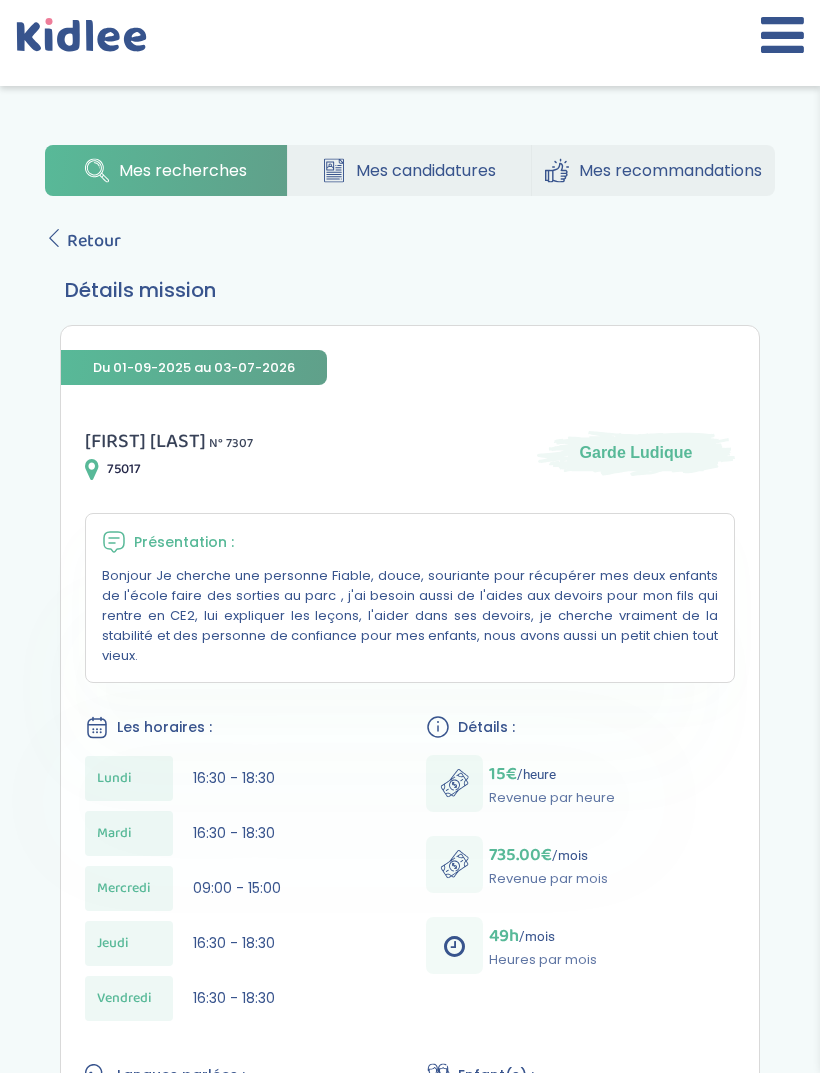 scroll, scrollTop: 0, scrollLeft: 0, axis: both 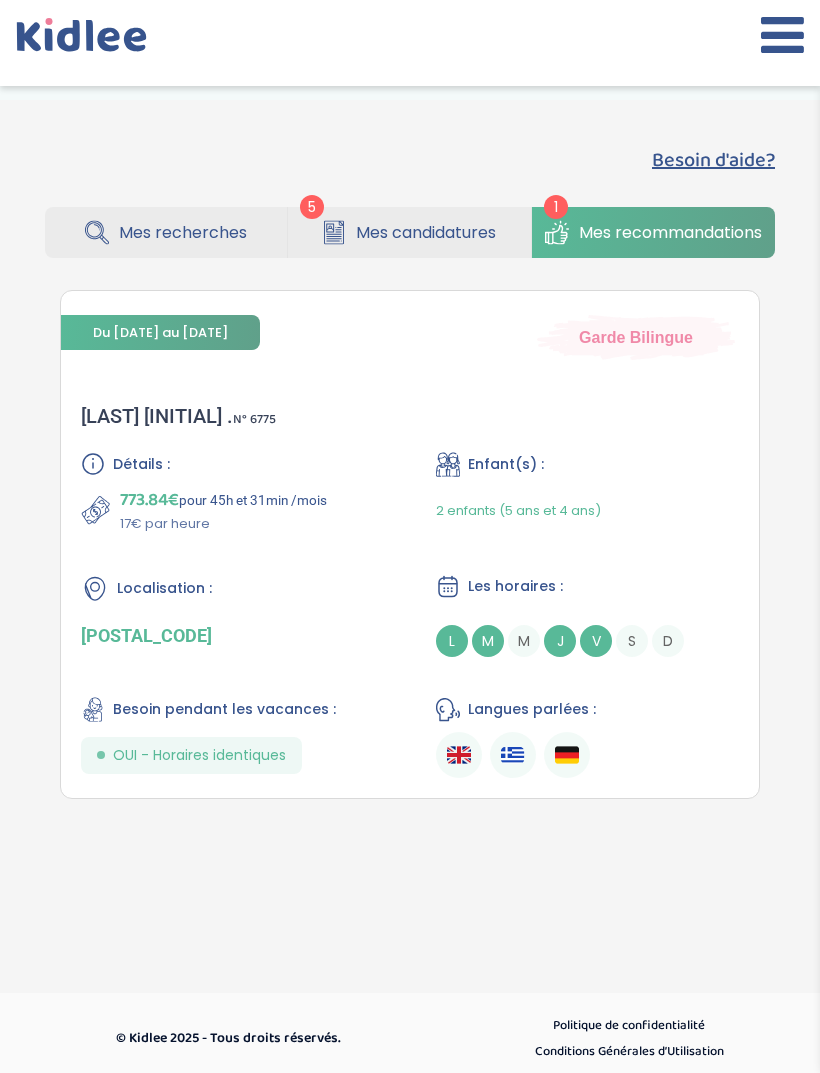 click at bounding box center [513, 755] 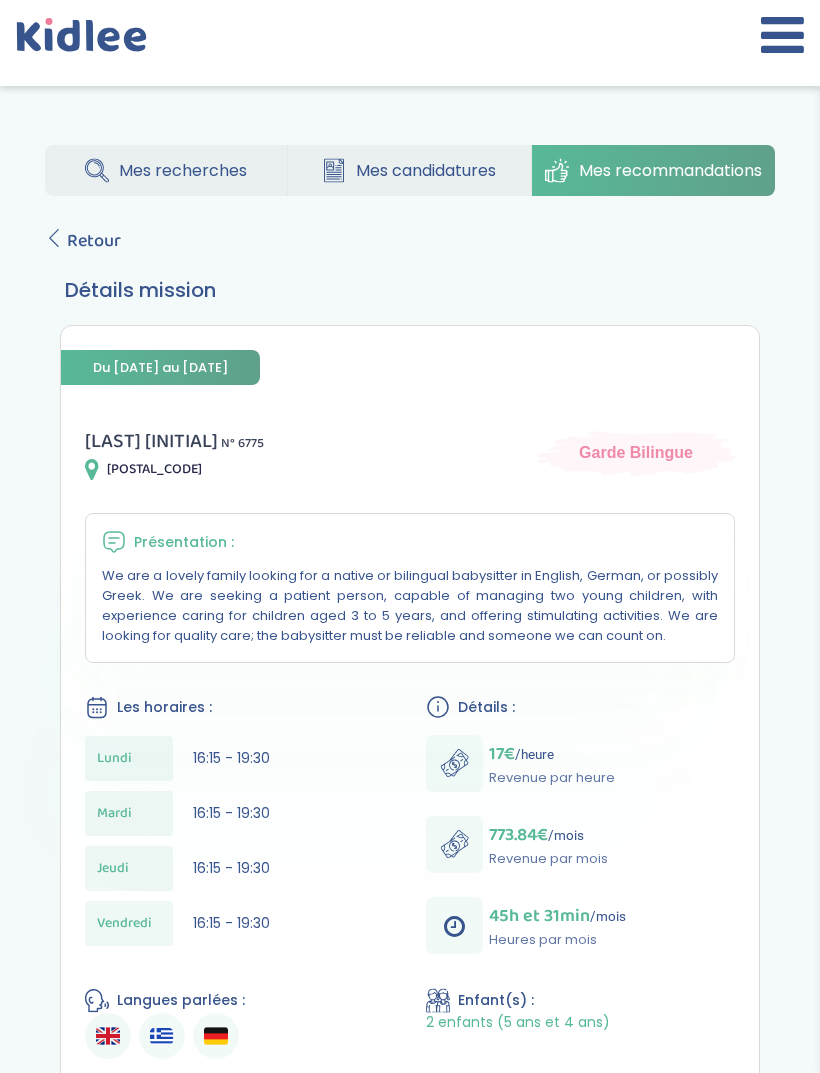 scroll, scrollTop: 0, scrollLeft: 0, axis: both 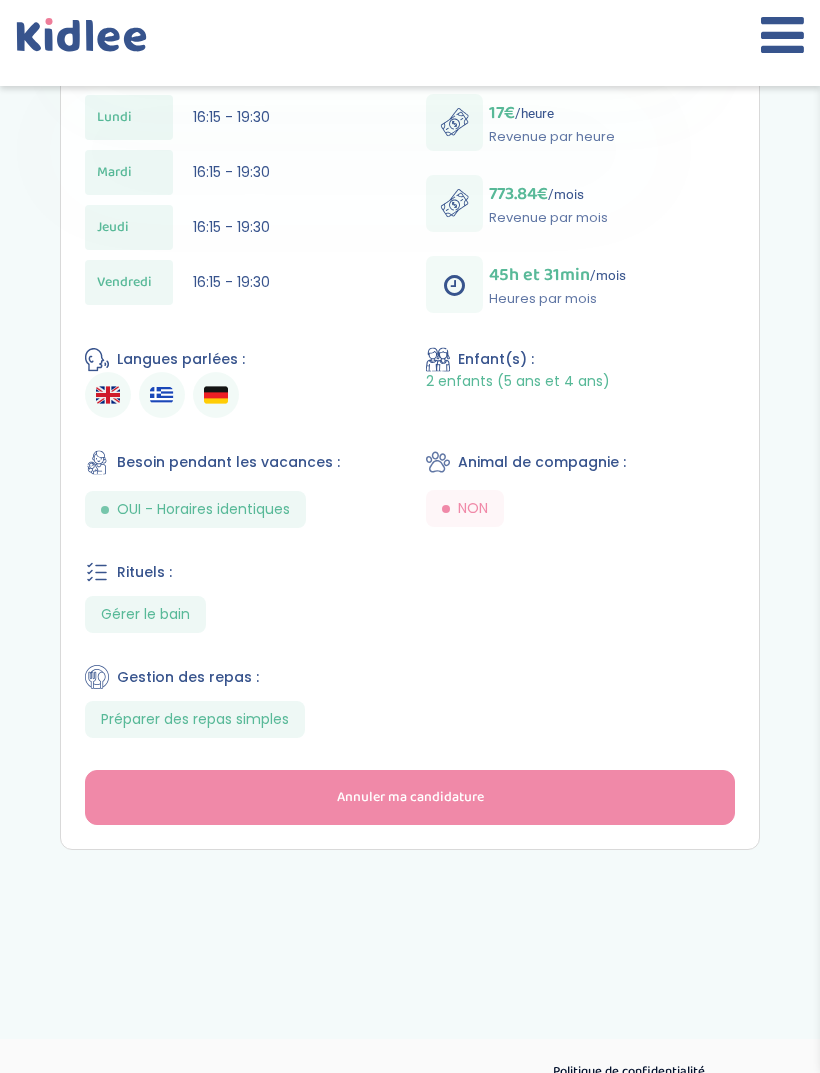 click on "Annuler ma candidature" at bounding box center (410, 797) 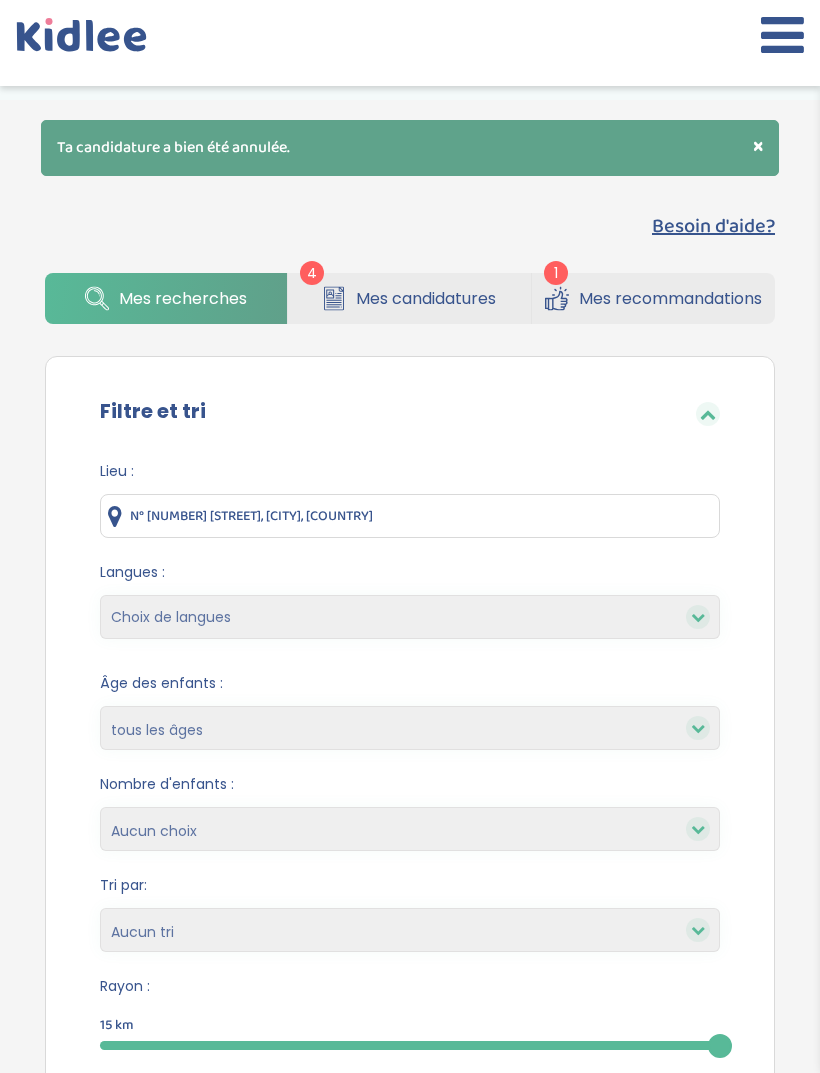 scroll, scrollTop: 0, scrollLeft: 0, axis: both 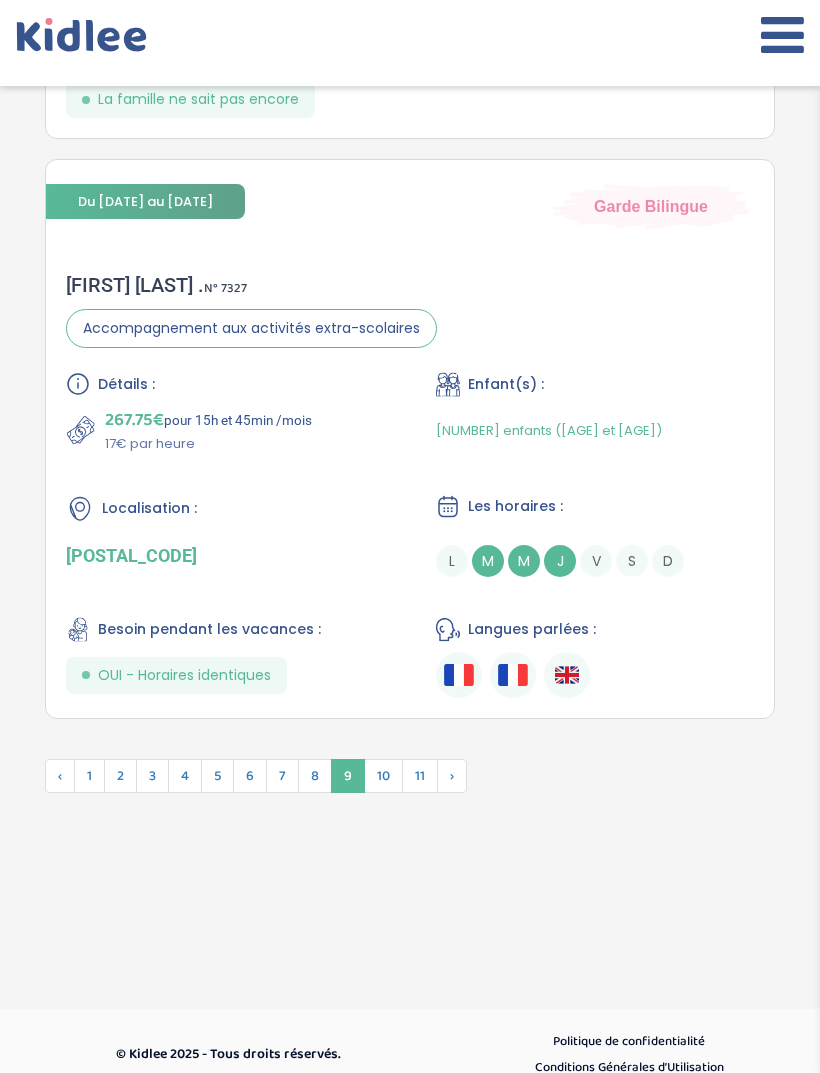 click on "5" at bounding box center [217, 776] 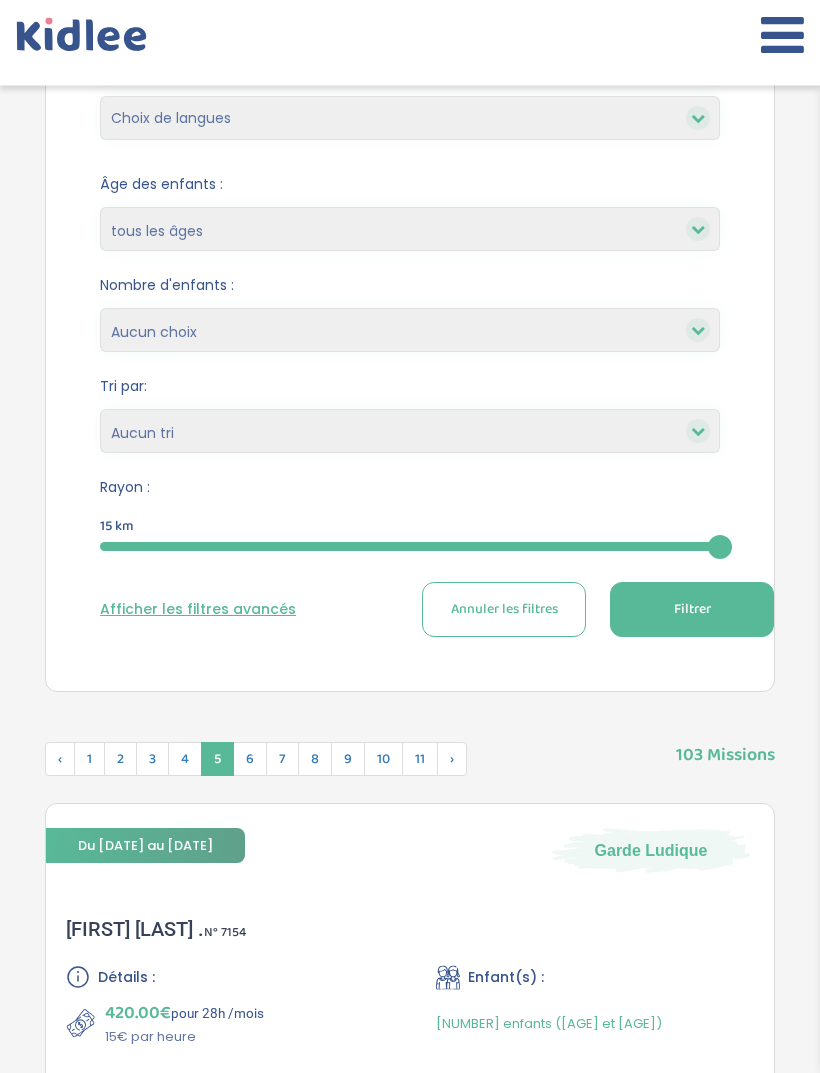 scroll, scrollTop: 433, scrollLeft: 0, axis: vertical 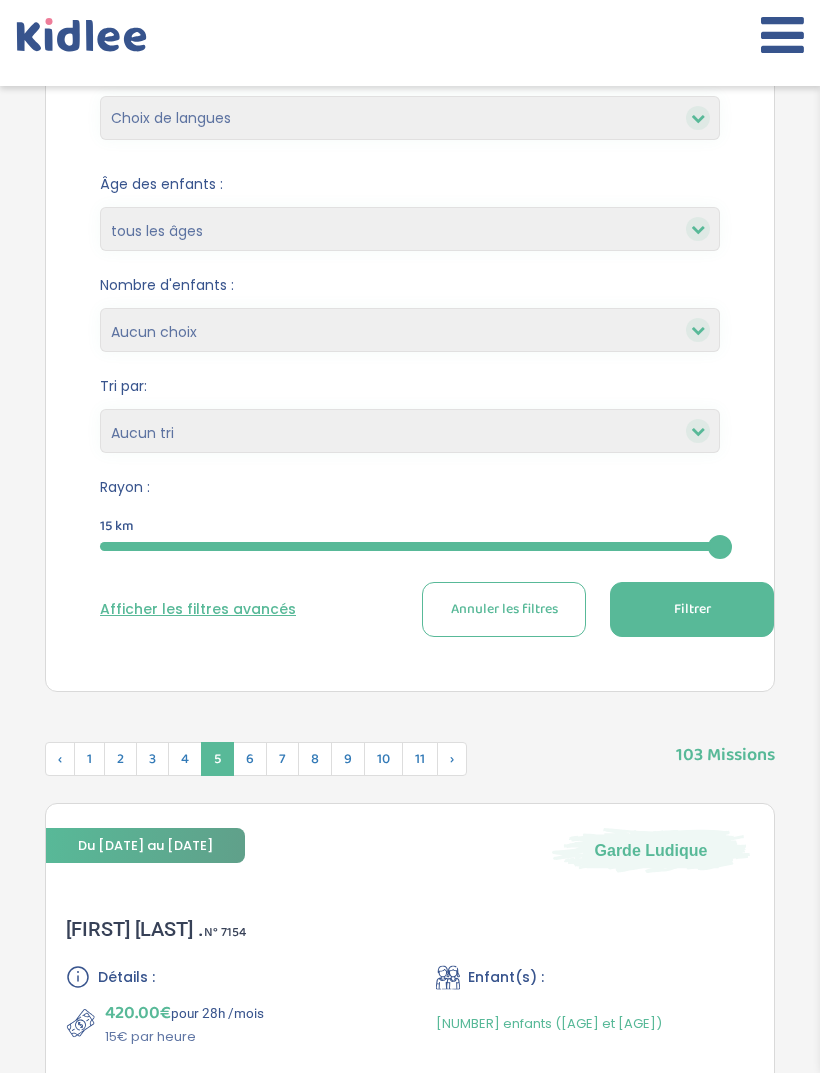 click on "4" at bounding box center [185, 759] 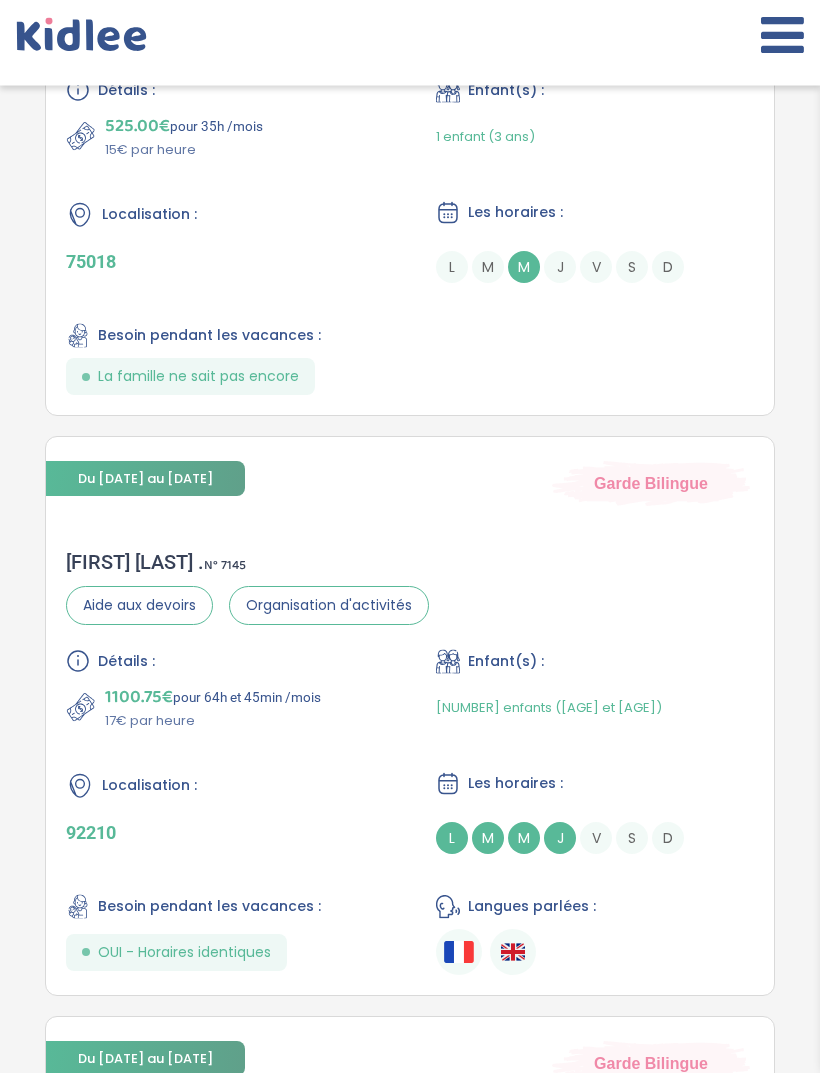 scroll, scrollTop: 3148, scrollLeft: 0, axis: vertical 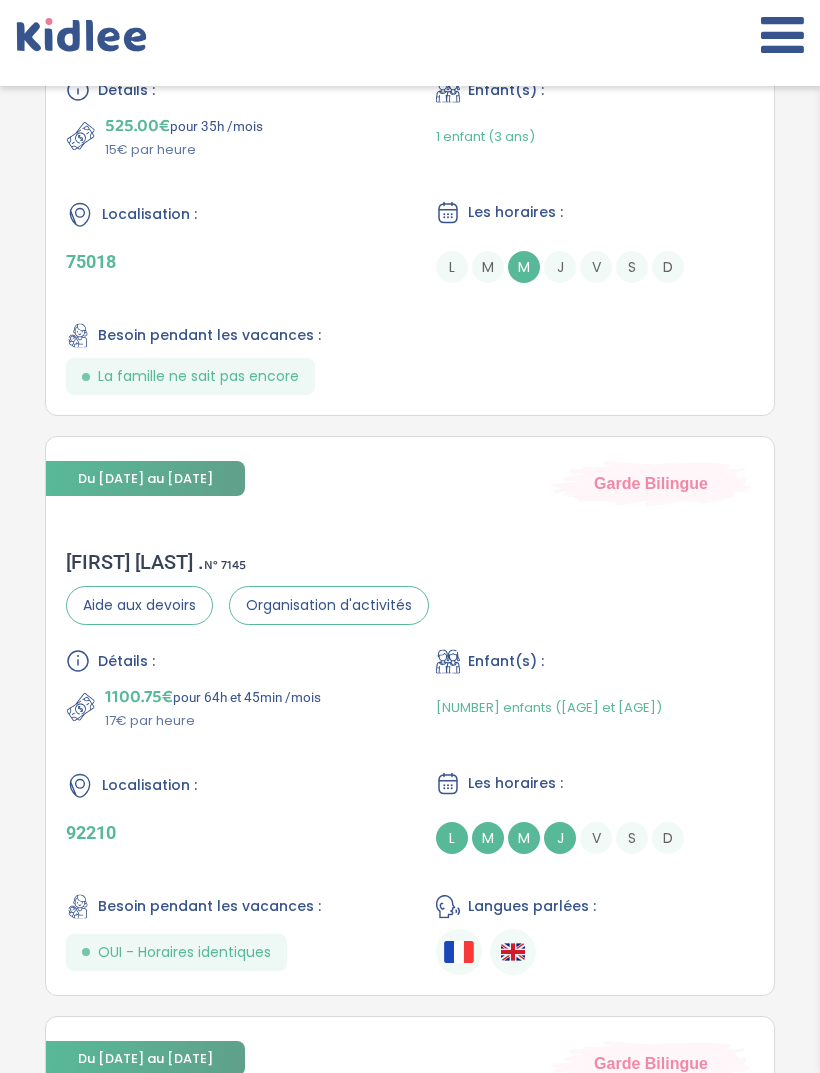 click on "OUI - Horaires identiques" at bounding box center [184, 952] 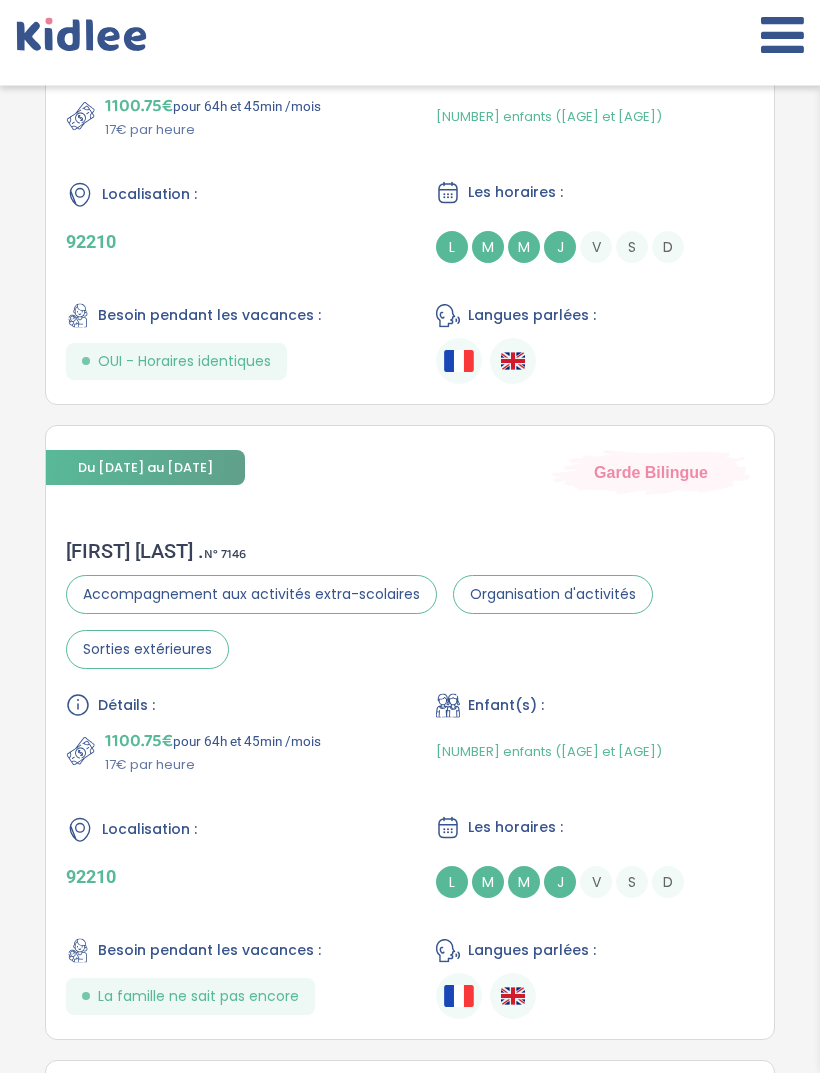 scroll, scrollTop: 3739, scrollLeft: 0, axis: vertical 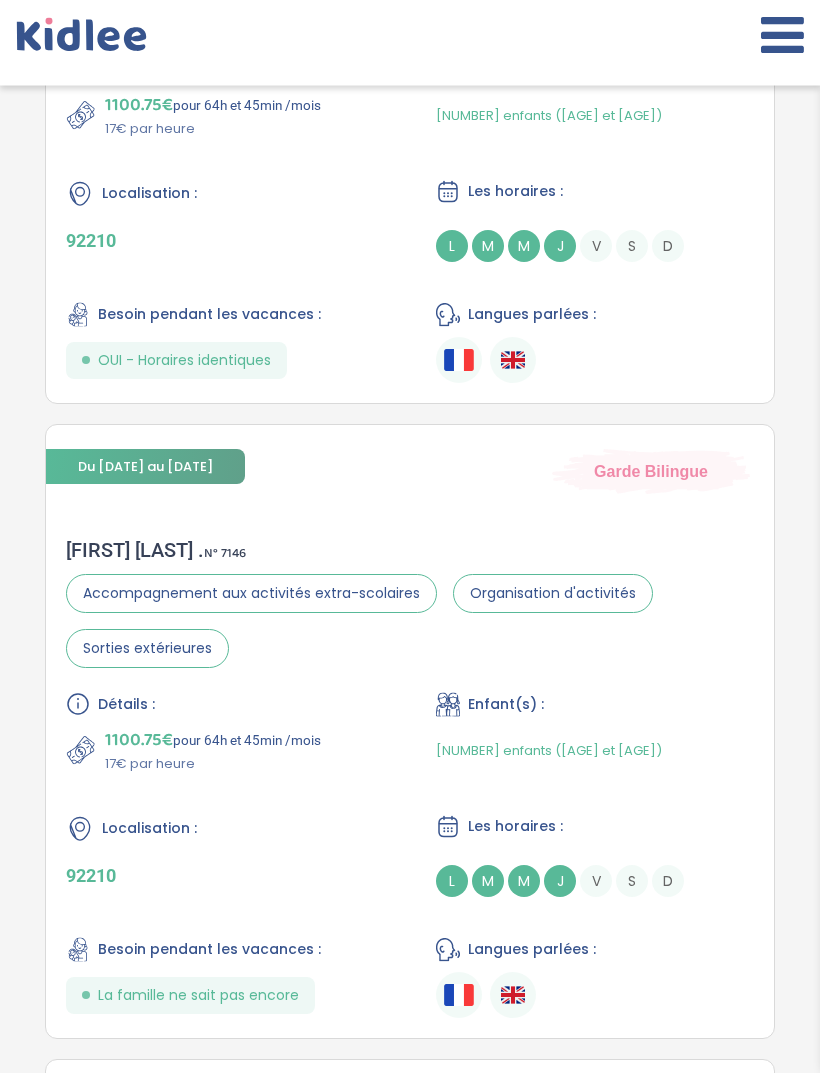 click on "Marie M .
N° 7146   Accompagnement aux activités extra-scolaires Organisation d'activités Sorties extérieures" at bounding box center (410, 604) 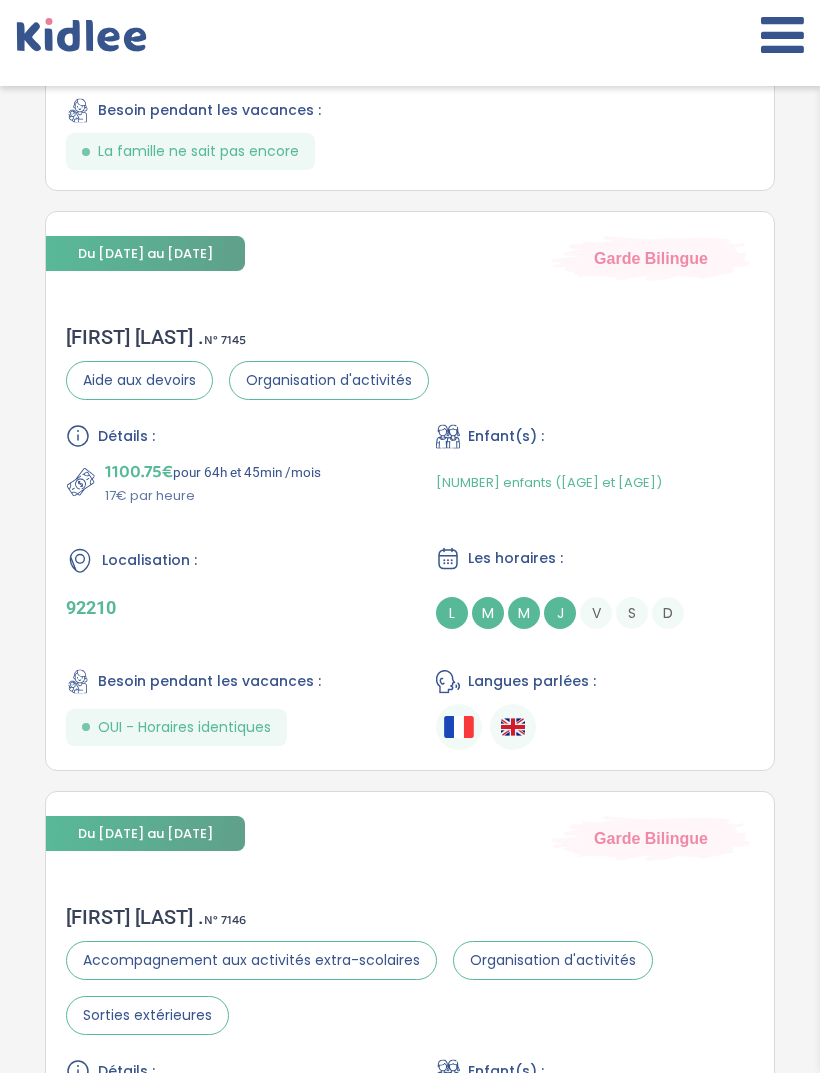 scroll, scrollTop: 3369, scrollLeft: 0, axis: vertical 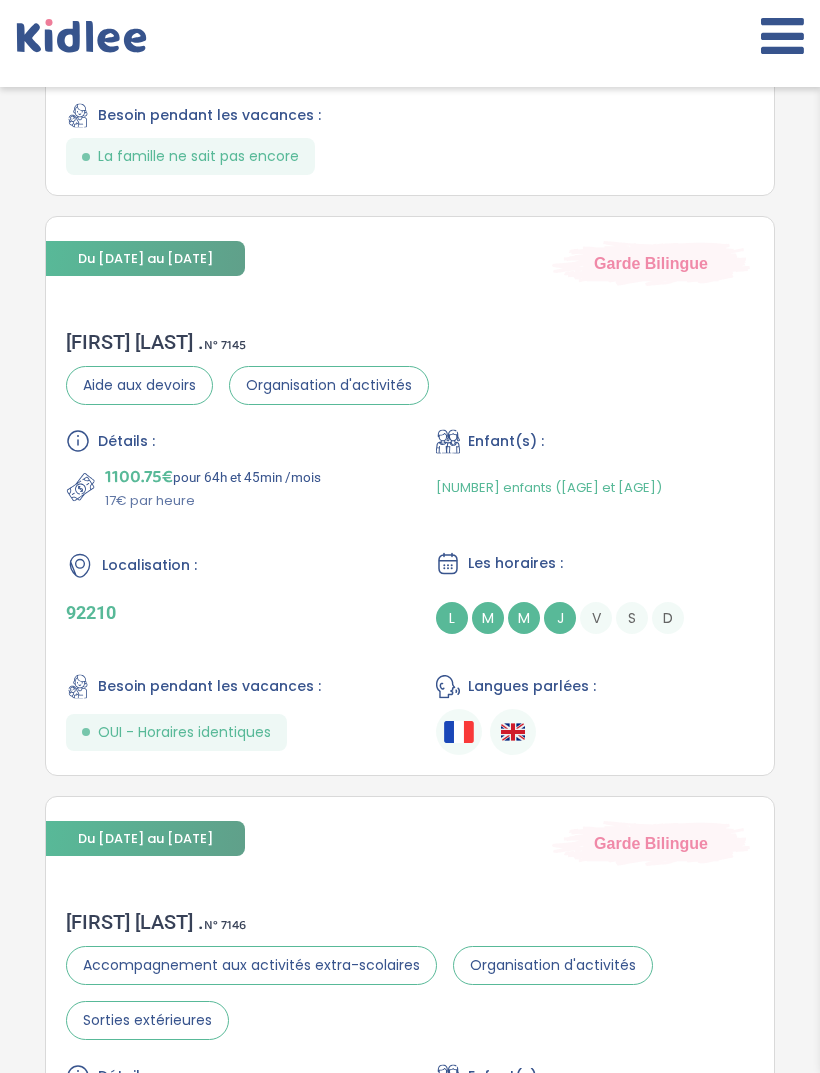 click on "Du 01-09-2025 au 31-07-2026" at bounding box center [145, 257] 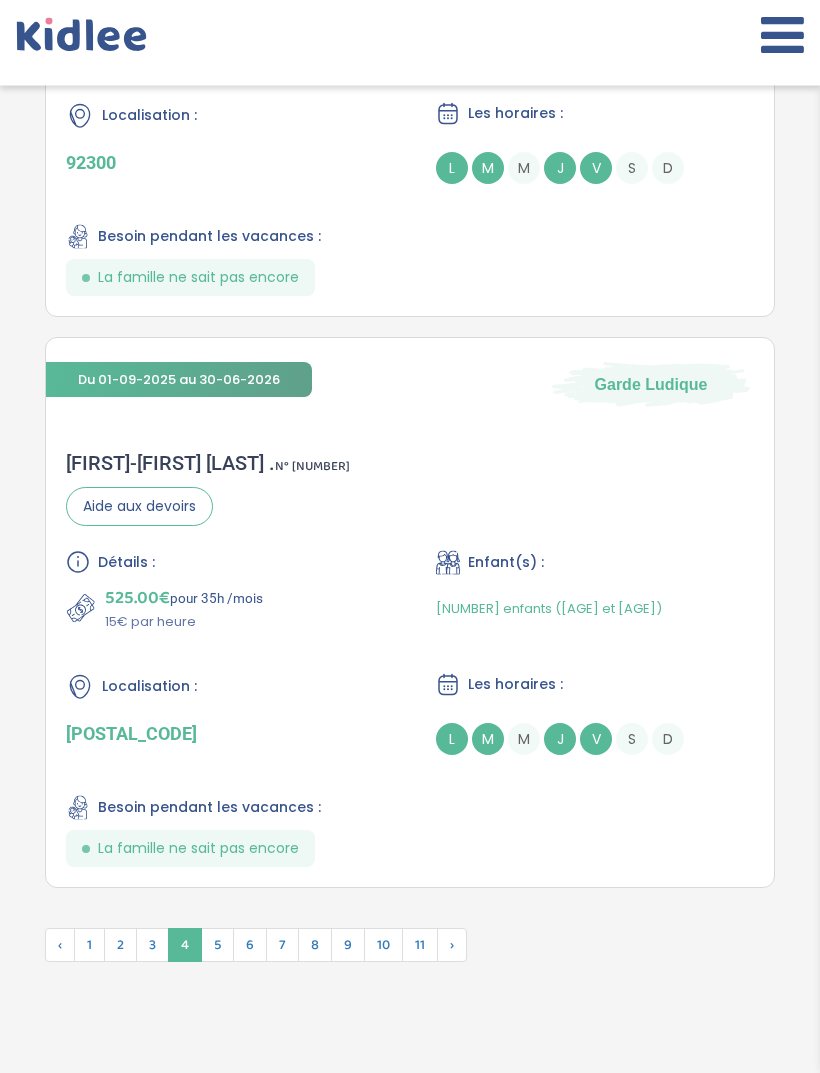 scroll, scrollTop: 6454, scrollLeft: 0, axis: vertical 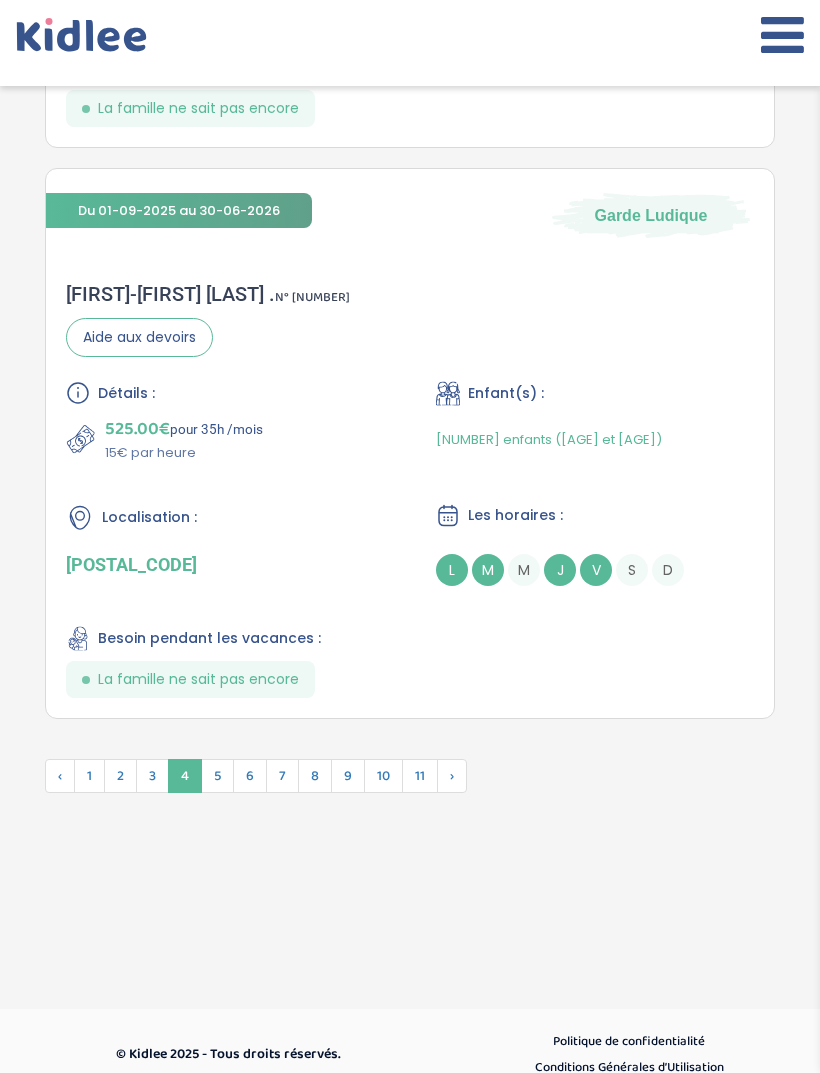 click on "La famille ne sait pas encore" at bounding box center (190, 679) 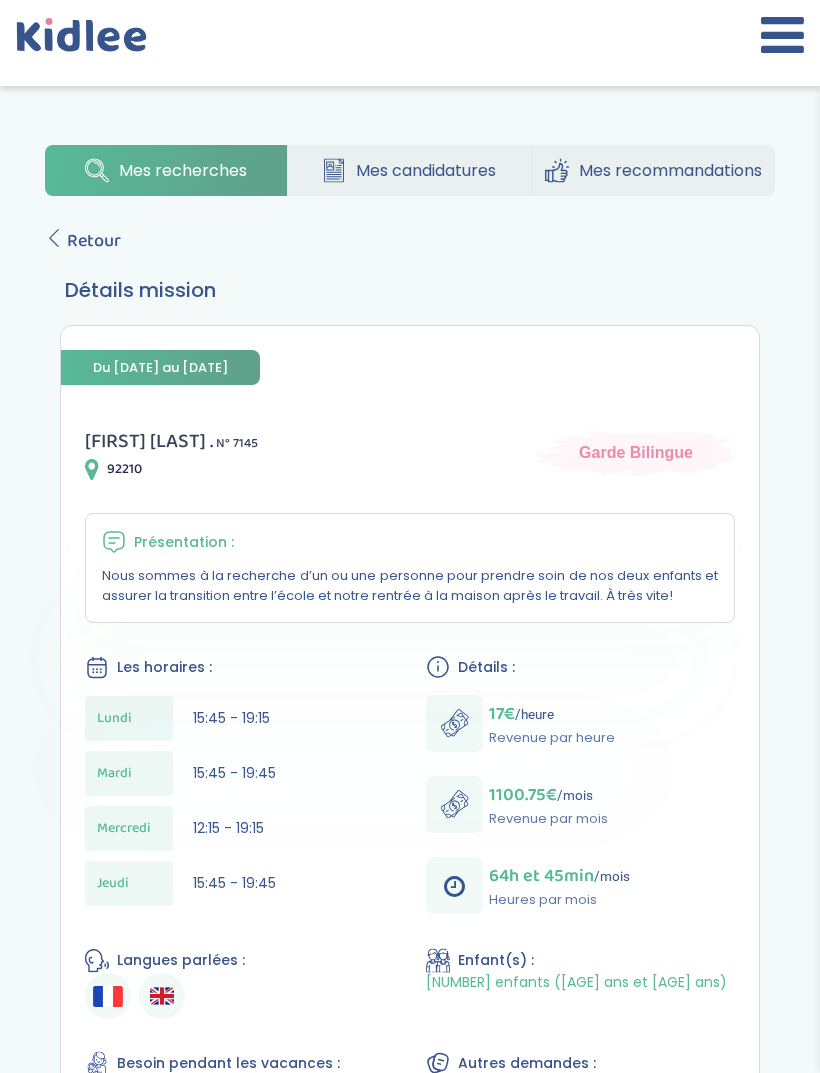 scroll, scrollTop: 0, scrollLeft: 0, axis: both 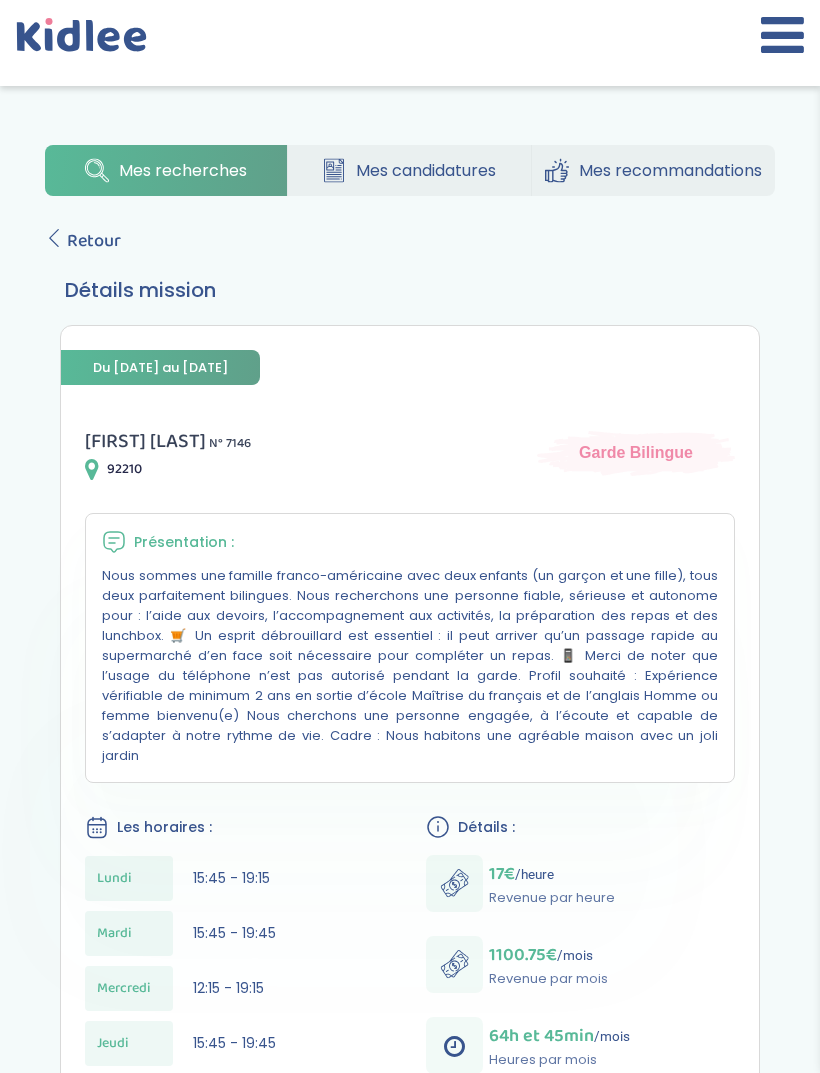 click on "Mes recherches                         Mes candidatures               Mes recommandations     Retour   Détails mission     Du 01-09-2025 au 31-07-2026   Marie M .   N° 7146     92210     Garde Bilingue           Présentation :                         Les horaires :   Lundi   15:45 - 19:15   Mardi   15:45 - 19:45   Mercredi   12:15 - 19:15   Jeudi   15:45 - 19:45           Détails :               17€ /heure
Revenue par heure               1100.75€ /mois
Revenue par mois     64h et 45min  /mois
Heures par mois             Langues parlées :         Enfant(s) :
2 enfants  (10 ans et 8 ans)
Besoin pendant les vacances
:     La famille ne sait pas encore" at bounding box center [410, 1131] 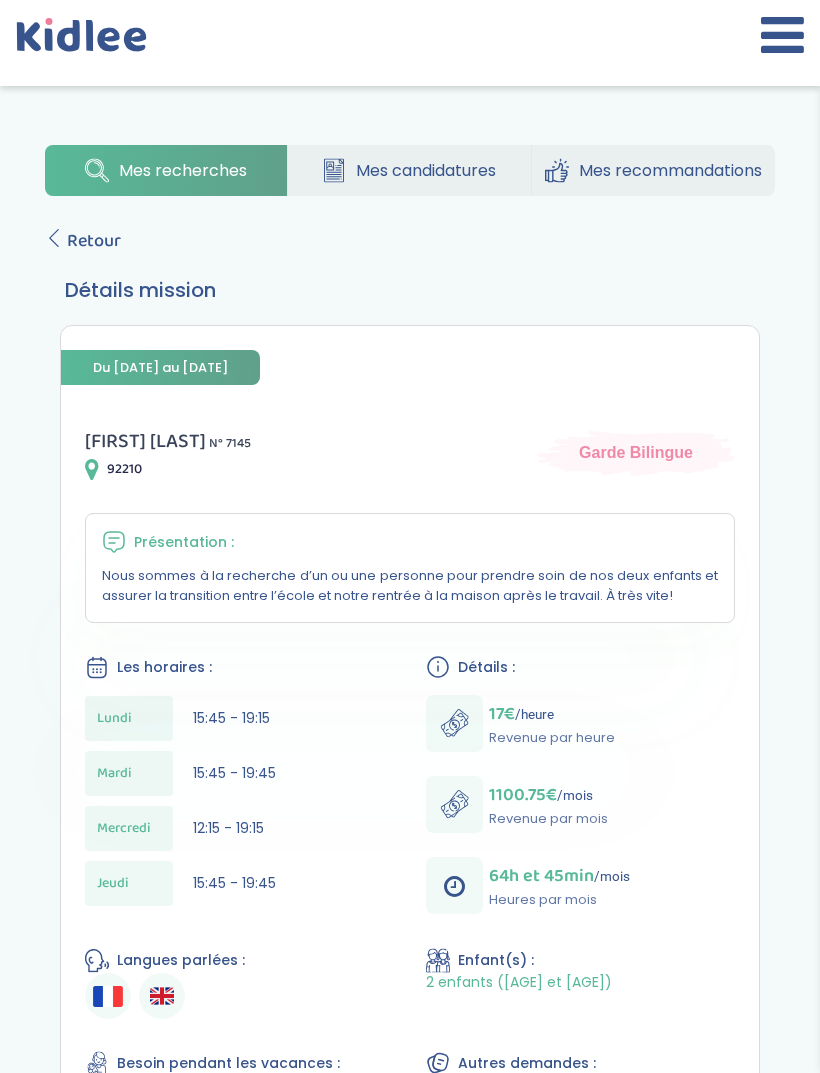 scroll, scrollTop: 0, scrollLeft: 0, axis: both 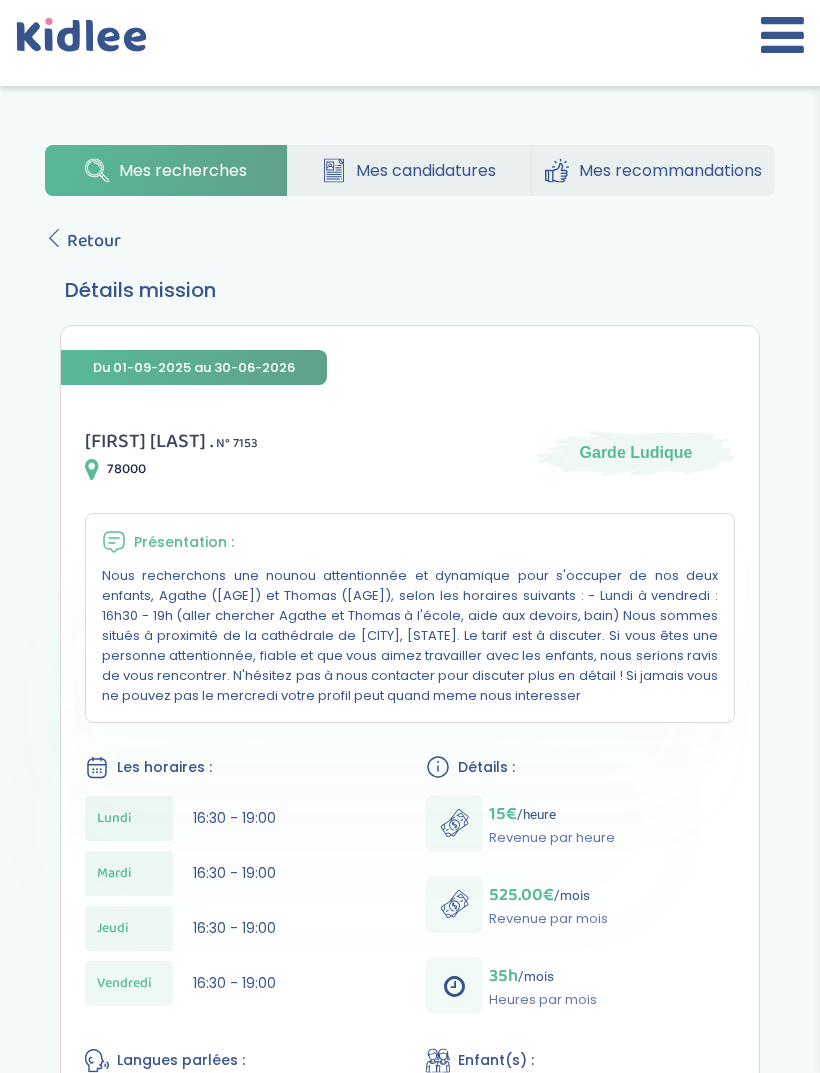 click on "Du [DATE] au [DATE]   [FIRST] [LAST] .   N° [NUMBER]     [POSTAL_CODE]     Garde Ludique           Présentation :
Nous recherchons une nounou attentionnée et dynamique pour s'occuper de nos deux enfants, Agathe ([AGE]) et Thomas ([AGE]), selon les horaires suivants :
- Lundi à vendredi : 16h30 - 19h (aller chercher Agathe et Thomas à l'école, aide aux devoirs, bain)
Nous sommes situés à proximité de la cathédrale de [CITY], [STATE]. Le tarif est à discuter. Si vous êtes une personne attentionnée, fiable et que vous aimez travailler avec les enfants, nous serions ravis de vous rencontrer. N'hésitez pas à nous contacter pour discuter plus en détail !
Si jamais vous ne pouvez pas le mercredi votre profil peut quand meme nous interesser
Les horaires :   Lundi   16:30 - 19:00   Mardi" at bounding box center (410, 1095) 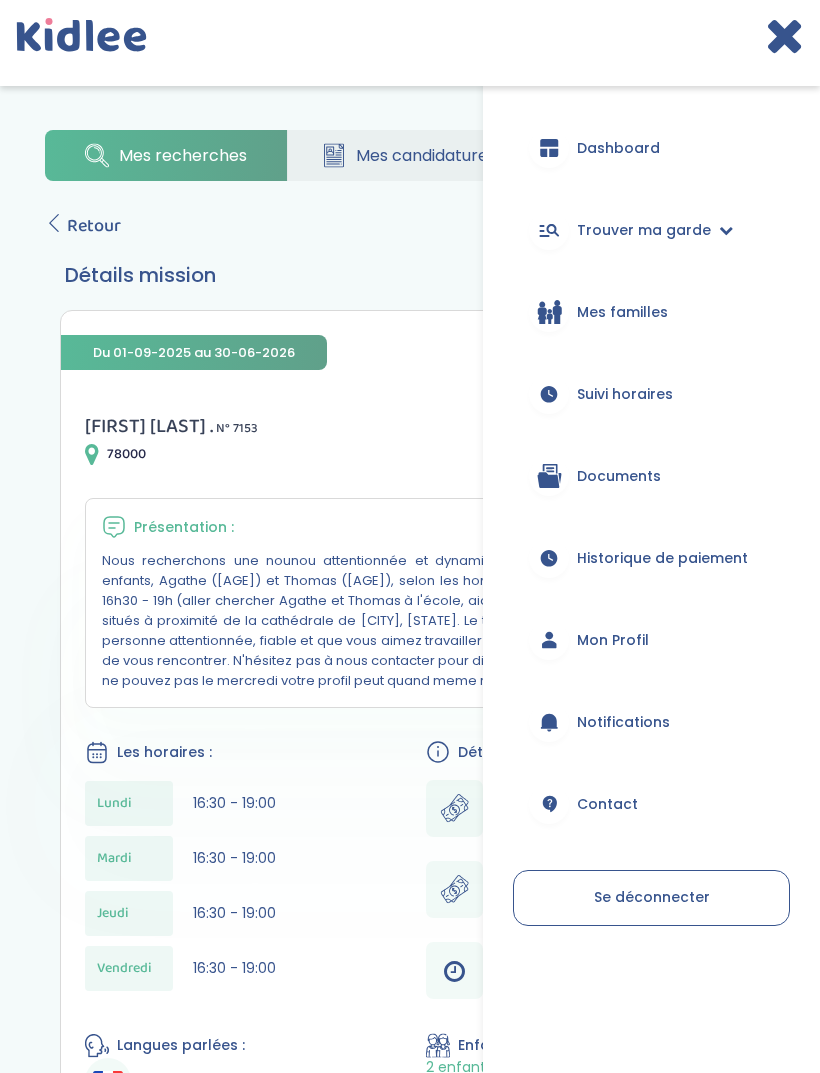 scroll, scrollTop: 16, scrollLeft: 0, axis: vertical 